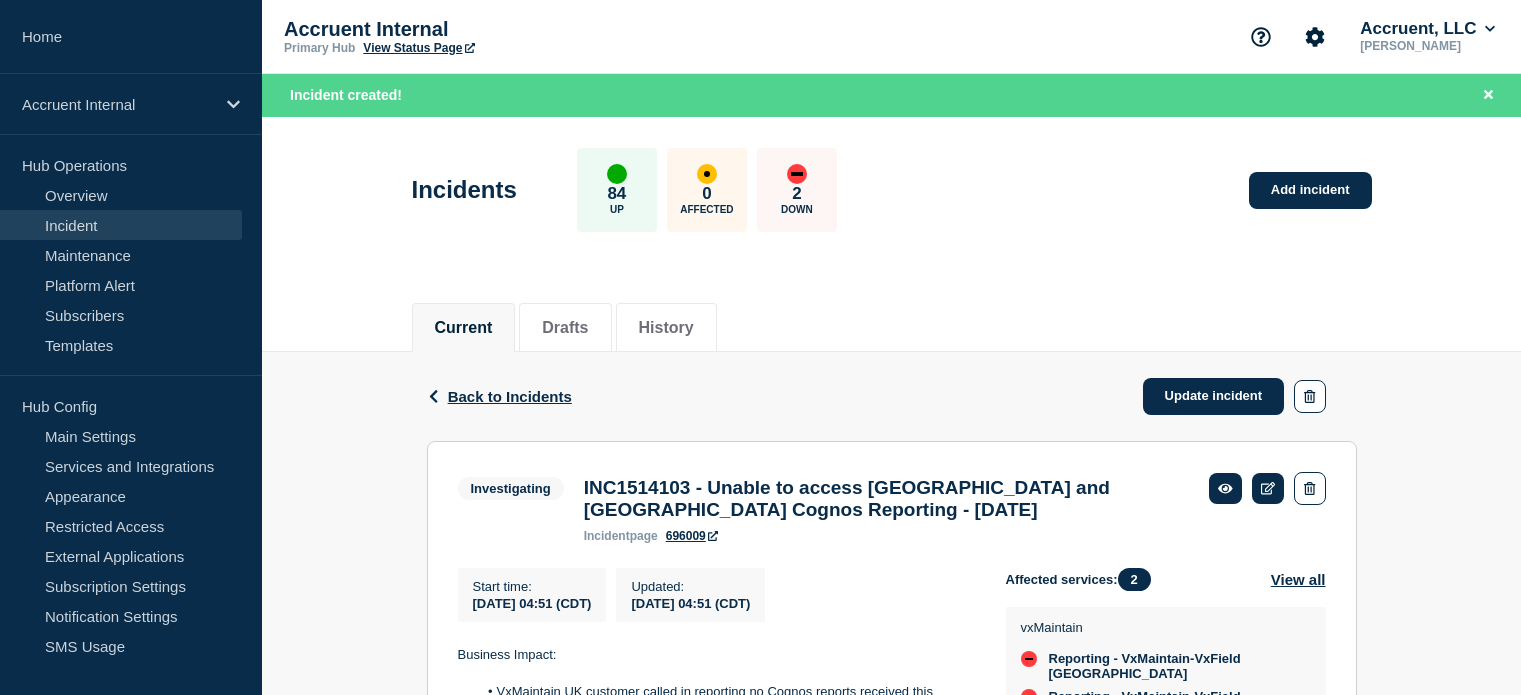 scroll, scrollTop: 300, scrollLeft: 0, axis: vertical 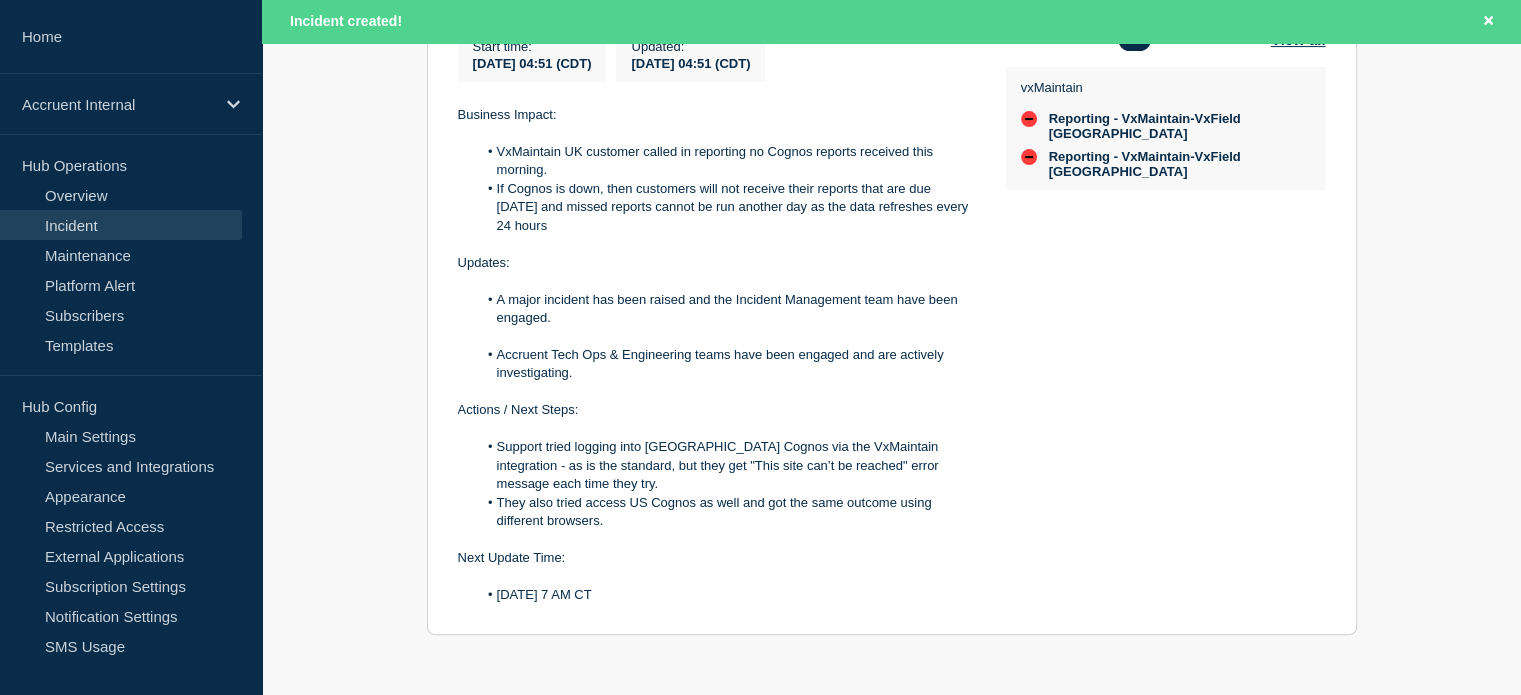 drag, startPoint x: 452, startPoint y: 358, endPoint x: 688, endPoint y: 601, distance: 338.74033 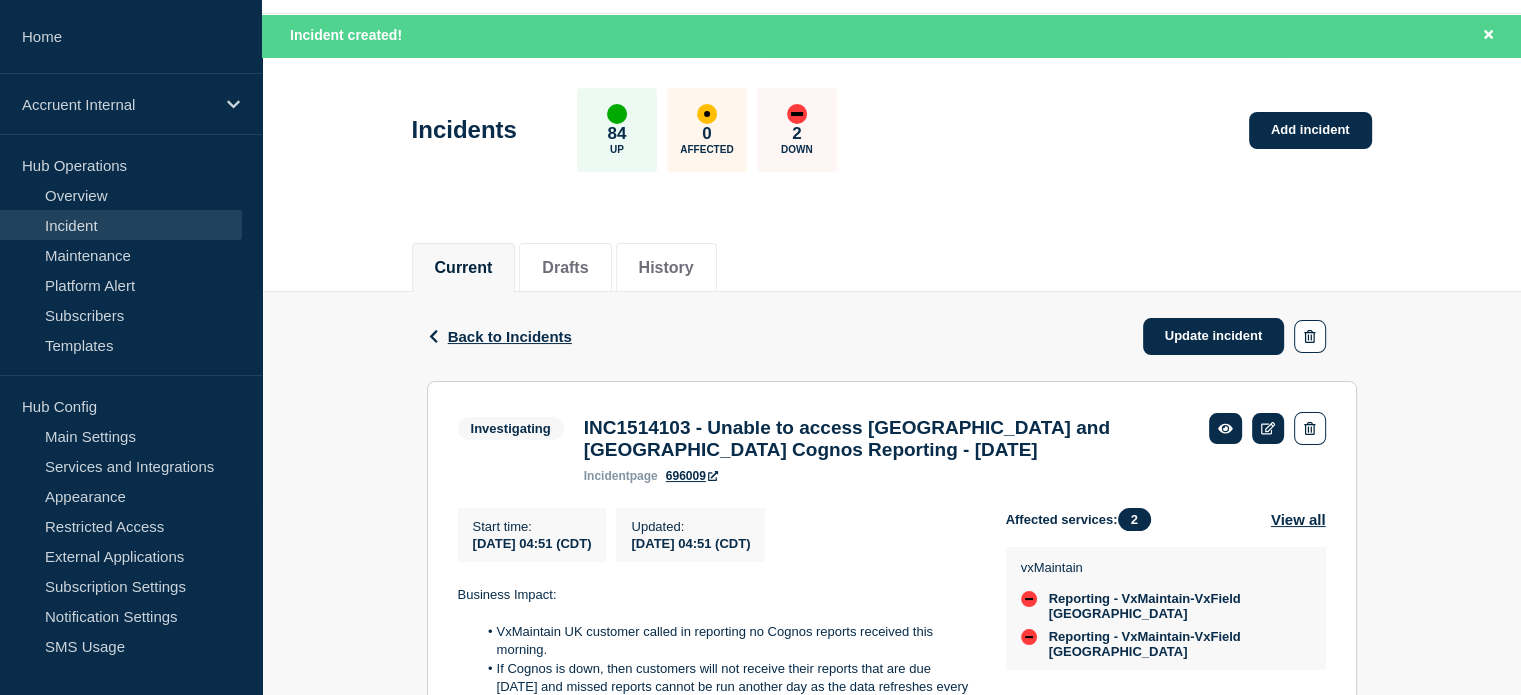 scroll, scrollTop: 52, scrollLeft: 0, axis: vertical 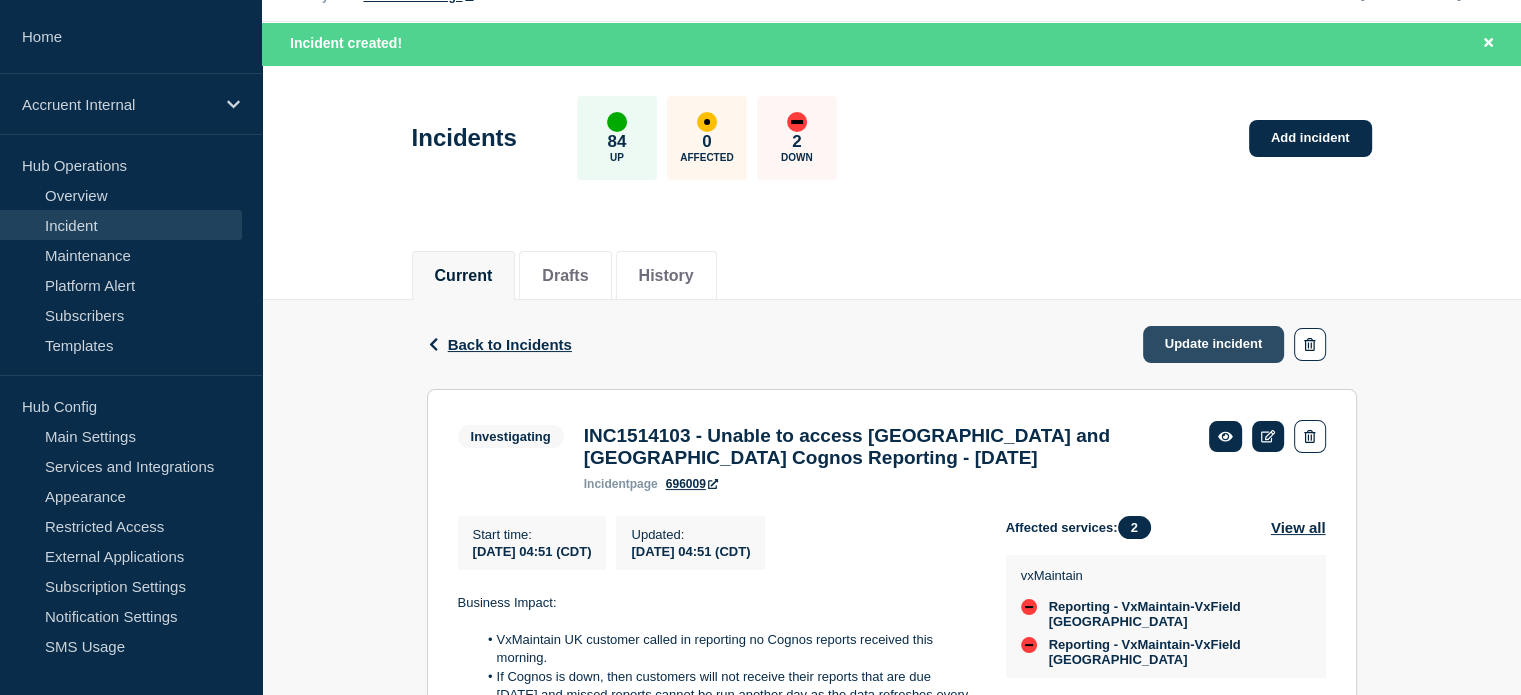 click on "Update incident" 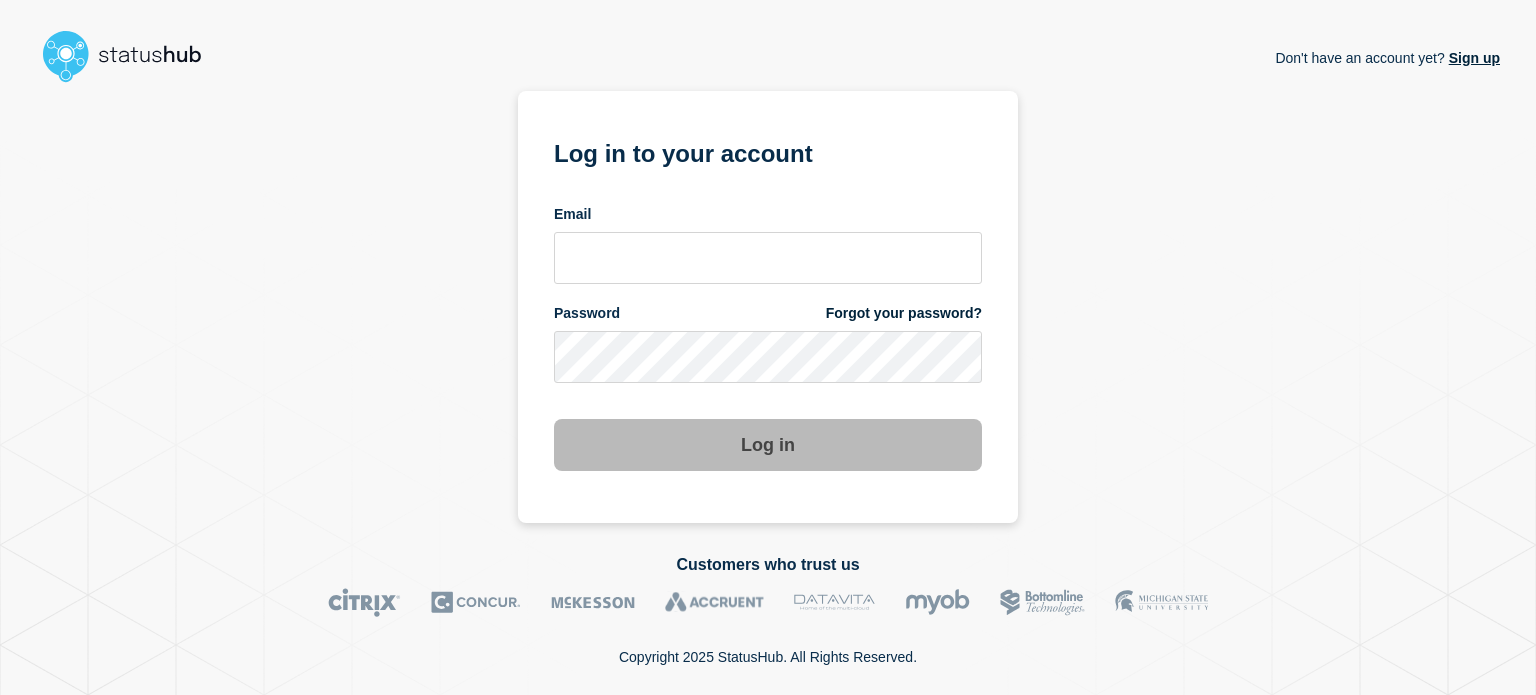 scroll, scrollTop: 0, scrollLeft: 0, axis: both 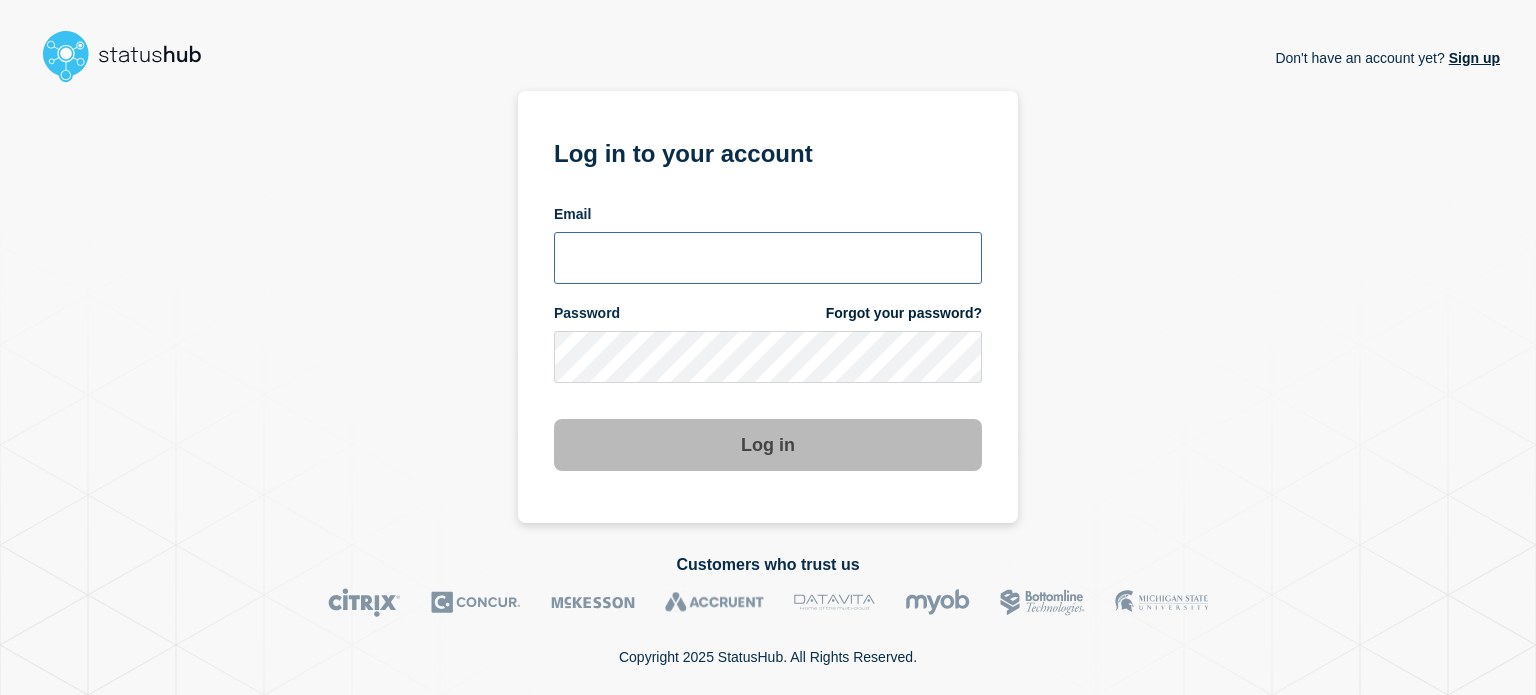 type on "natalia.alimonda@accruent.com" 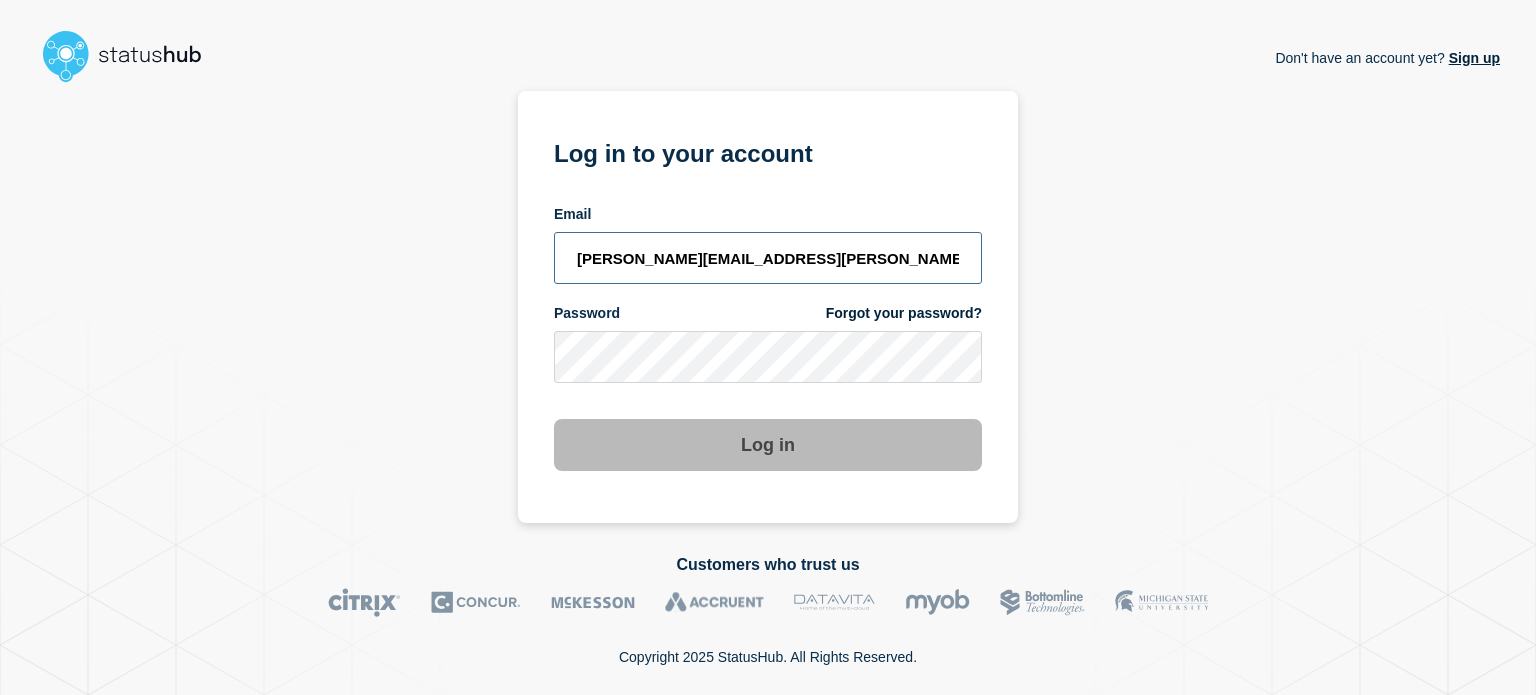 scroll, scrollTop: 0, scrollLeft: 0, axis: both 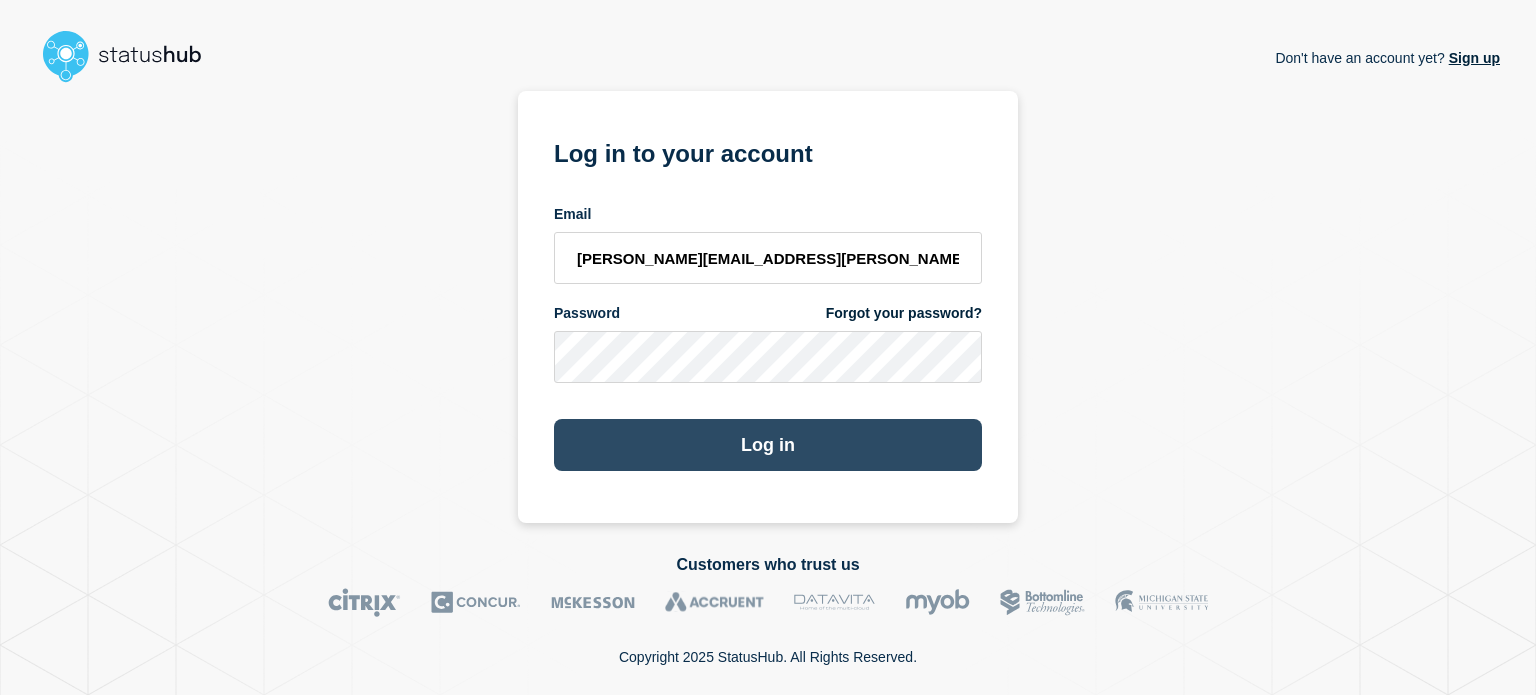 click on "Log in" at bounding box center [768, 445] 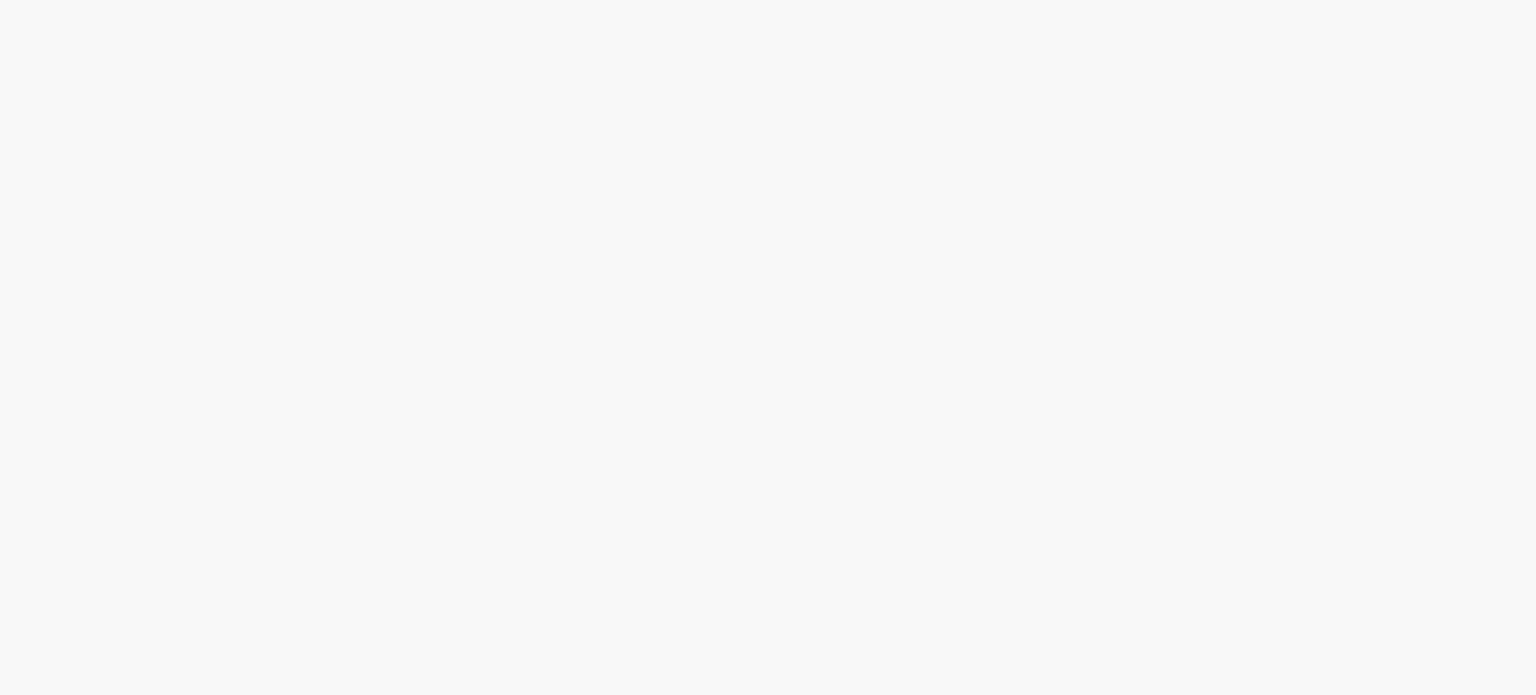 scroll, scrollTop: 0, scrollLeft: 0, axis: both 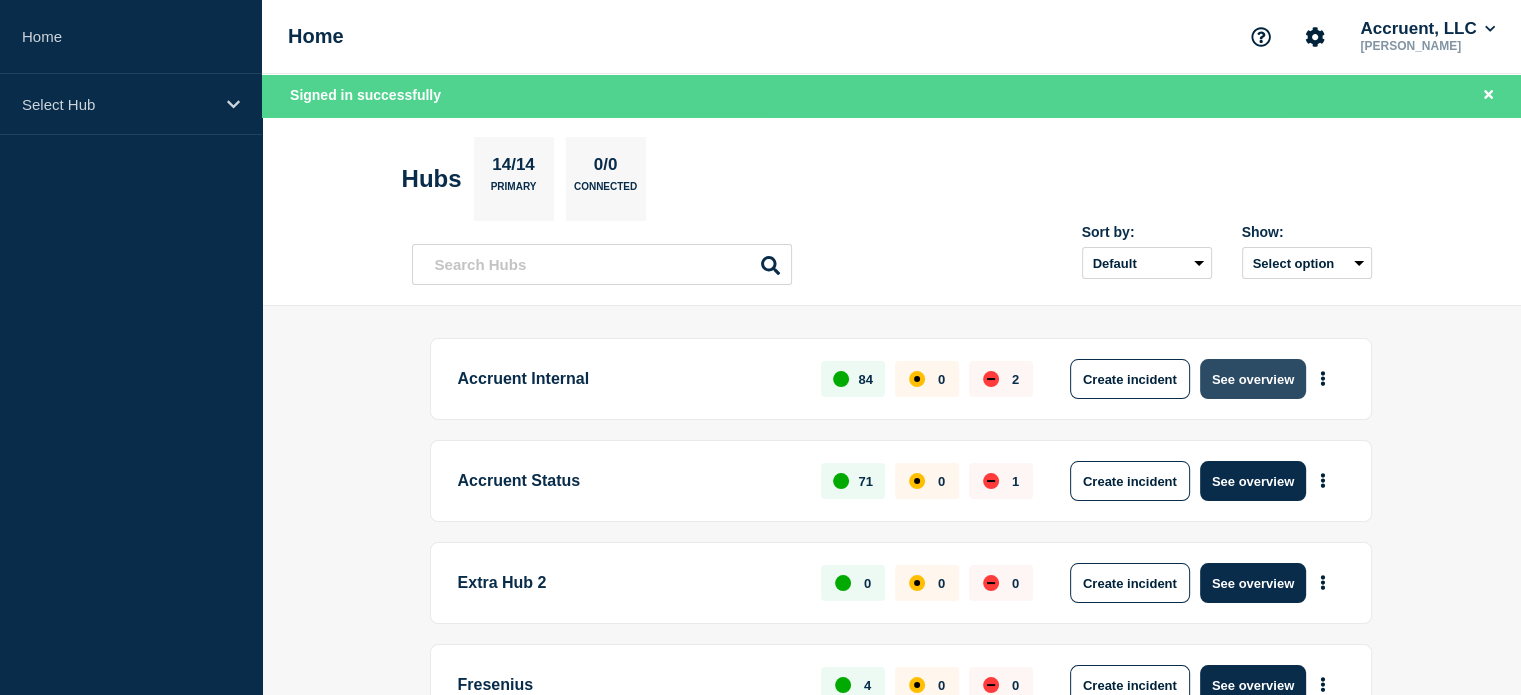 click on "See overview" at bounding box center [1253, 379] 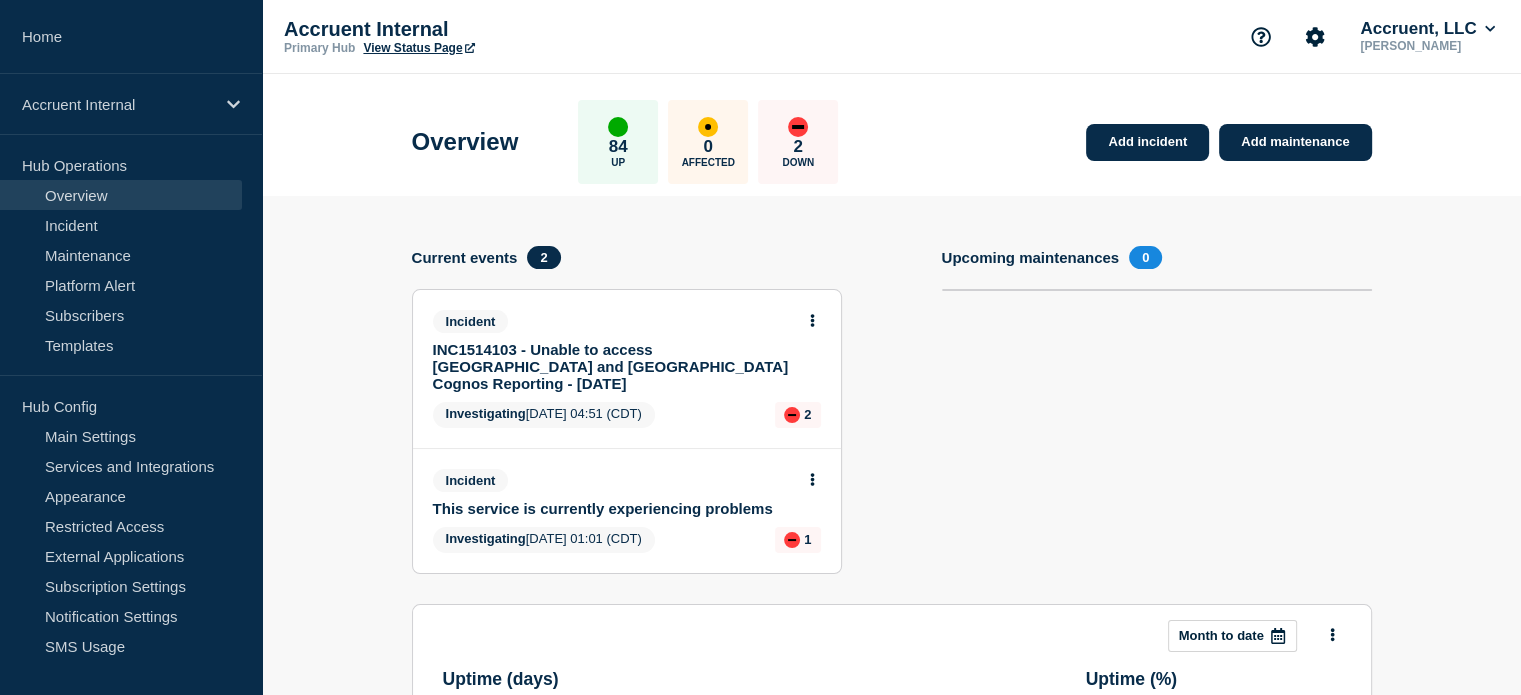 click on "This service is currently experiencing problems" at bounding box center [613, 508] 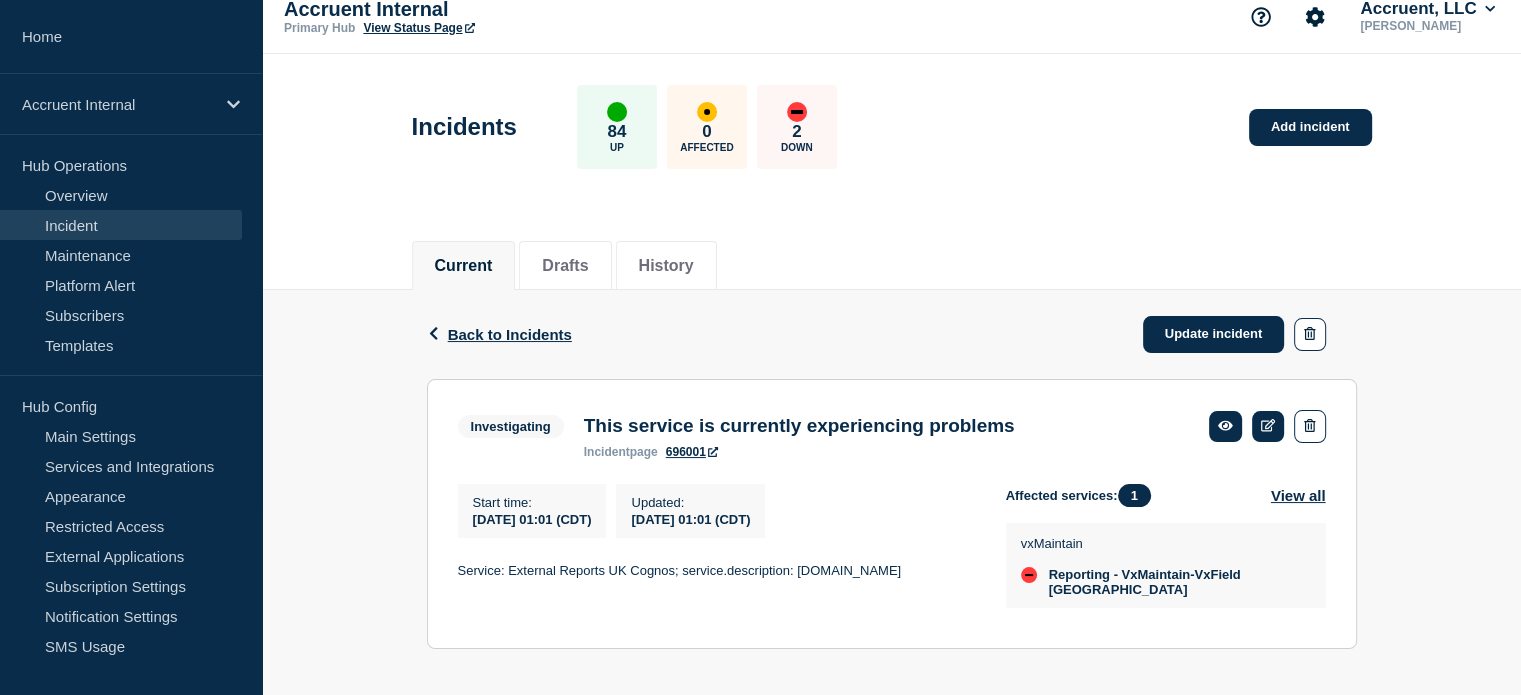 scroll, scrollTop: 25, scrollLeft: 0, axis: vertical 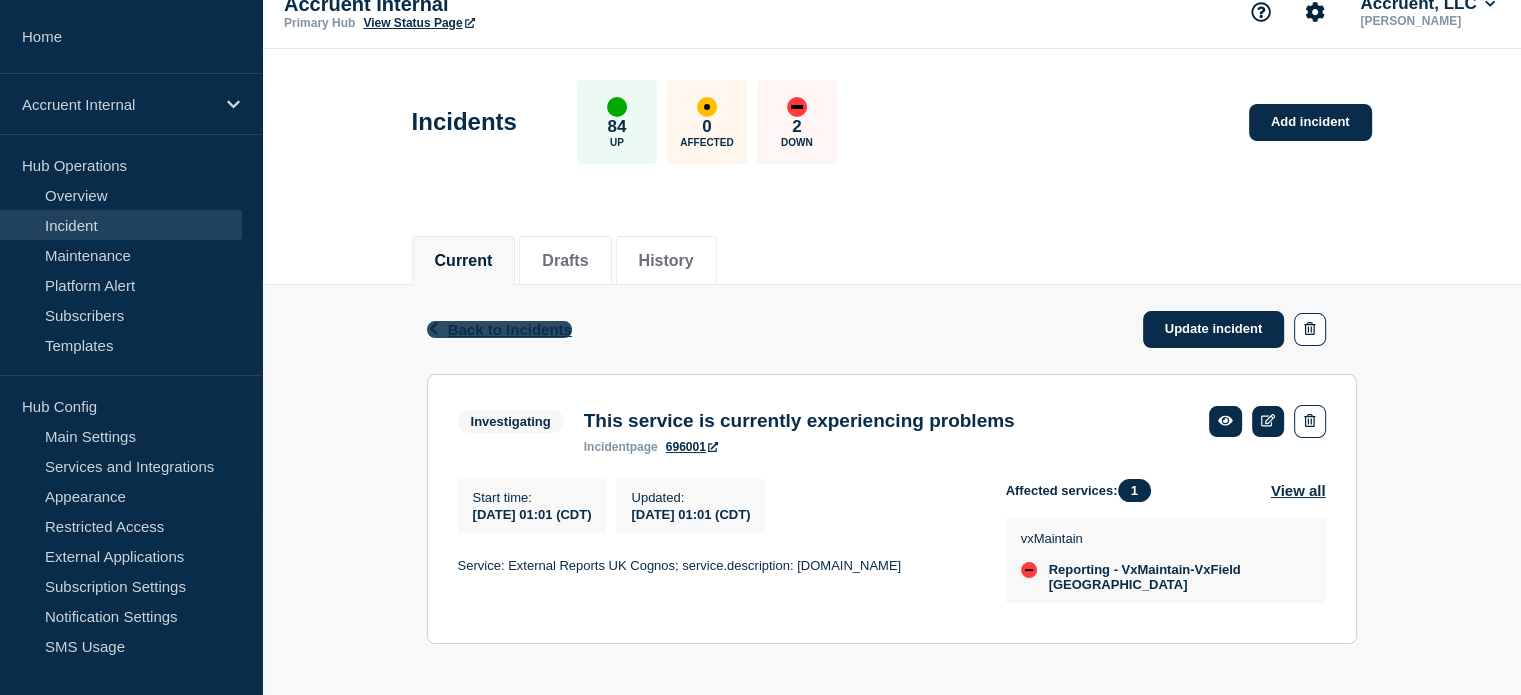 click on "Back to Incidents" 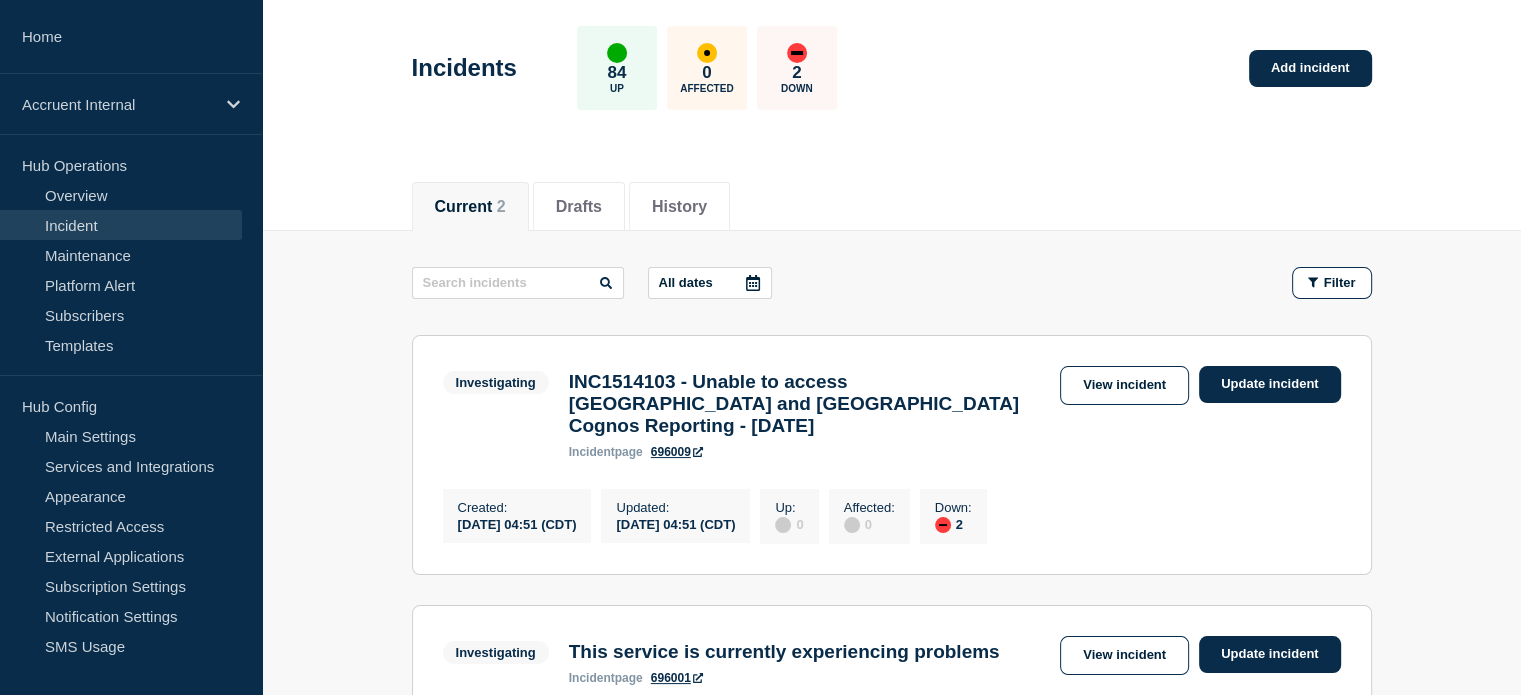 scroll, scrollTop: 200, scrollLeft: 0, axis: vertical 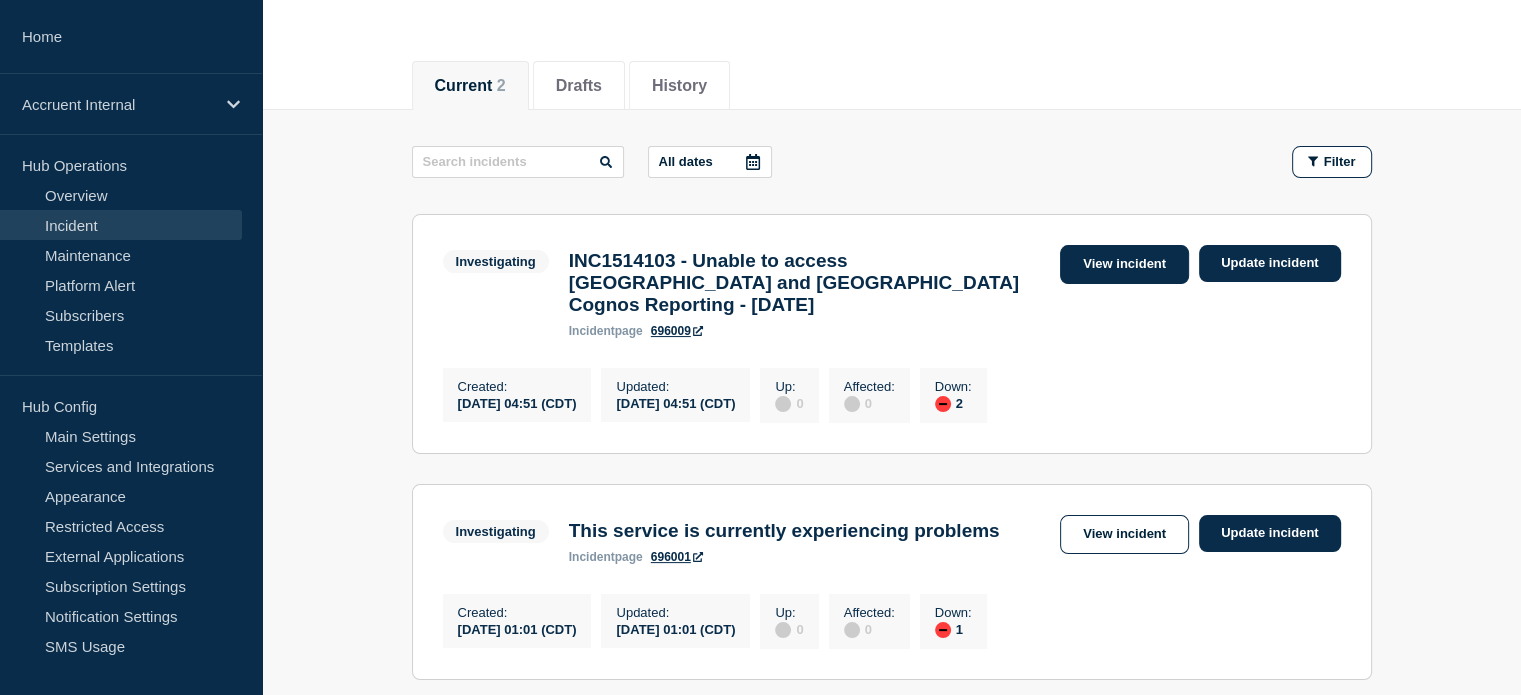 click on "View incident" at bounding box center (1124, 264) 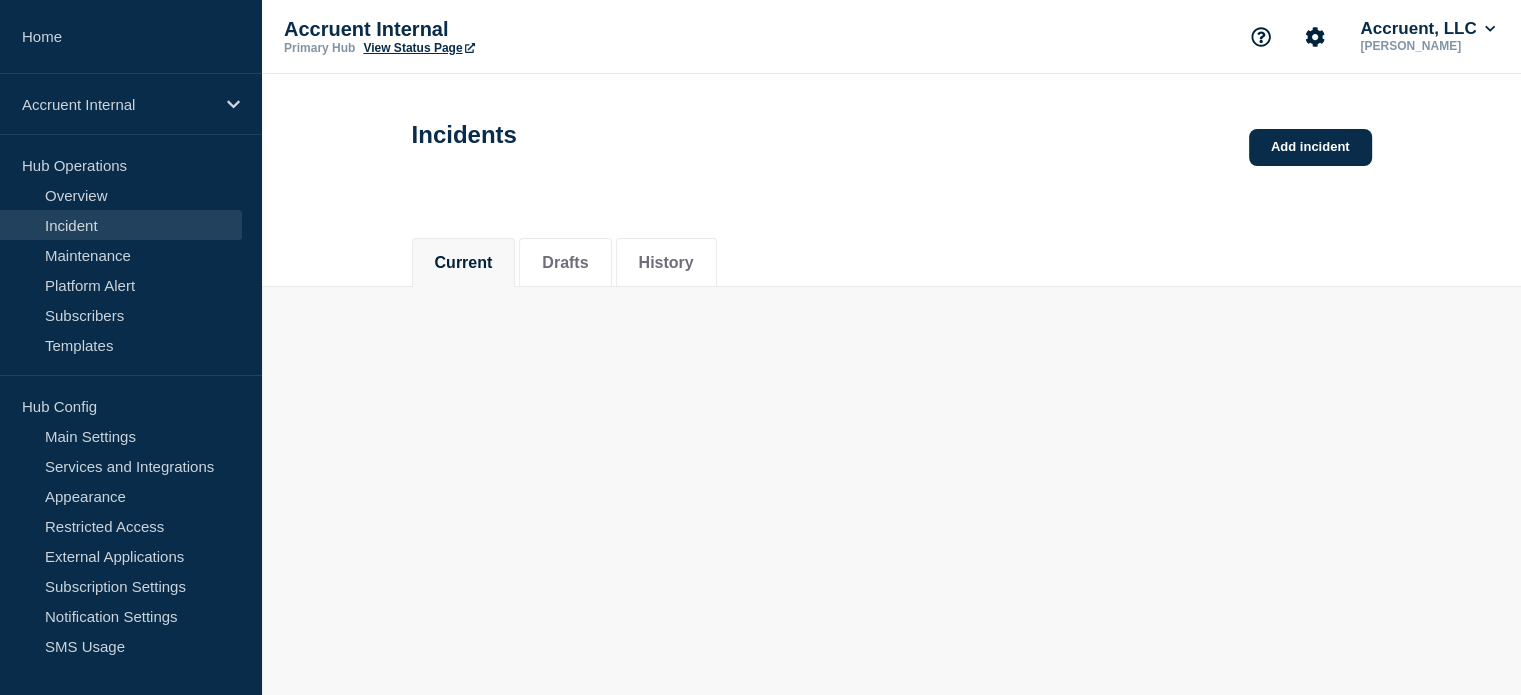 scroll, scrollTop: 0, scrollLeft: 0, axis: both 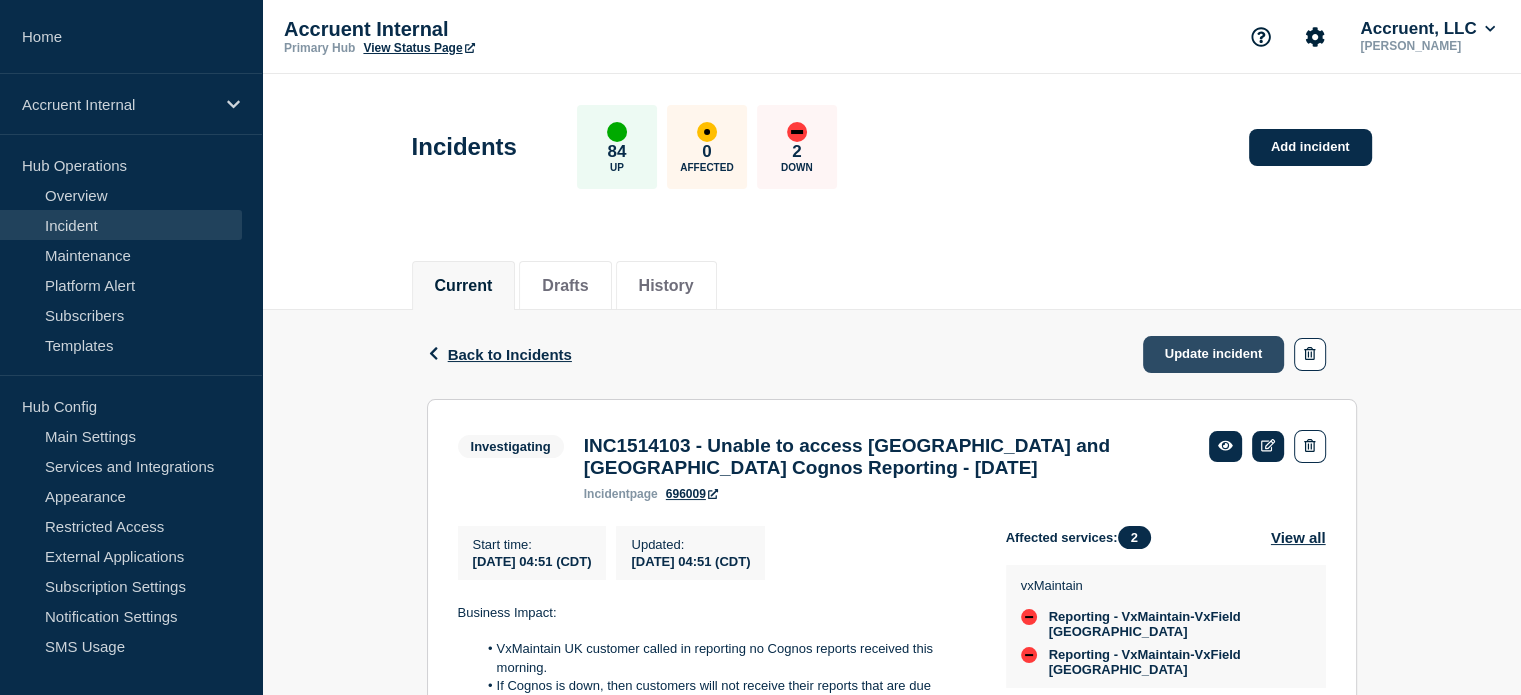 click on "Update incident" 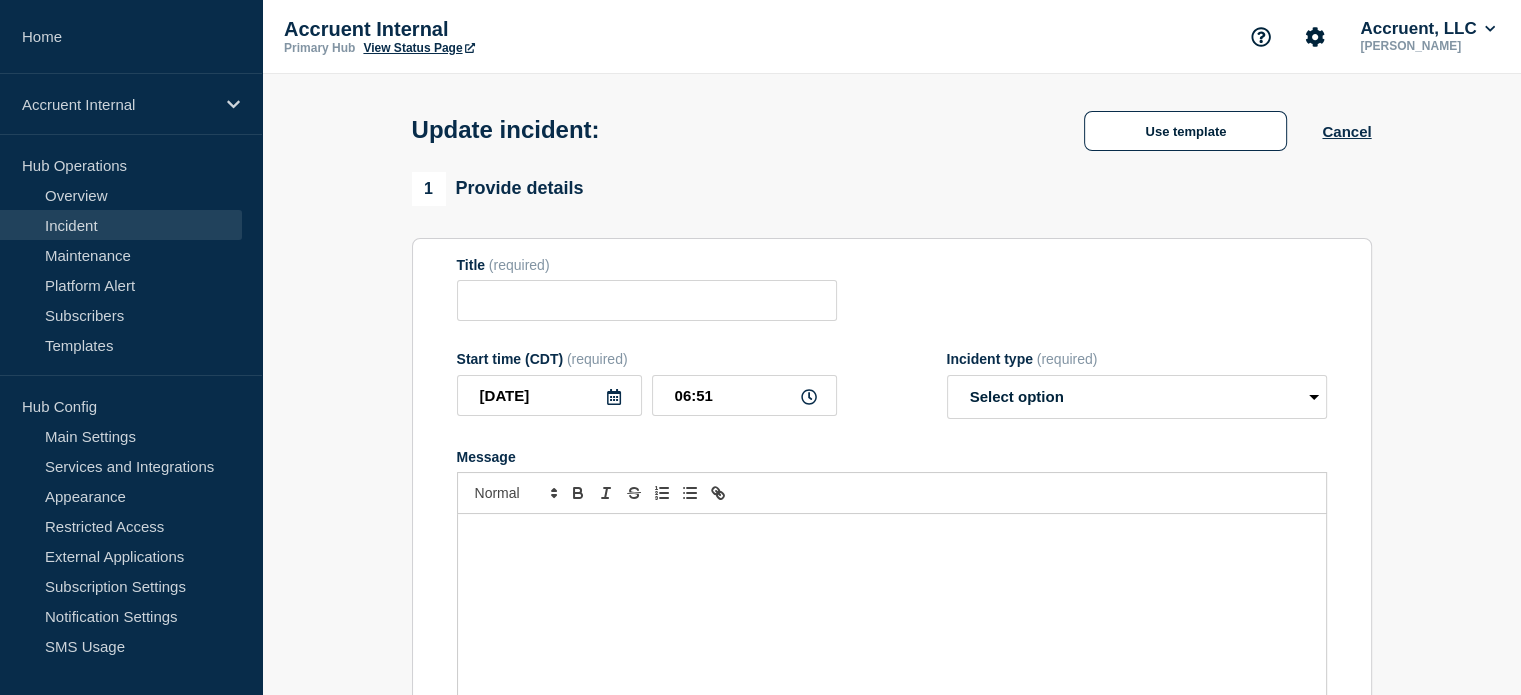 type on "INC1514103 - Unable to access [GEOGRAPHIC_DATA] and [GEOGRAPHIC_DATA] Cognos Reporting - [DATE]" 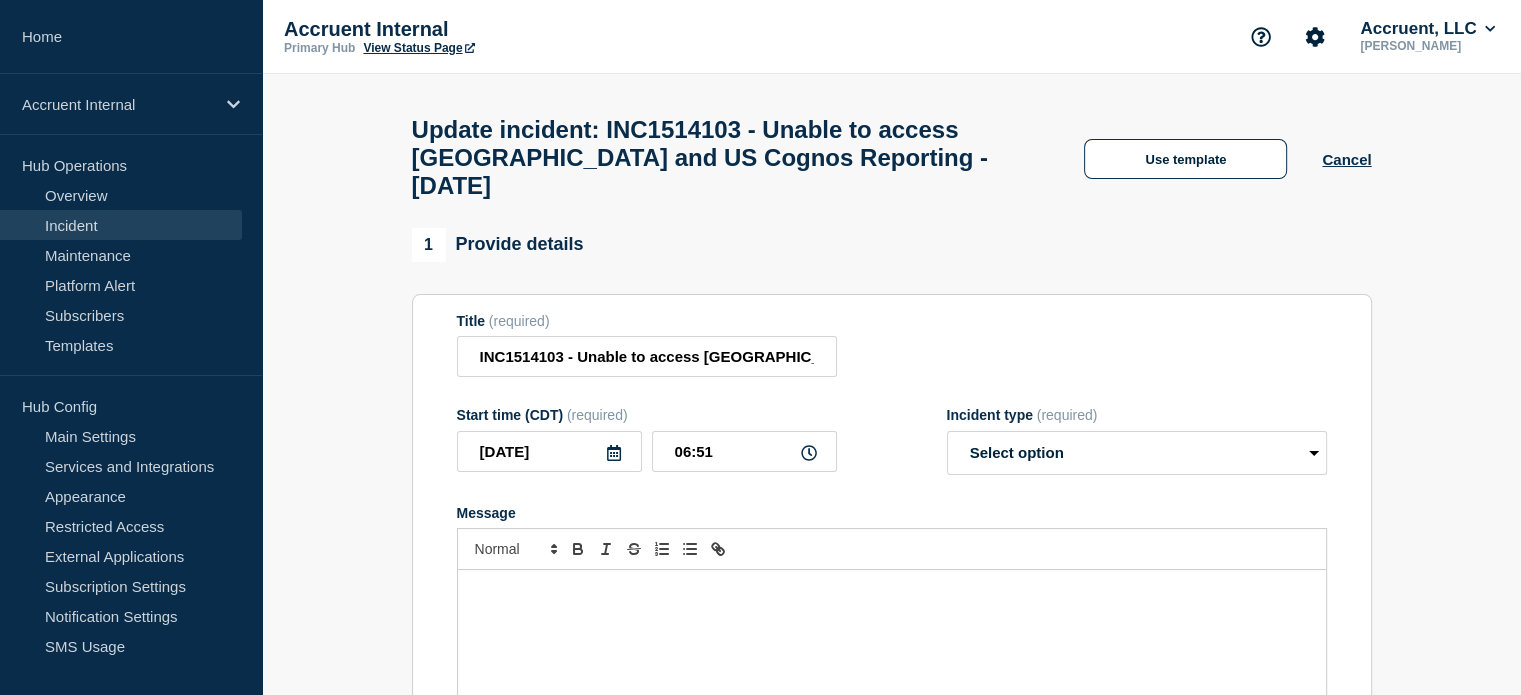 click at bounding box center [892, 690] 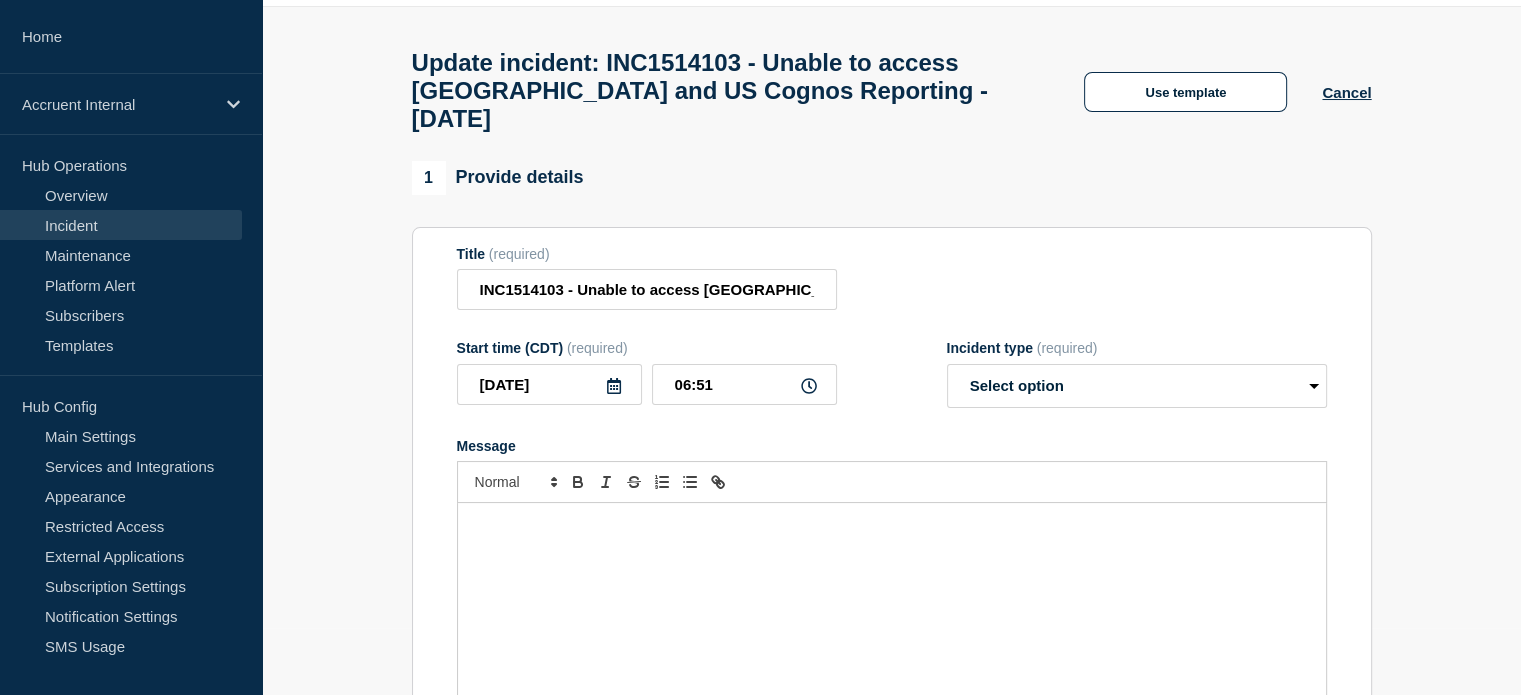 click at bounding box center (892, 623) 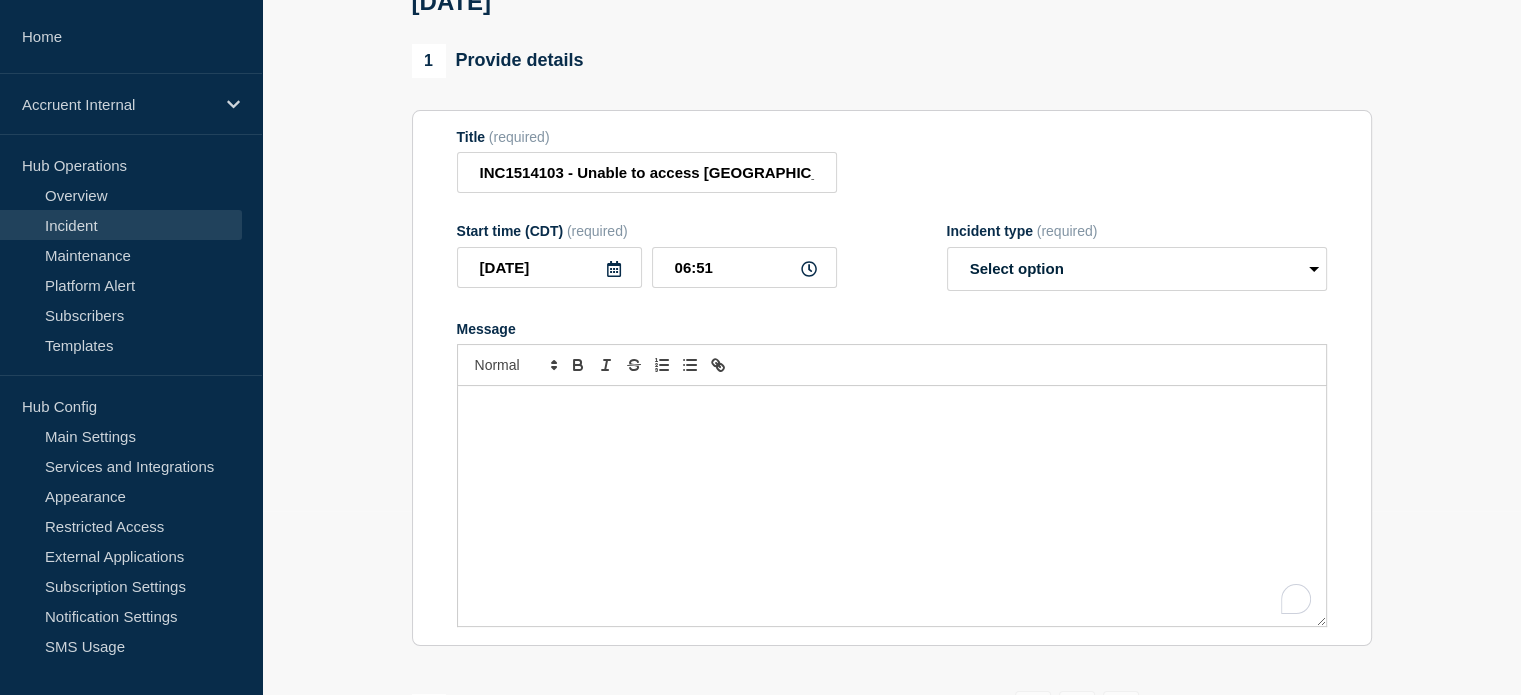 click at bounding box center [892, 506] 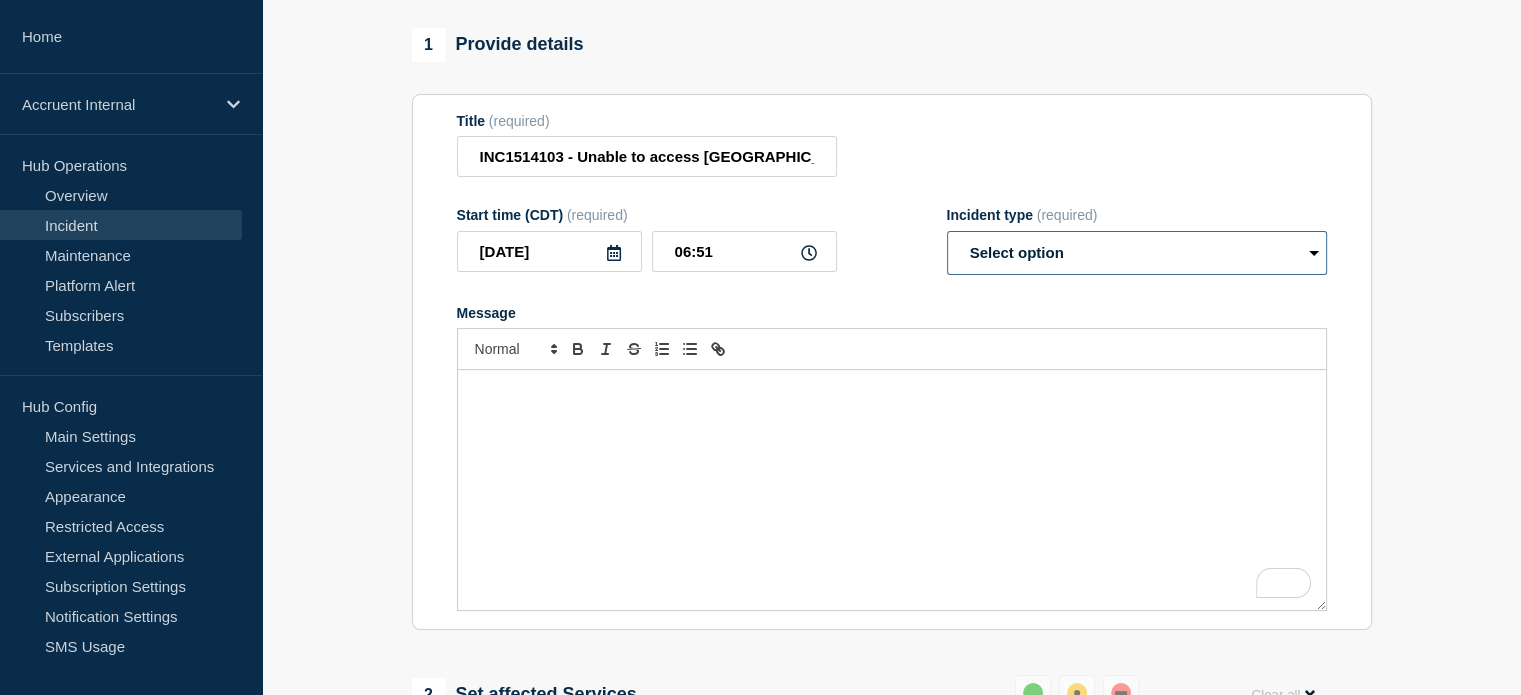 click on "Select option Investigating Identified Monitoring Resolved" at bounding box center [1137, 253] 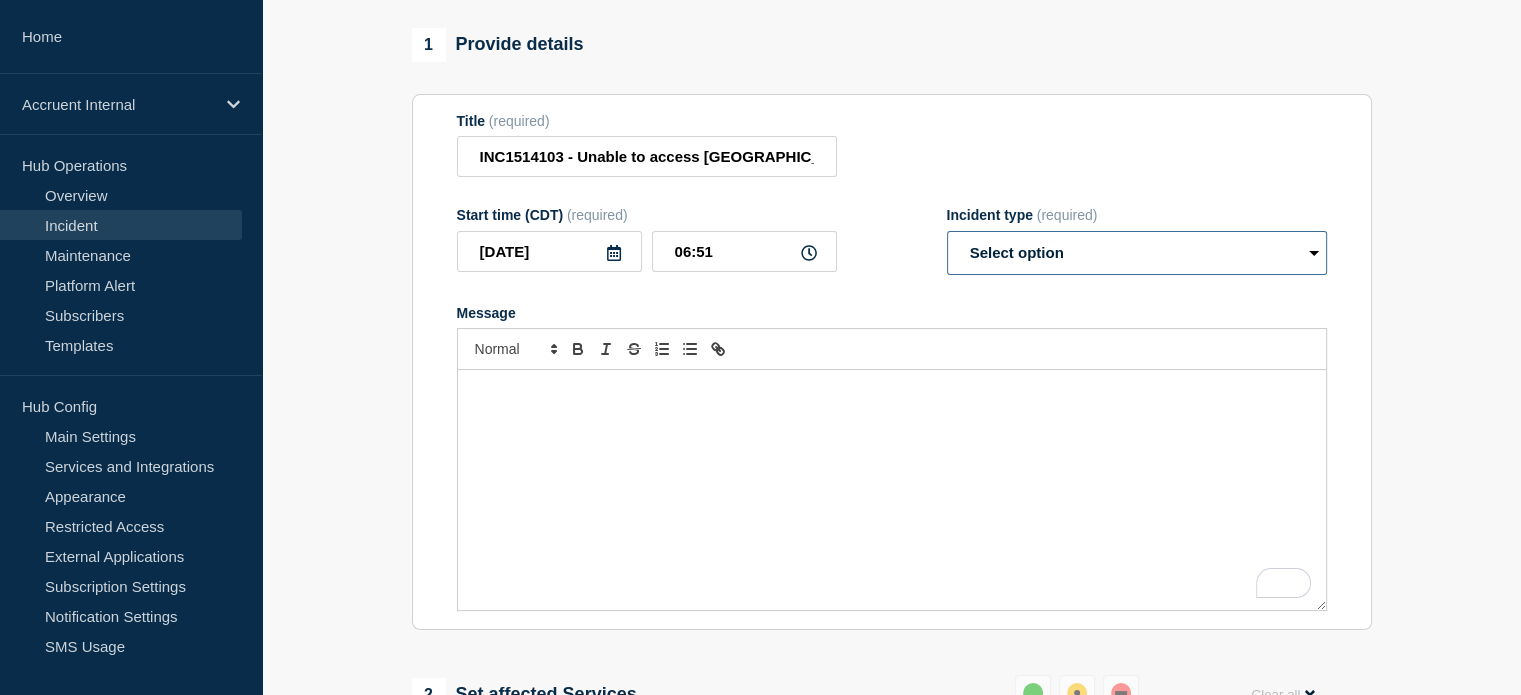 select on "investigating" 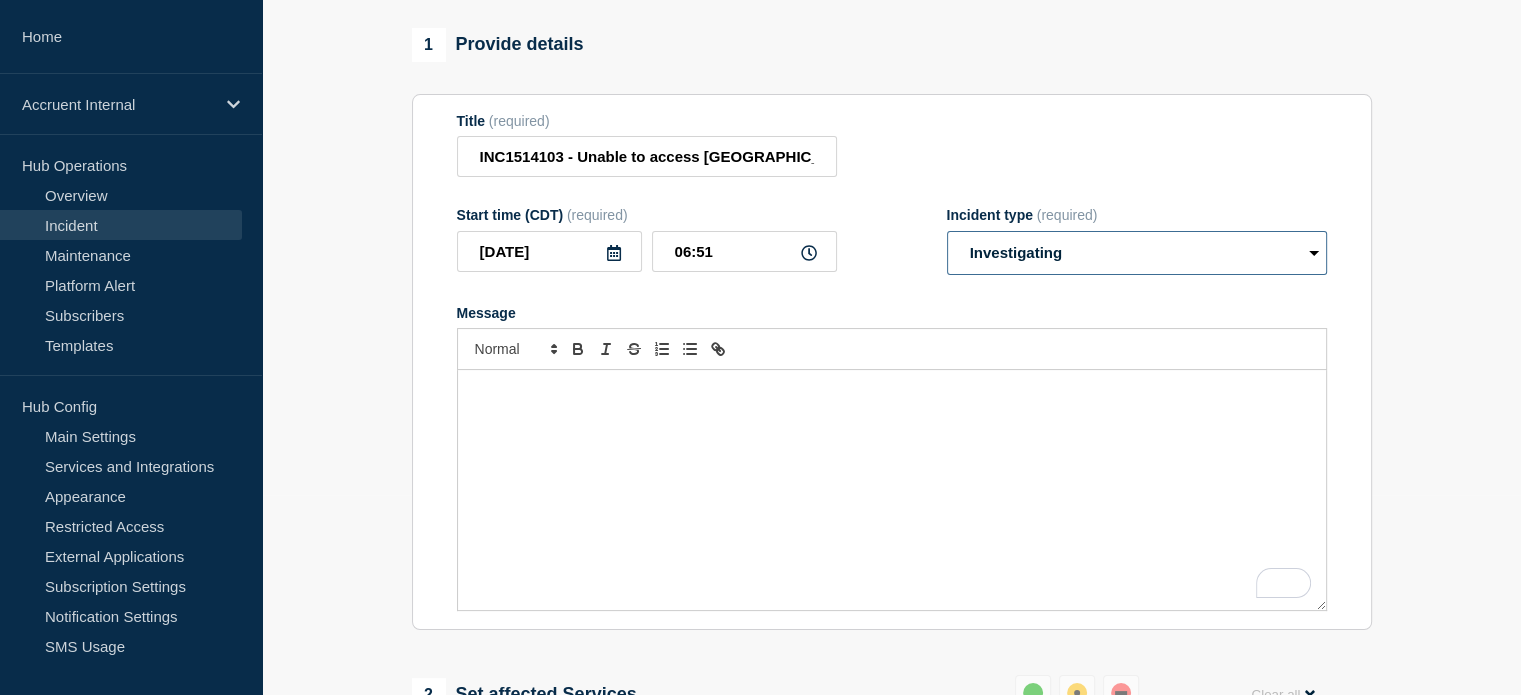 click on "Select option Investigating Identified Monitoring Resolved" at bounding box center [1137, 253] 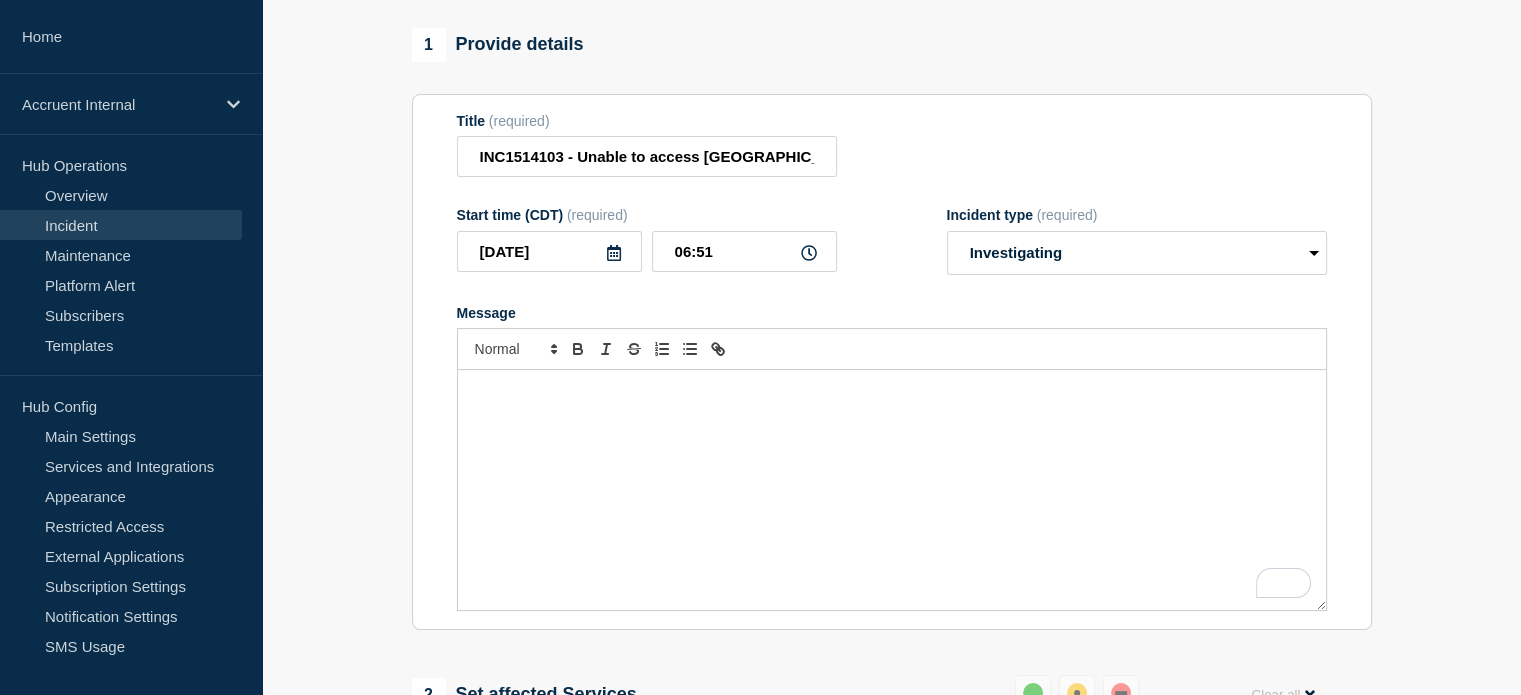 click at bounding box center (892, 490) 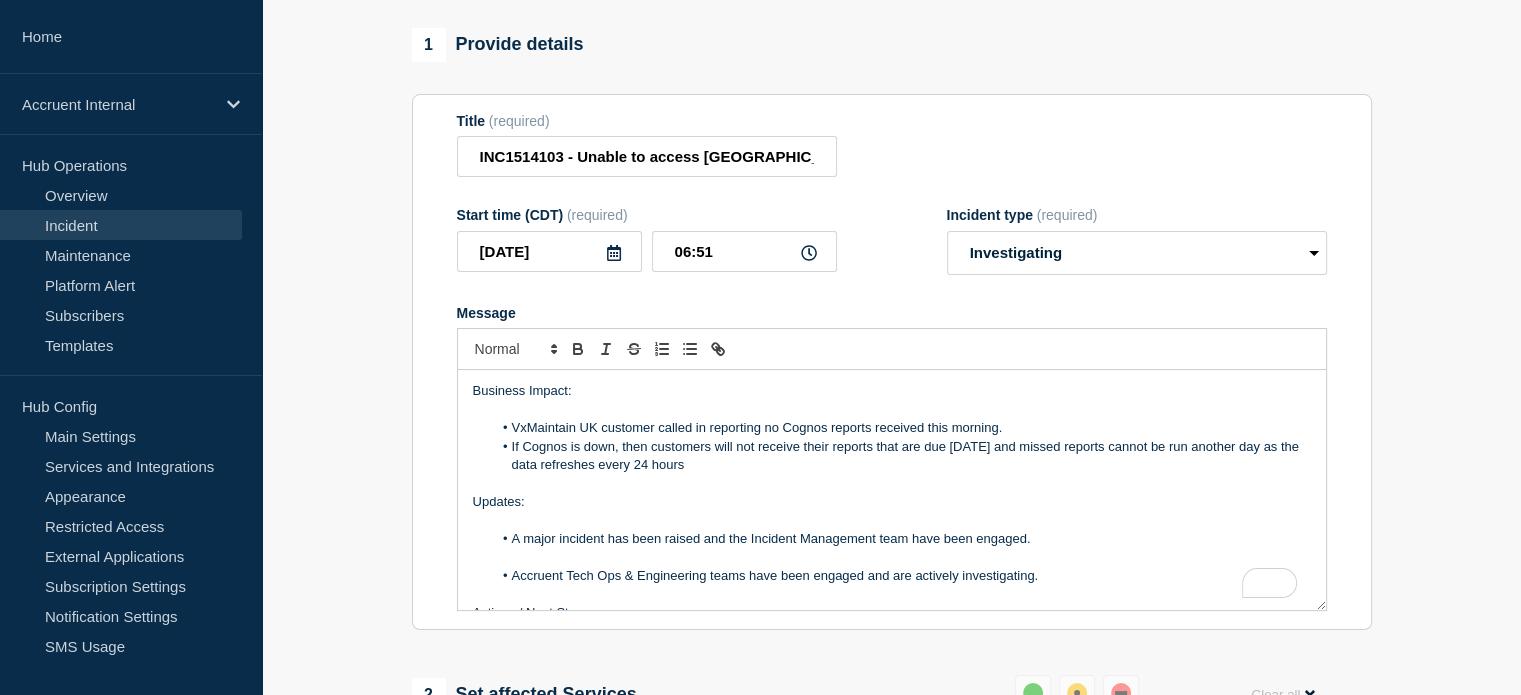 scroll, scrollTop: 175, scrollLeft: 0, axis: vertical 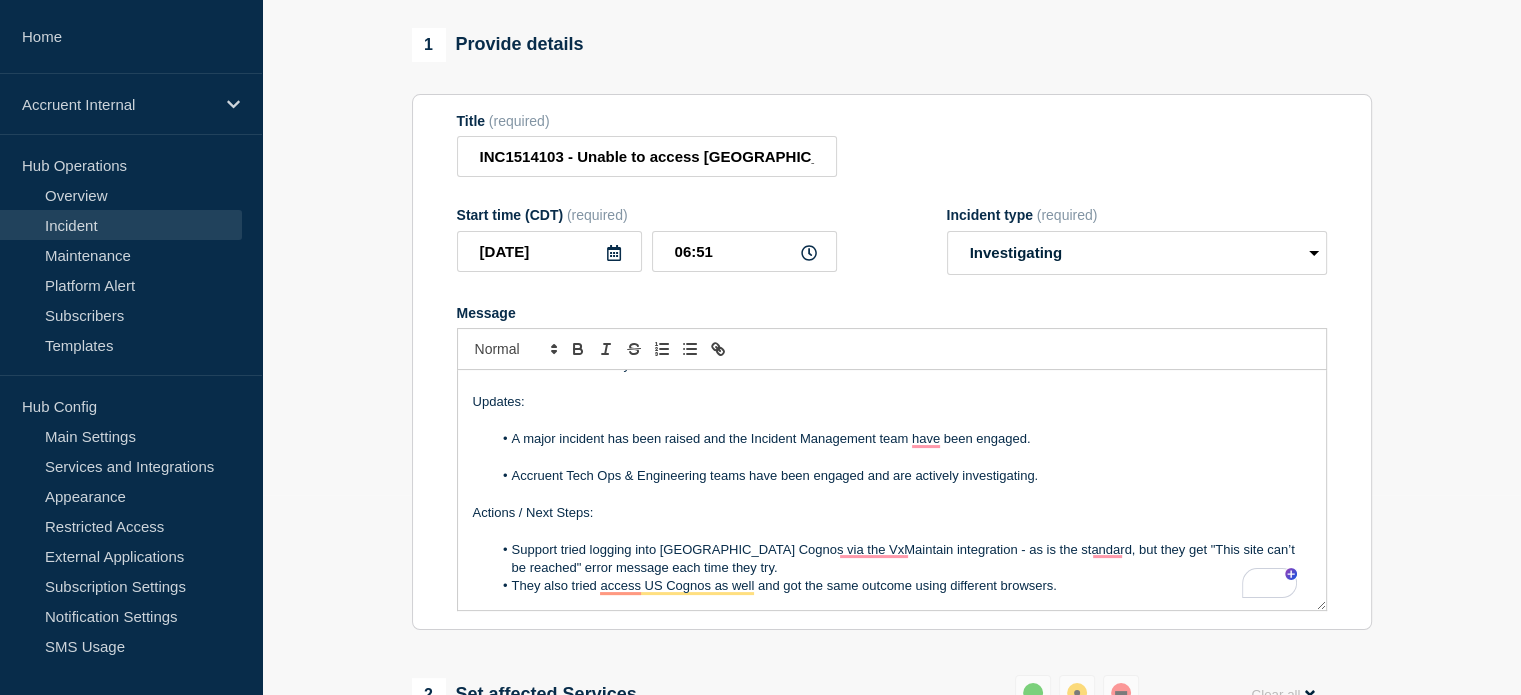 click on "Accruent Tech Ops & Engineering teams have been engaged and are actively investigating." at bounding box center [901, 476] 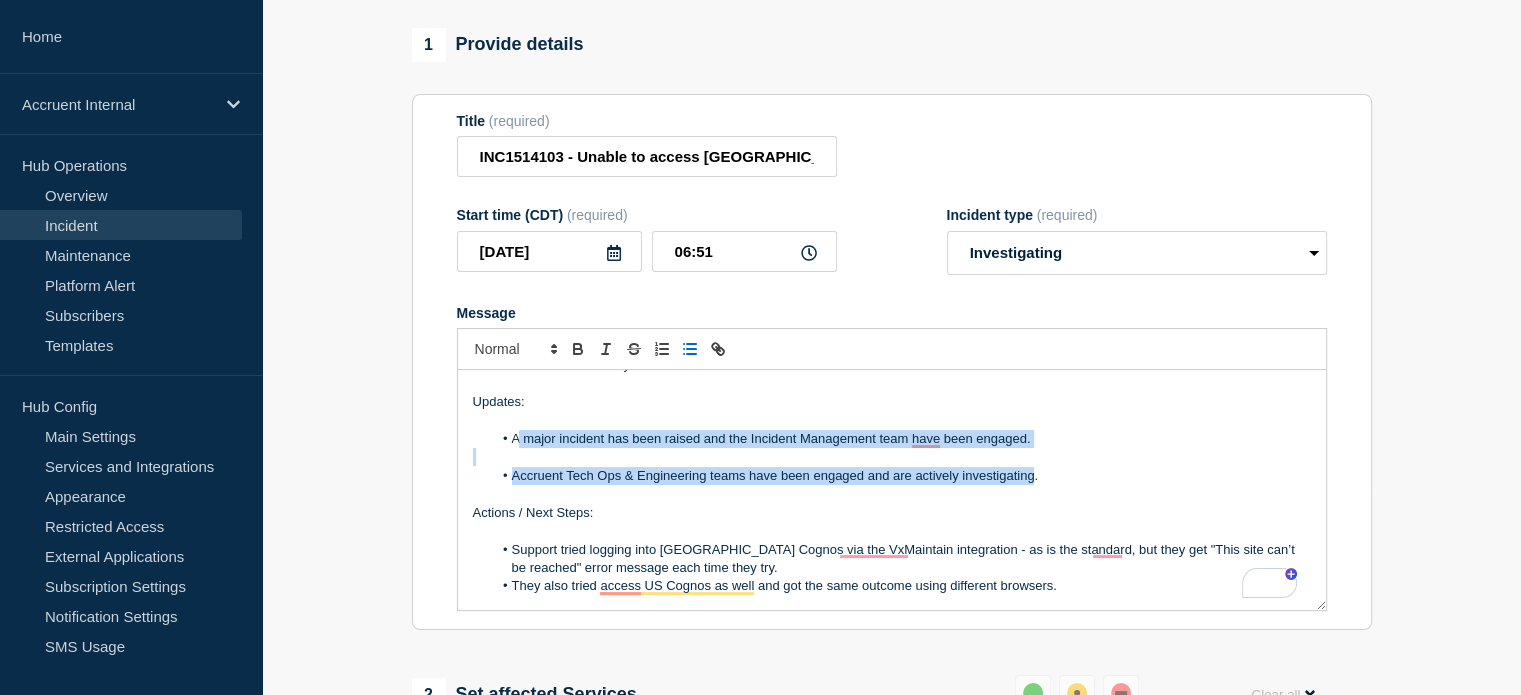 drag, startPoint x: 516, startPoint y: 424, endPoint x: 1033, endPoint y: 463, distance: 518.4689 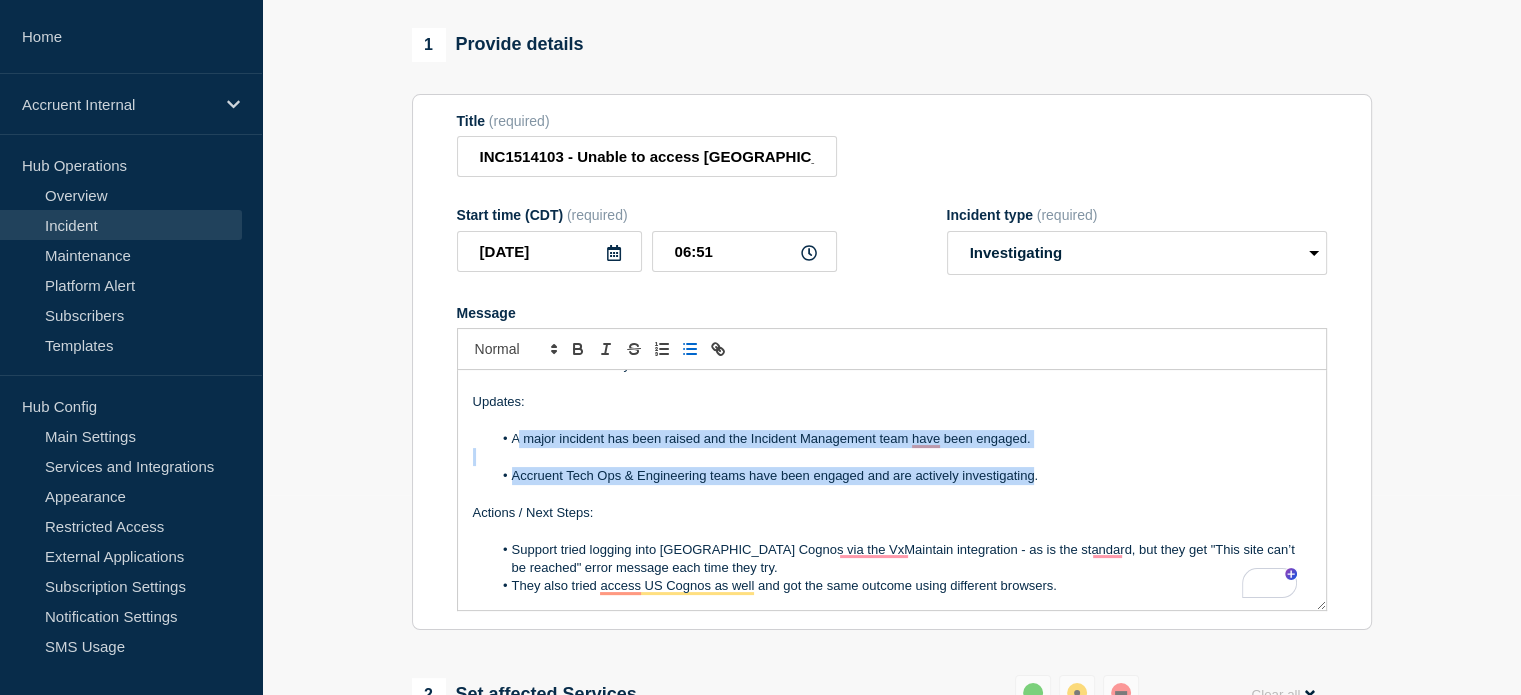 click on "Business Impact: VxMaintain UK customer called in reporting no Cognos reports received this morning. If Cognos is down, then customers will not receive their reports that are due [DATE] and missed reports cannot be run another day as the data refreshes every 24 hours Updates: A major incident has been raised and the Incident Management team have been engaged. Accruent Tech Ops & Engineering teams have been engaged and are actively investigating. Actions / Next Steps: Support tried logging into [GEOGRAPHIC_DATA] Cognos via the VxMaintain integration - as is the standard, but they get "This site can’t be reached" error message each time they try. They also tried access US Cognos as well and got the same outcome using different browsers. Next Update Time: [DATE] 7 AM CT" at bounding box center [892, 490] 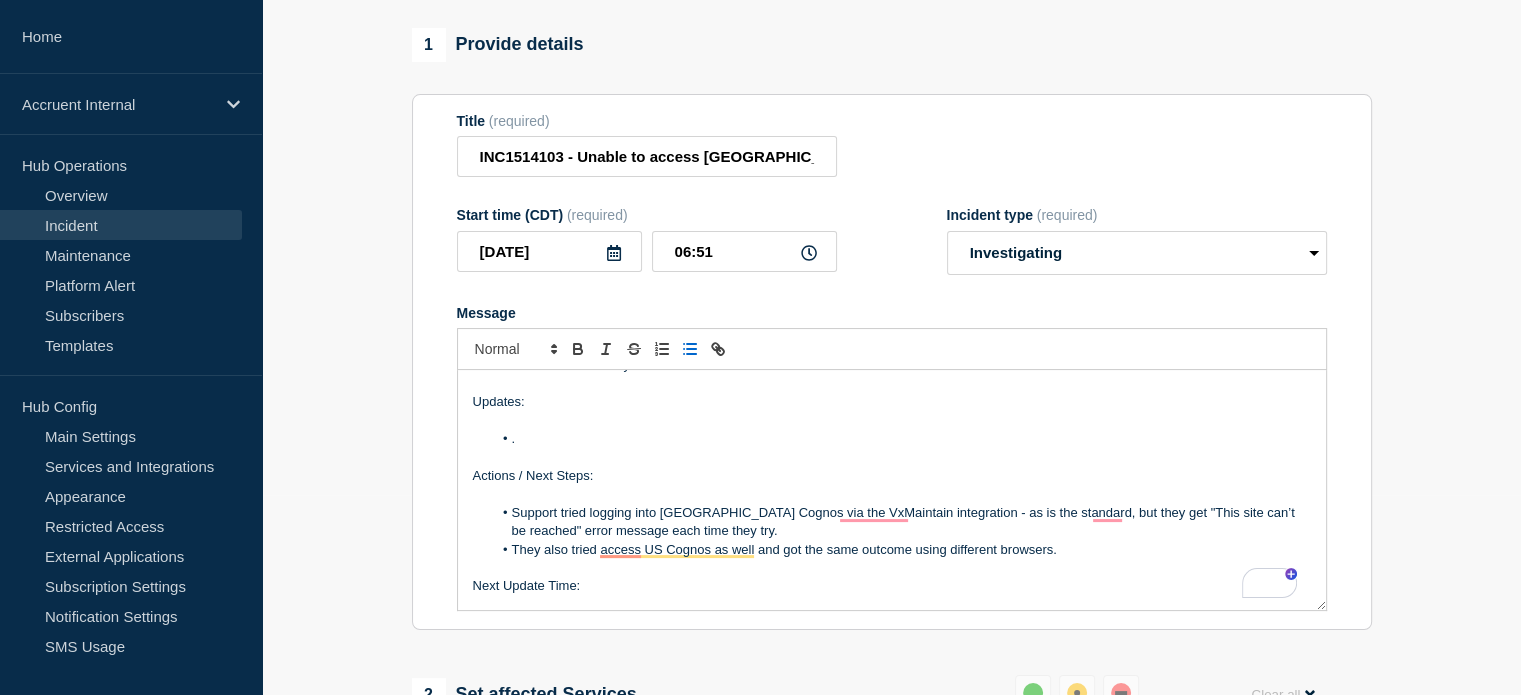 type 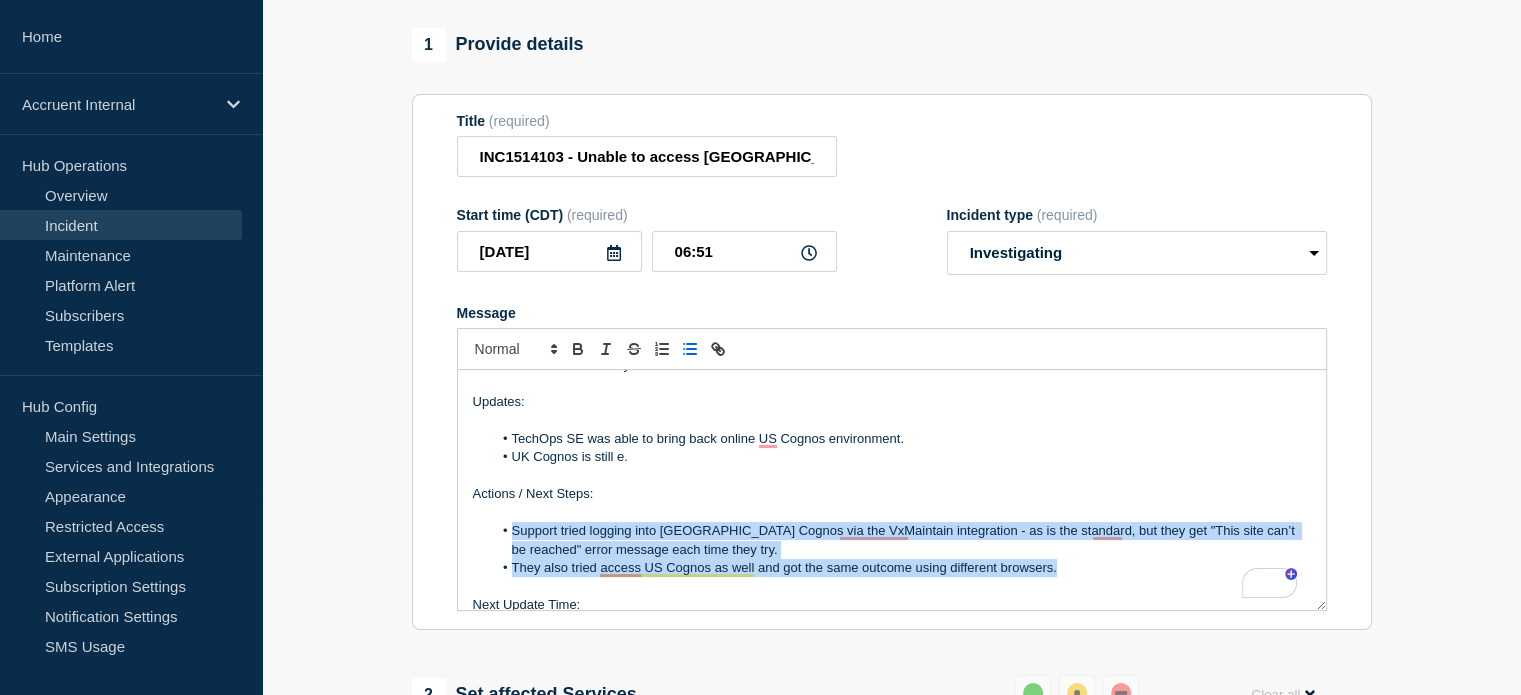 drag, startPoint x: 508, startPoint y: 517, endPoint x: 1061, endPoint y: 555, distance: 554.3041 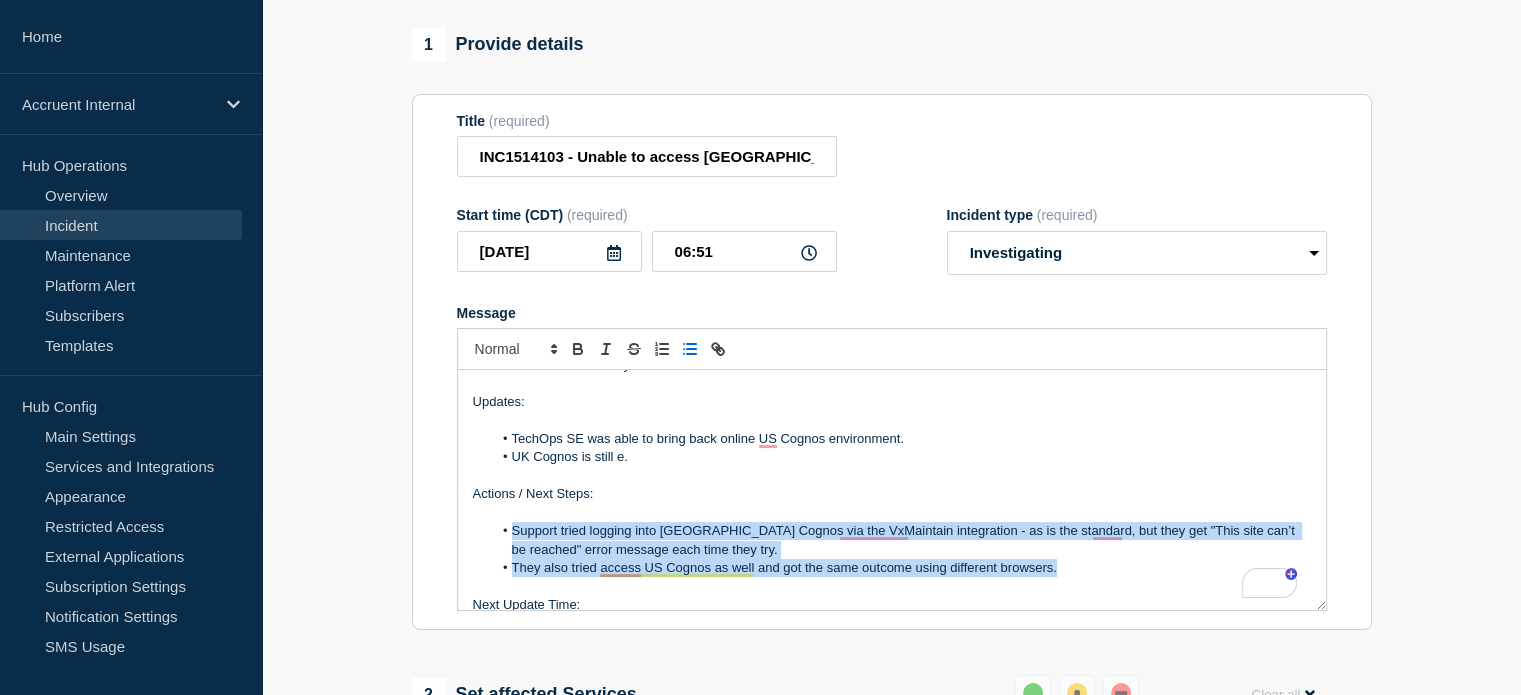 click on "Support tried logging into [GEOGRAPHIC_DATA] Cognos via the VxMaintain integration - as is the standard, but they get "This site can’t be reached" error message each time they try. They also tried access US Cognos as well and got the same outcome using different browsers." at bounding box center (892, 549) 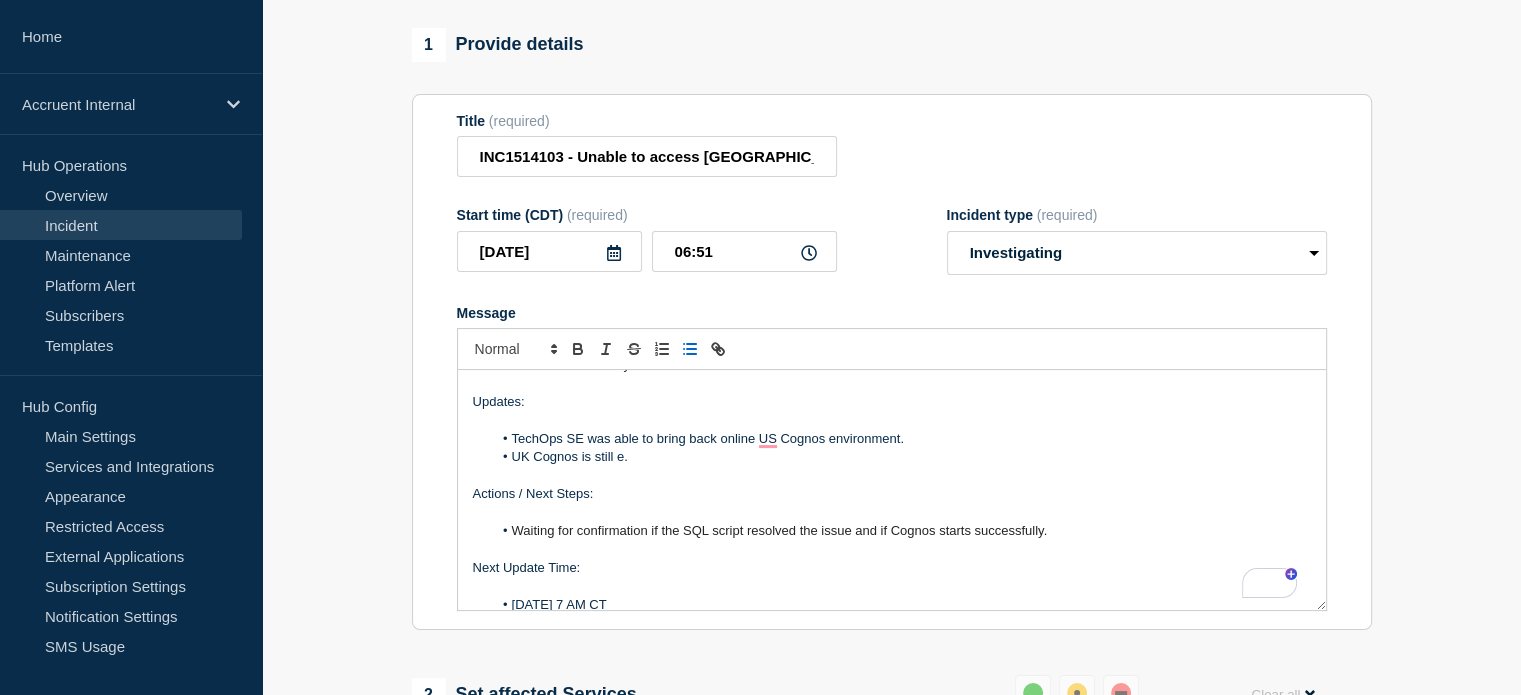 scroll, scrollTop: 124, scrollLeft: 0, axis: vertical 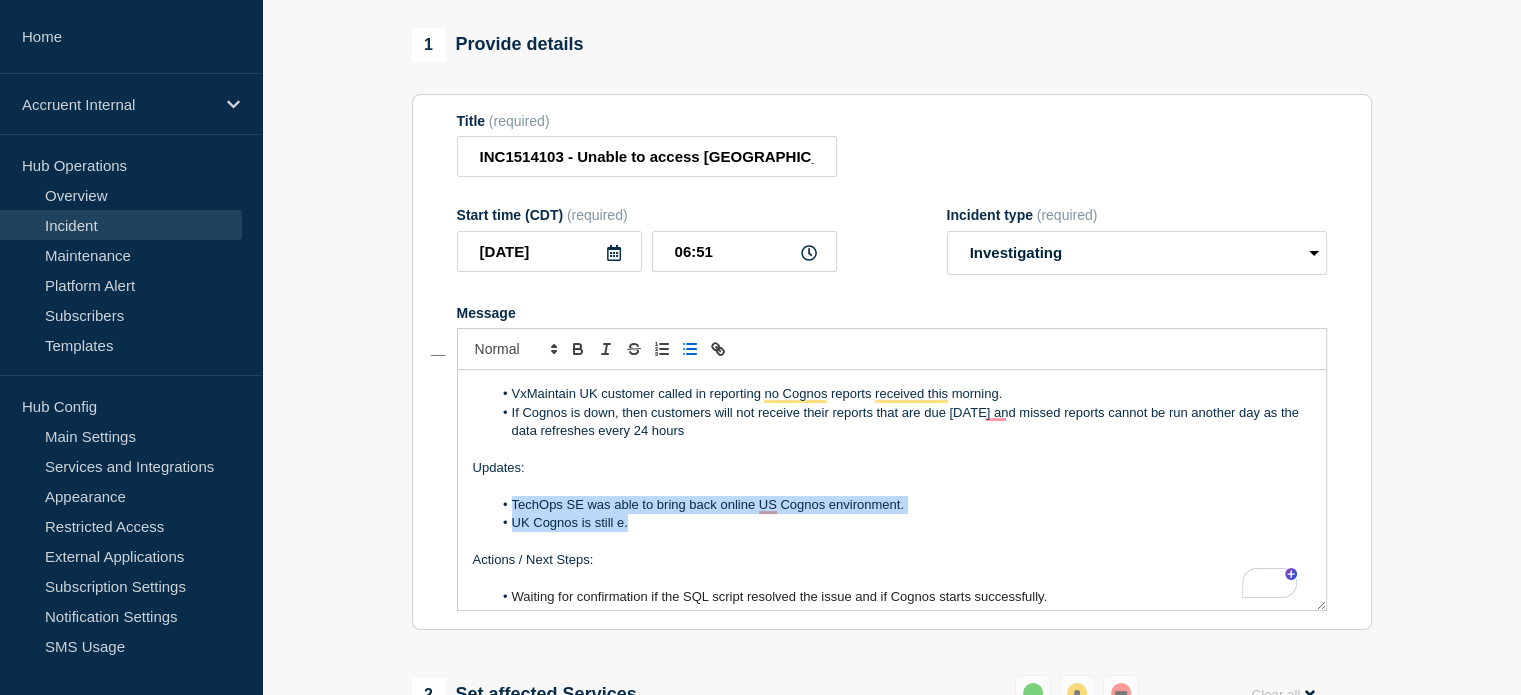 drag, startPoint x: 509, startPoint y: 492, endPoint x: 636, endPoint y: 501, distance: 127.3185 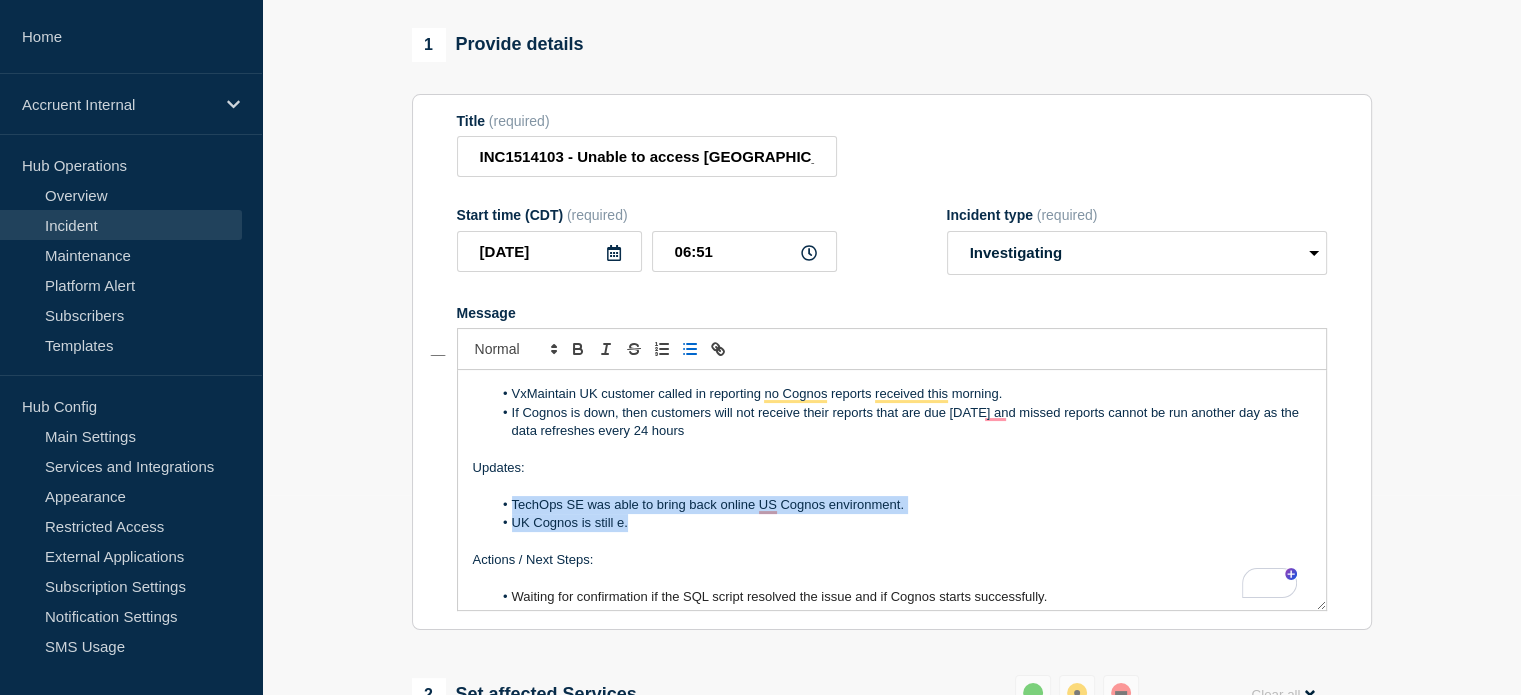 click on "TechOps SE was able to bring back online US Cognos environment.  UK Cognos is still e." at bounding box center (892, 514) 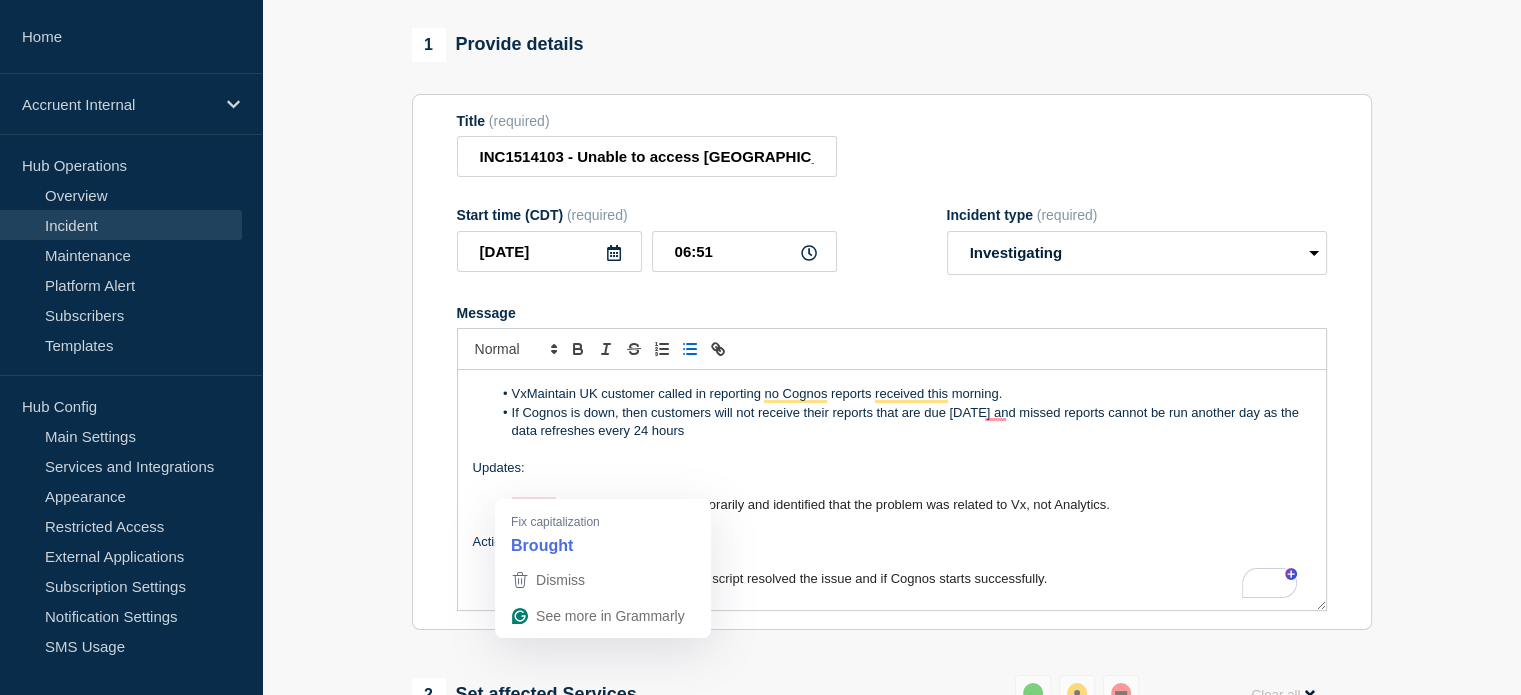 click on "brought systems back online temporarily and identified that the problem was related to Vx, not Analytics." at bounding box center (811, 504) 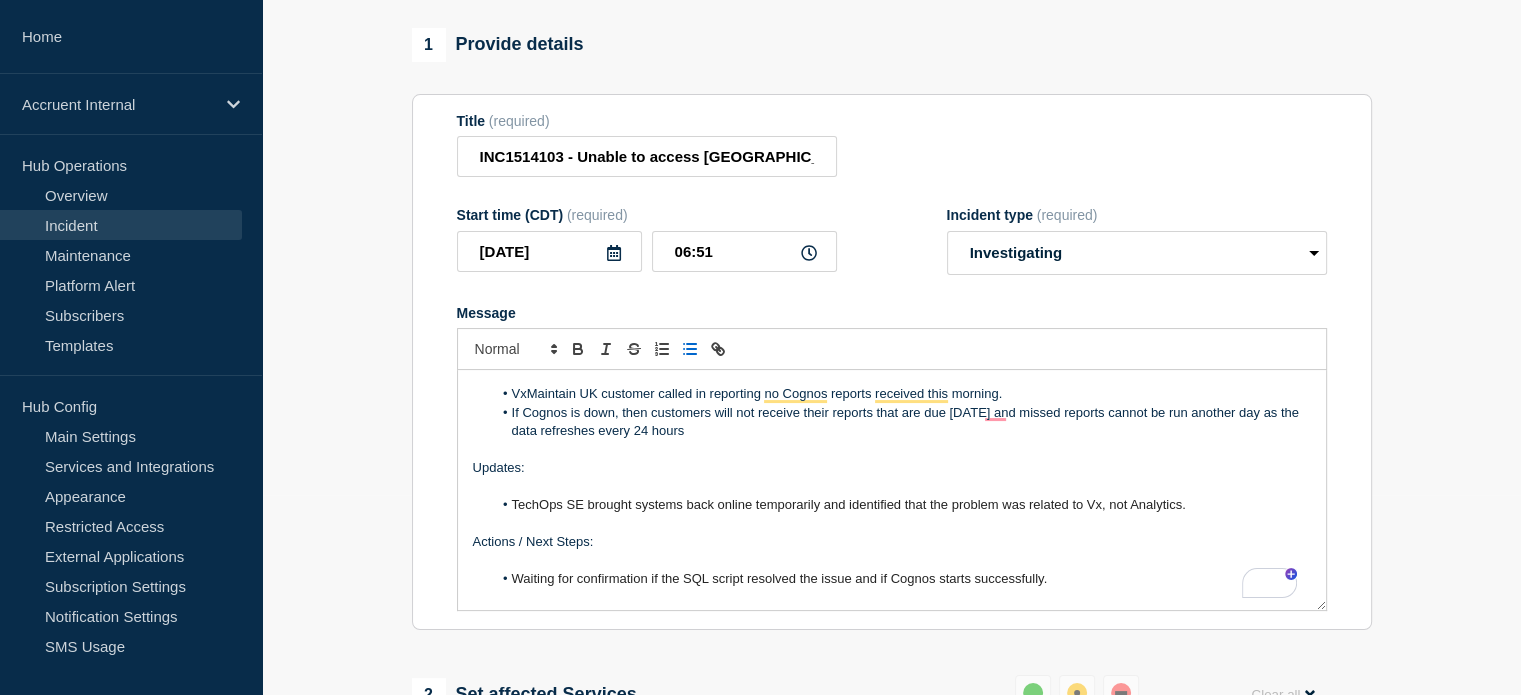 click on "TechOps SE brought systems back online temporarily and identified that the problem was related to Vx, not Analytics." at bounding box center (849, 504) 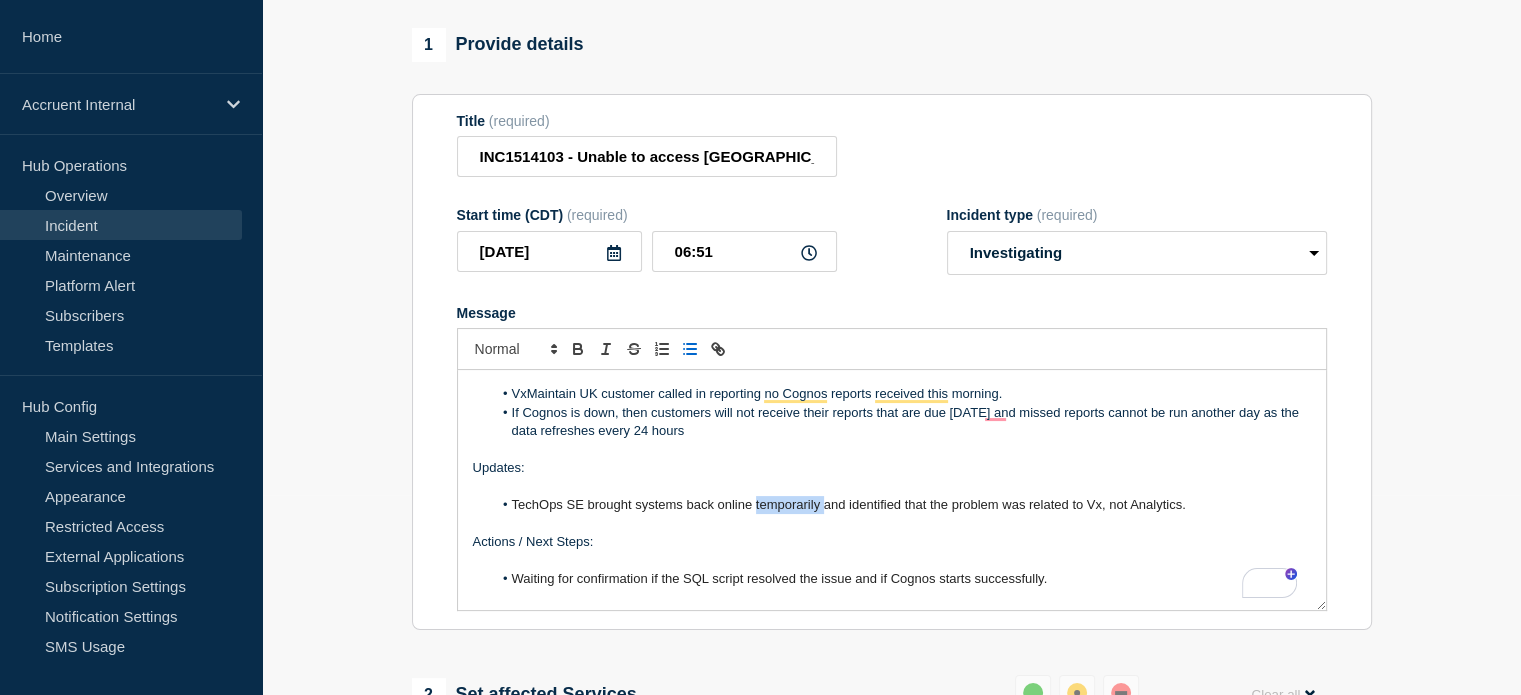 click on "TechOps SE brought systems back online temporarily and identified that the problem was related to Vx, not Analytics." at bounding box center (849, 504) 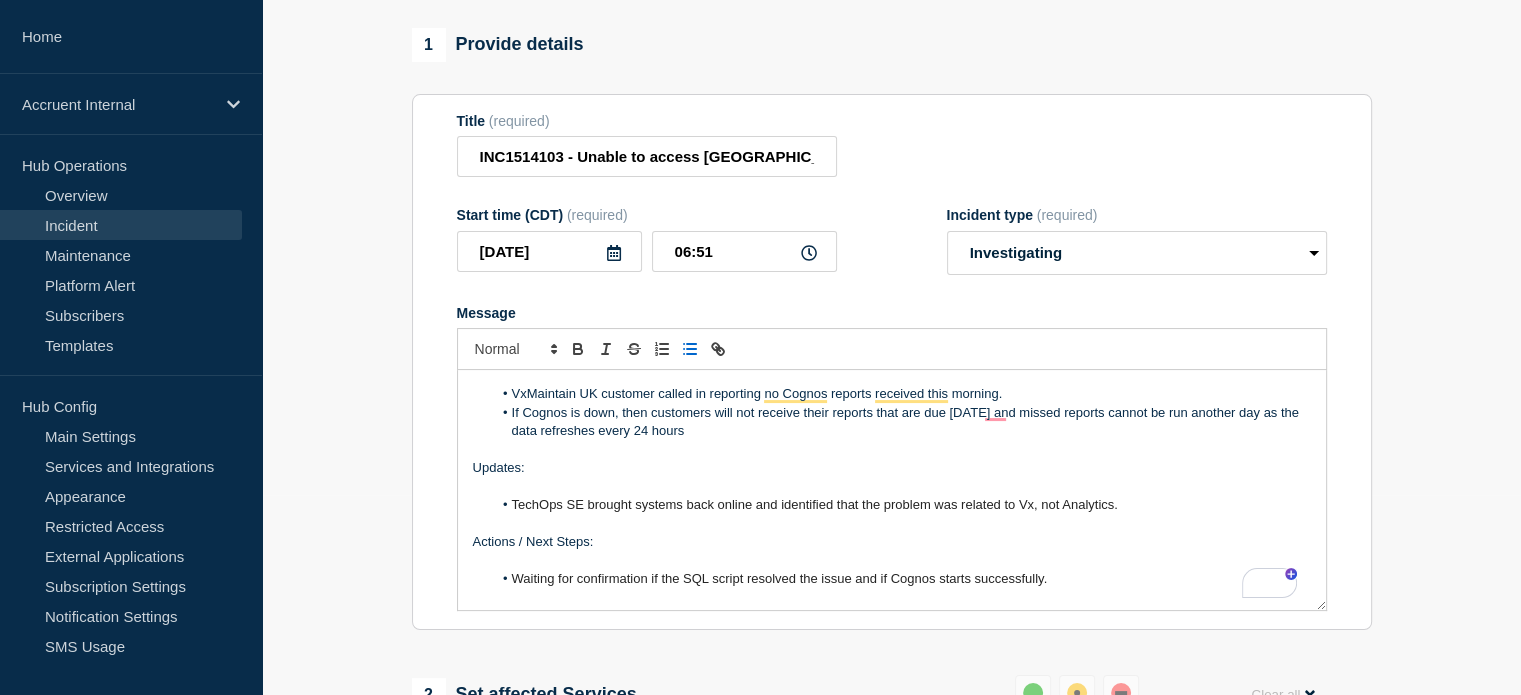 click on "TechOps SE brought systems back online and identified that the problem was related to Vx, not Analytics." at bounding box center (815, 504) 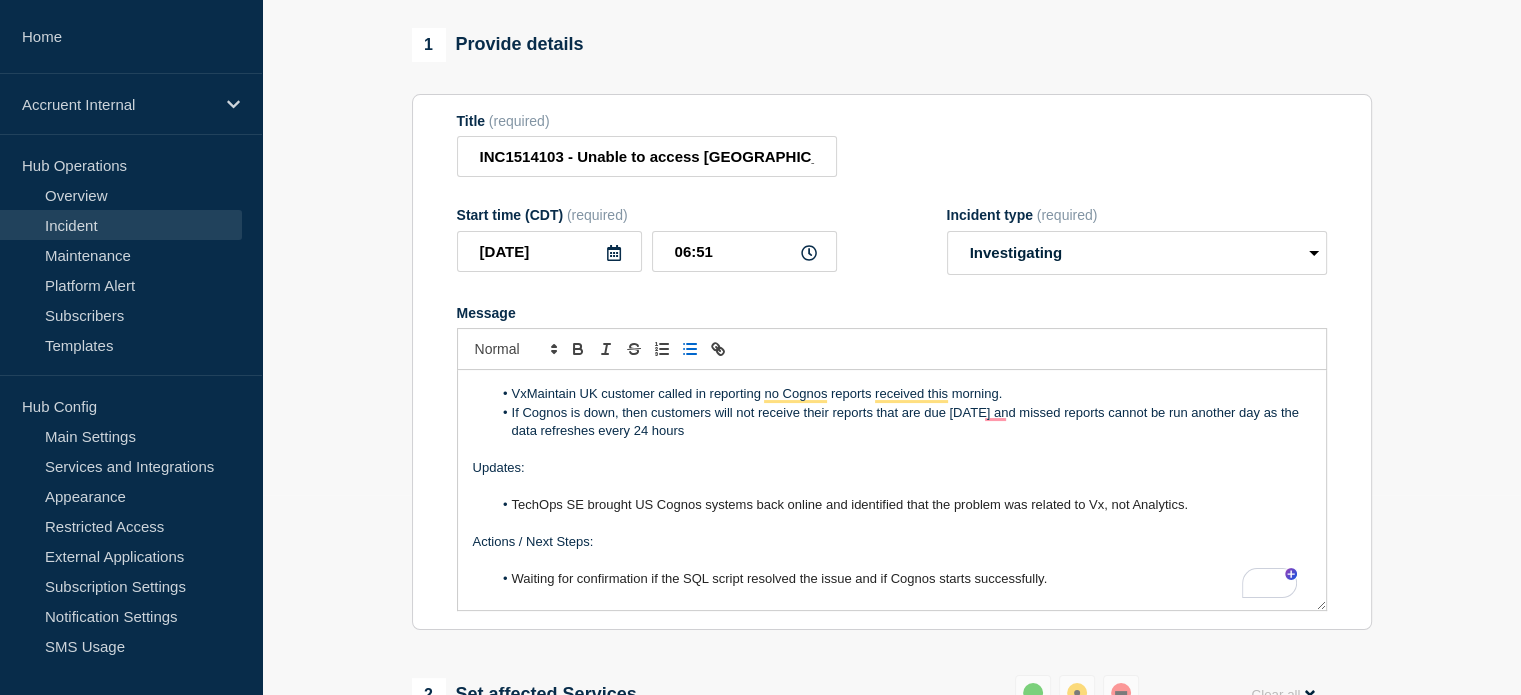 click on "TechOps SE brought US Cognos systems back online and identified that the problem was related to Vx, not Analytics." at bounding box center [901, 505] 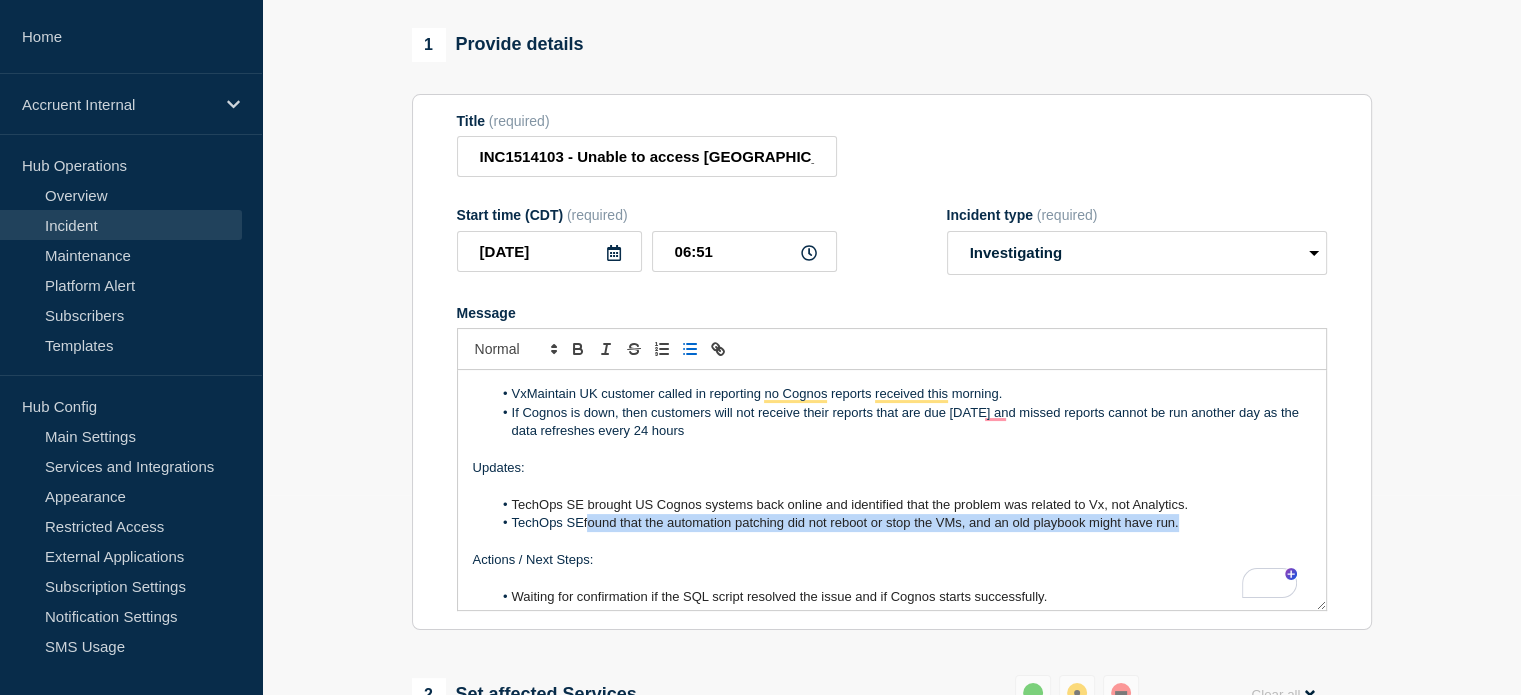 drag, startPoint x: 588, startPoint y: 507, endPoint x: 1180, endPoint y: 511, distance: 592.0135 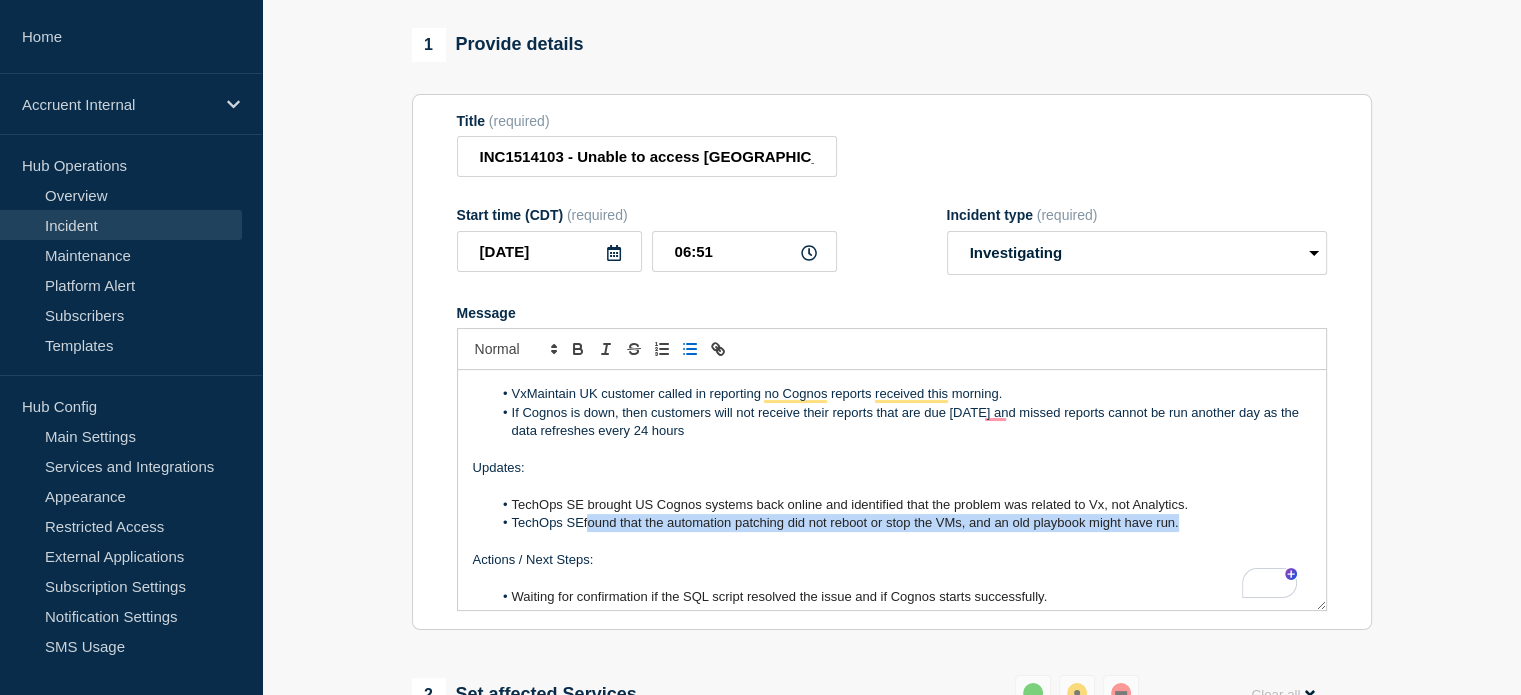 click on "found that the automation patching did not reboot or stop the VMs, and an old playbook might have run." at bounding box center (881, 522) 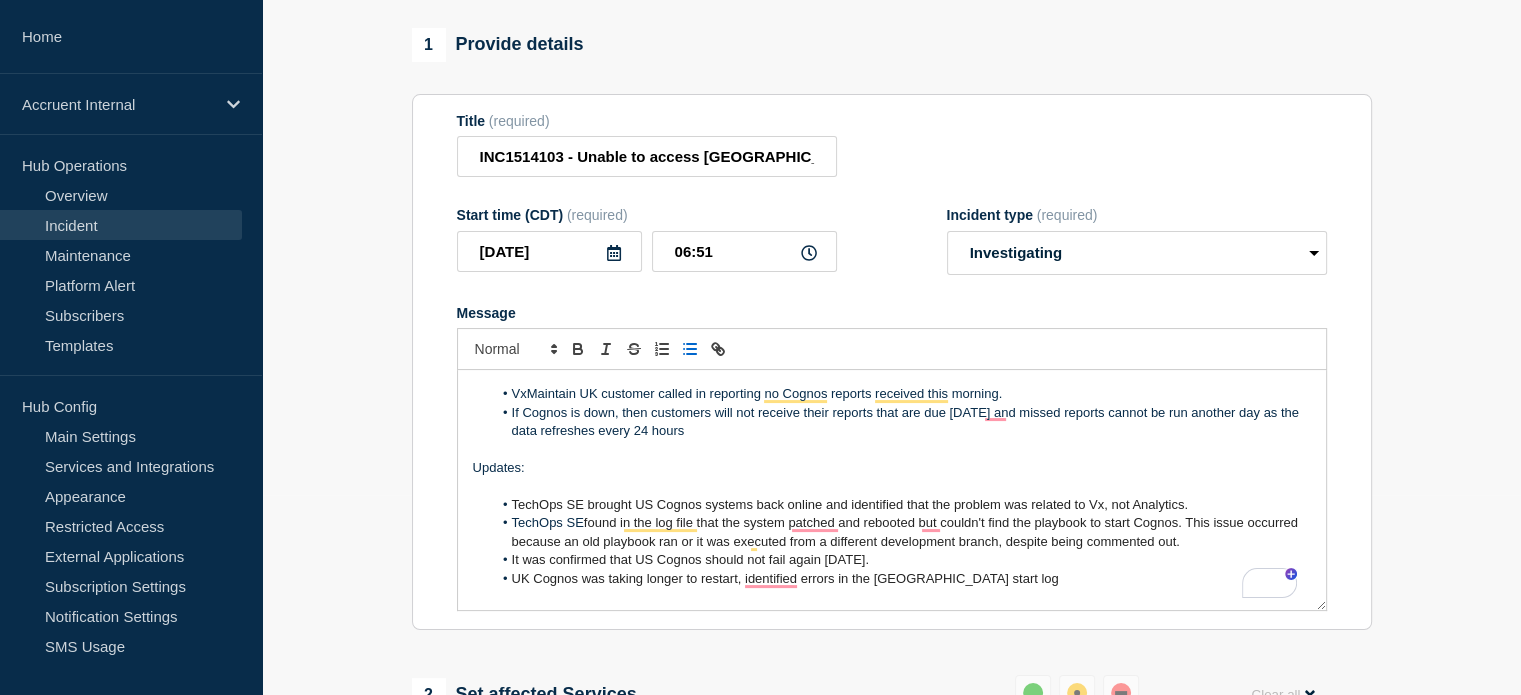 click on "UK Cognos was taking longer to restart, identified errors in the [GEOGRAPHIC_DATA] start log" at bounding box center [785, 578] 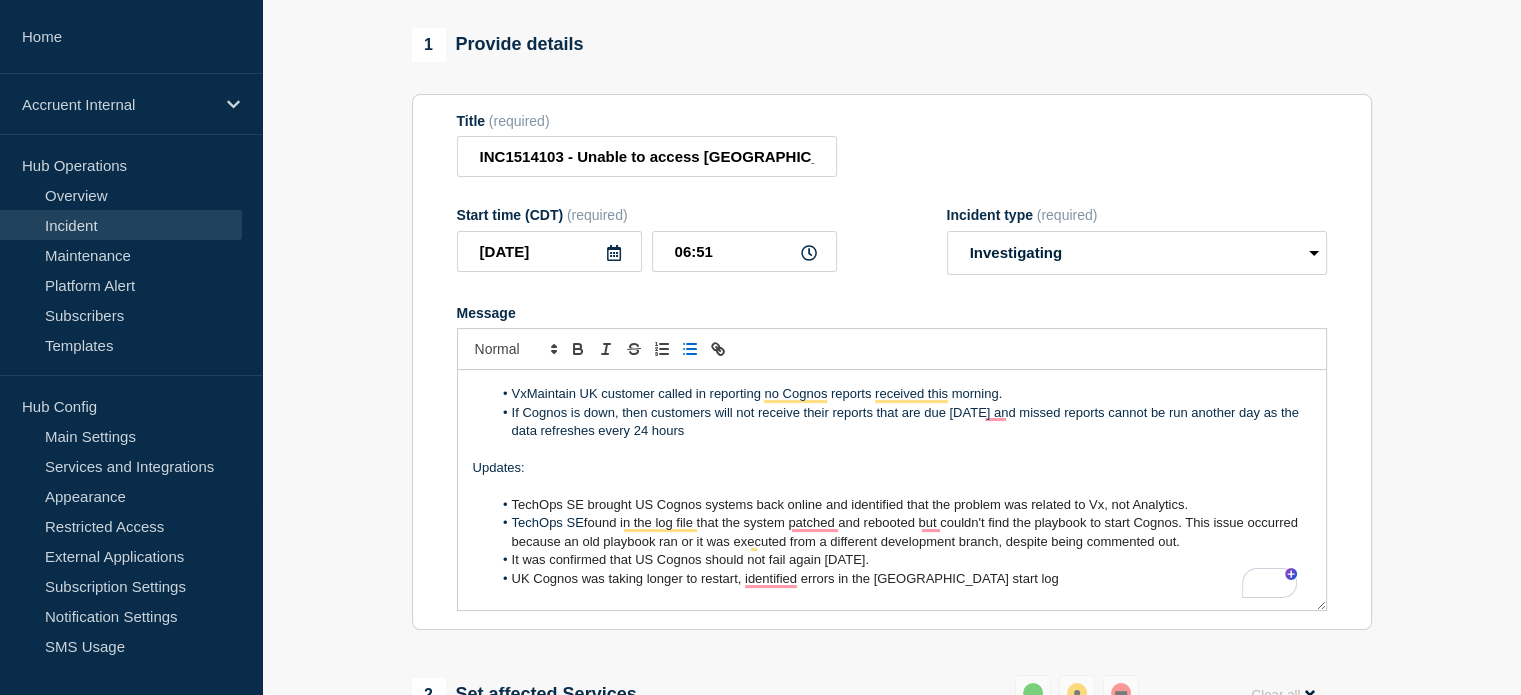 click on "It was confirmed that US Cognos should not fail again [DATE]." at bounding box center (901, 560) 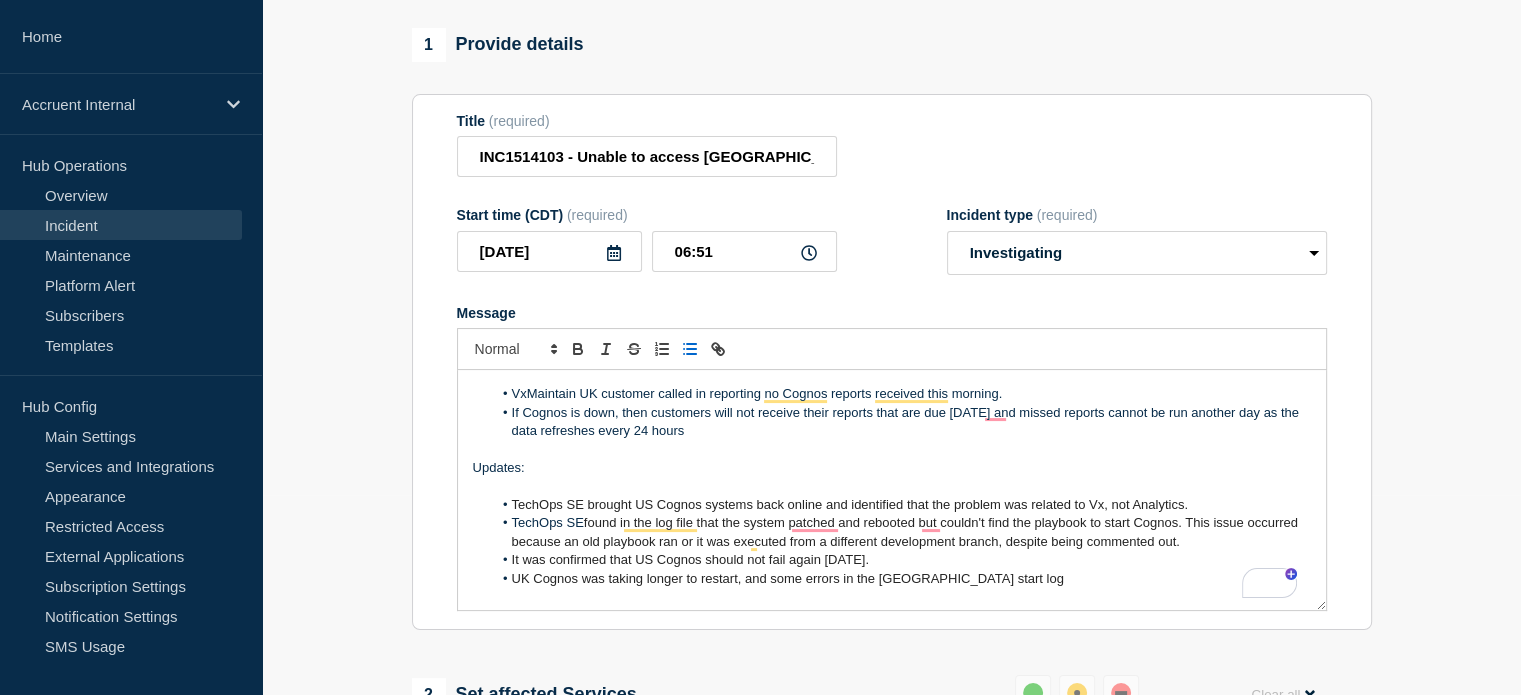 click on "UK Cognos was taking longer to restart, and some errors in the [GEOGRAPHIC_DATA] start log" at bounding box center [788, 578] 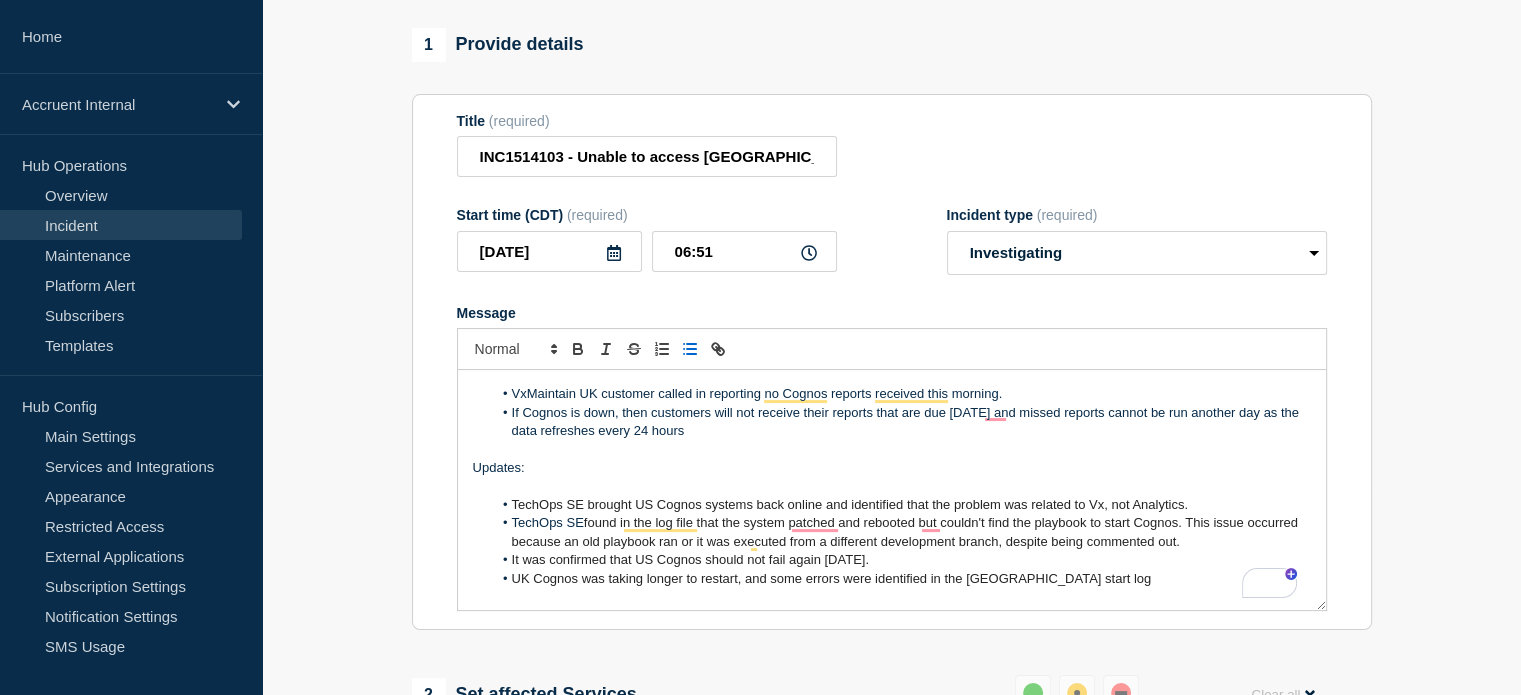 click on "UK Cognos was taking longer to restart, and some errors were identified in the [GEOGRAPHIC_DATA] start log" at bounding box center (901, 579) 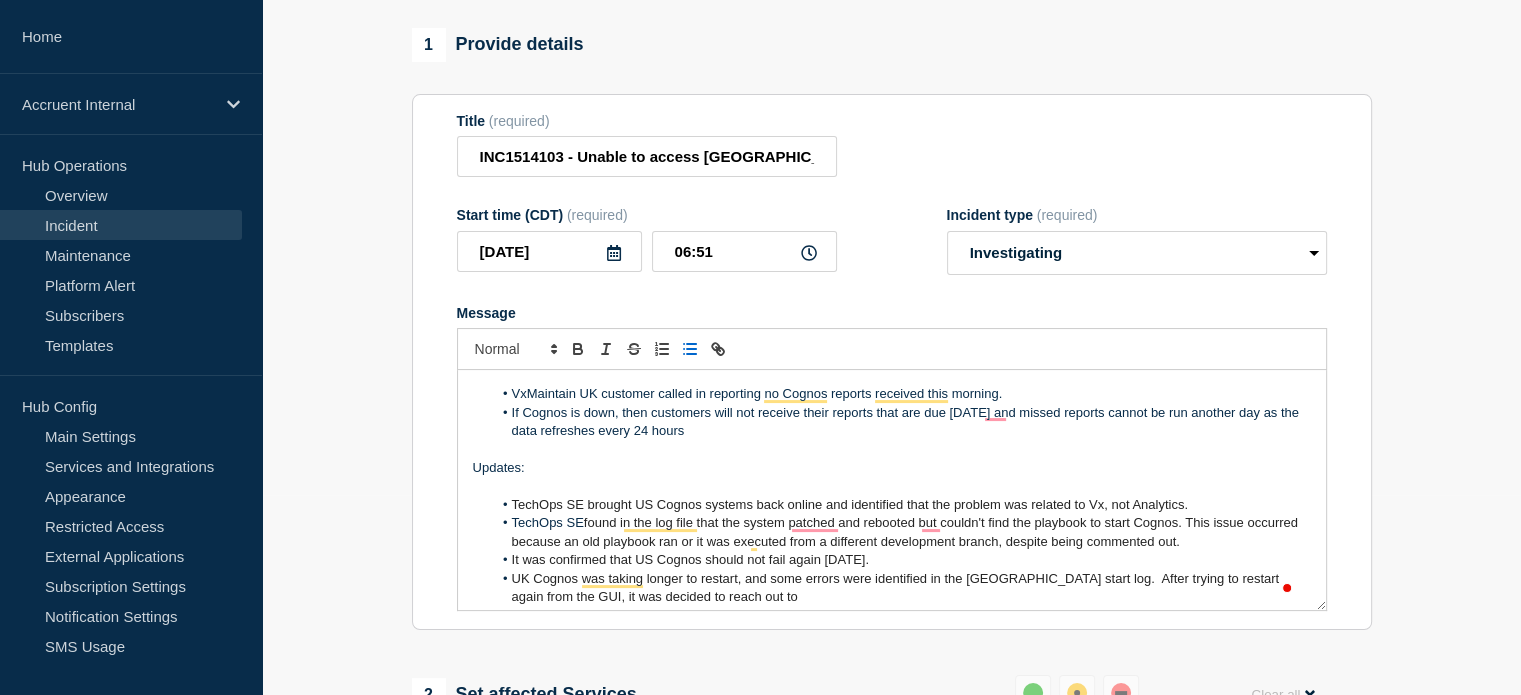 click on "TechOps SE brought US Cognos systems back online and identified that the problem was related to Vx, not Analytics." at bounding box center (901, 505) 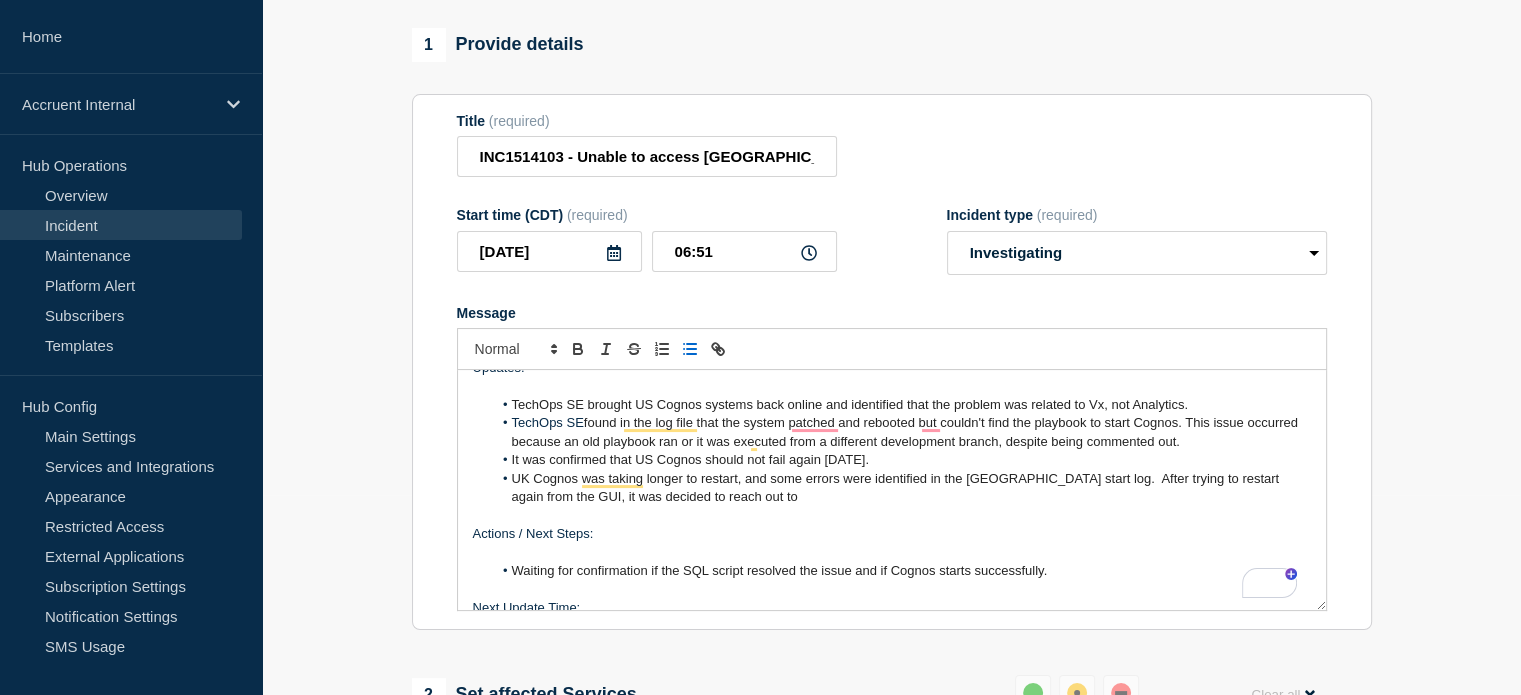 click on "UK Cognos was taking longer to restart, and some errors were identified in the [GEOGRAPHIC_DATA] start log.  After trying to restart again from the GUI, it was decided to reach out to" at bounding box center (901, 488) 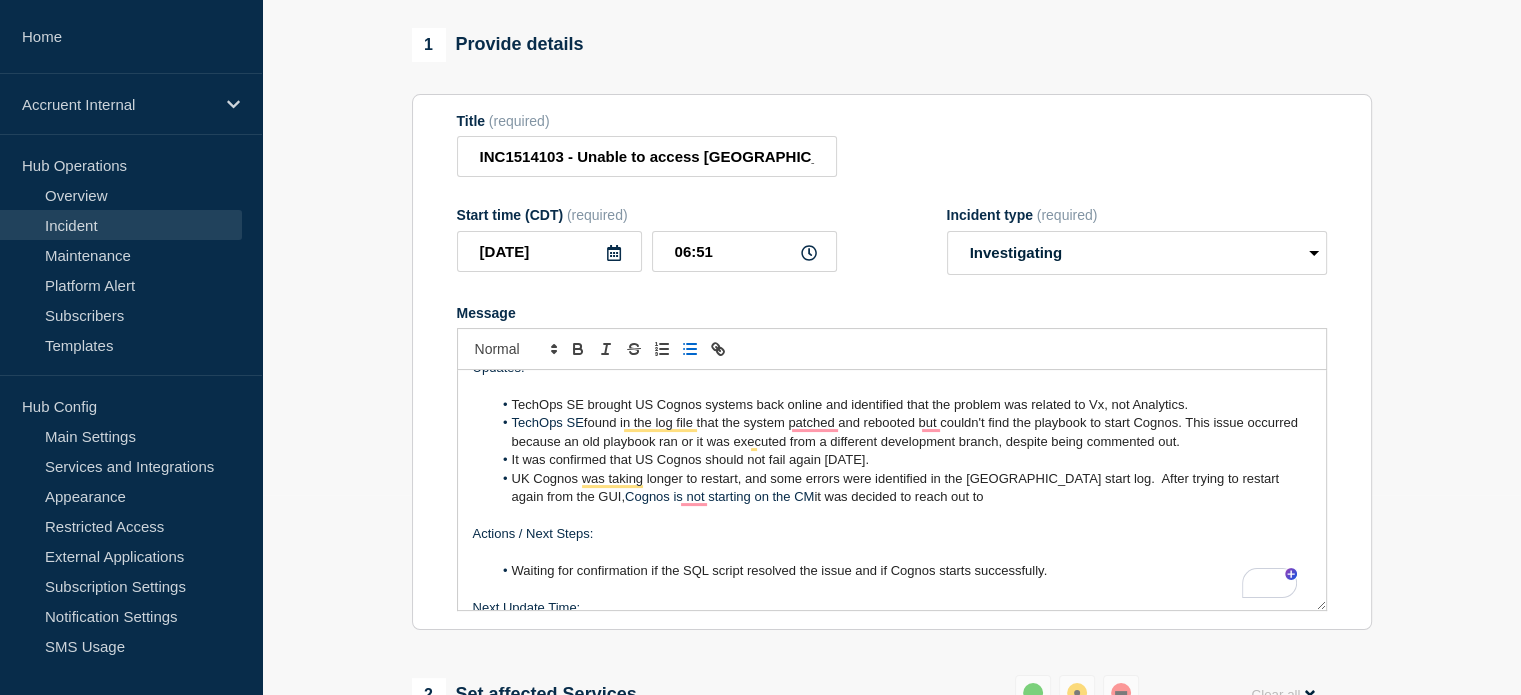 click on "UK Cognos was taking longer to restart, and some errors were identified in the [GEOGRAPHIC_DATA] start log.  After trying to restart again from the GUI,  Cognos is not starting on the CM it was decided to reach out to" at bounding box center (901, 488) 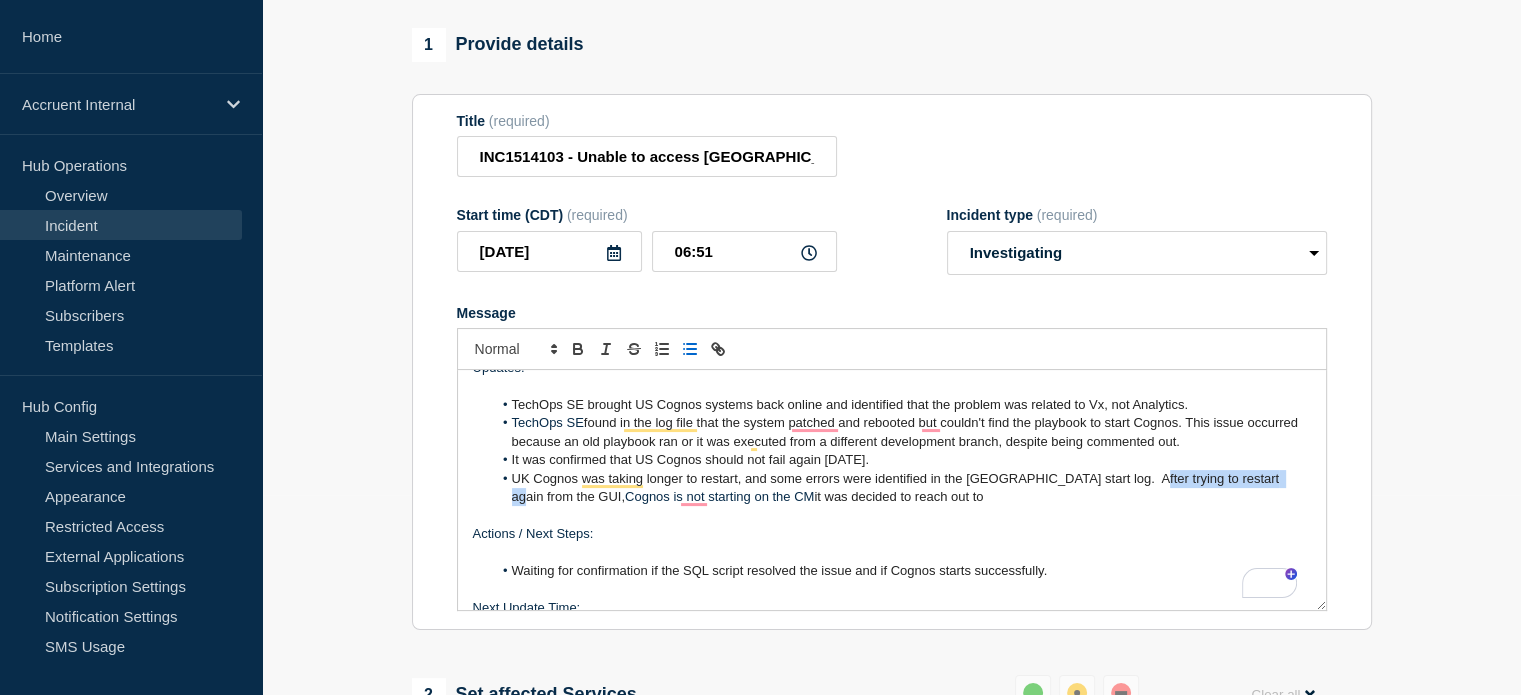 drag, startPoint x: 1123, startPoint y: 464, endPoint x: 1272, endPoint y: 464, distance: 149 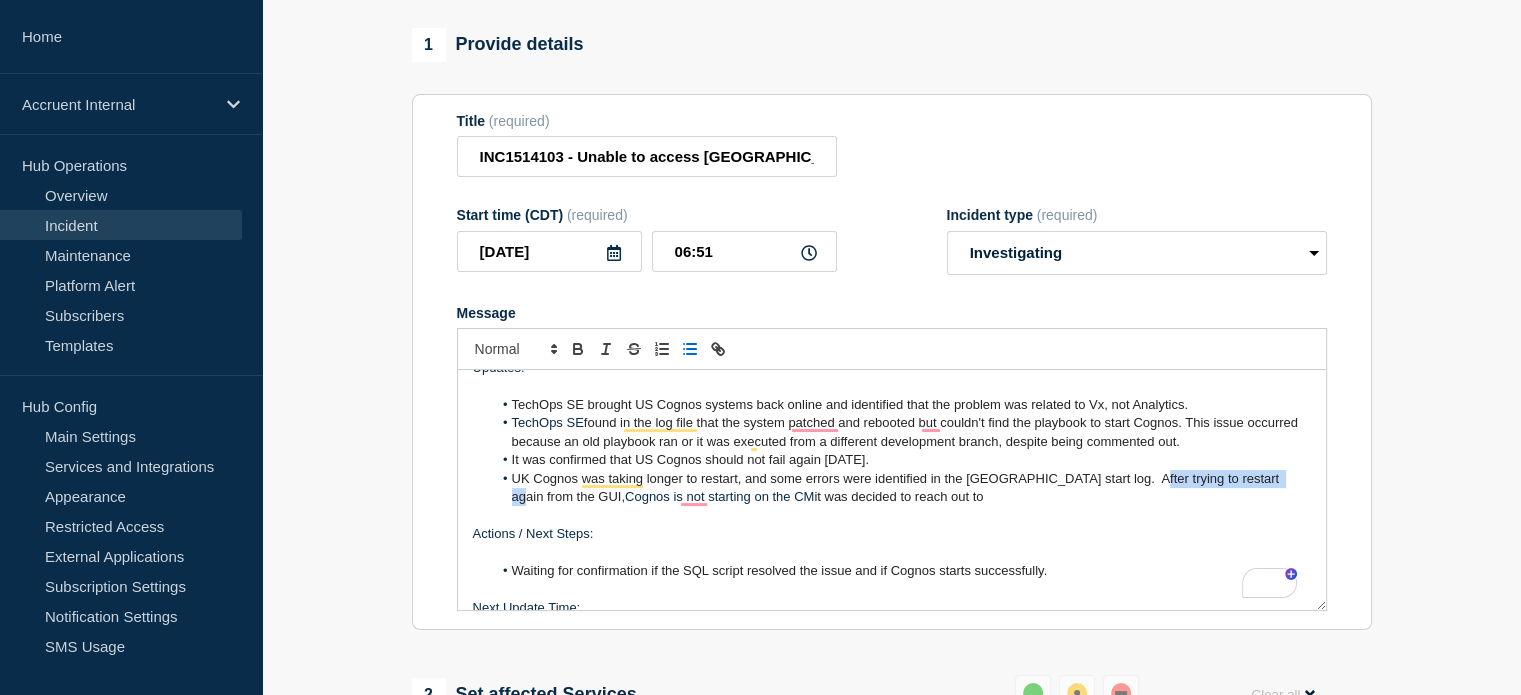 click on "UK Cognos was taking longer to restart, and some errors were identified in the [GEOGRAPHIC_DATA] start log.  After trying to restart again from the GUI," at bounding box center (897, 487) 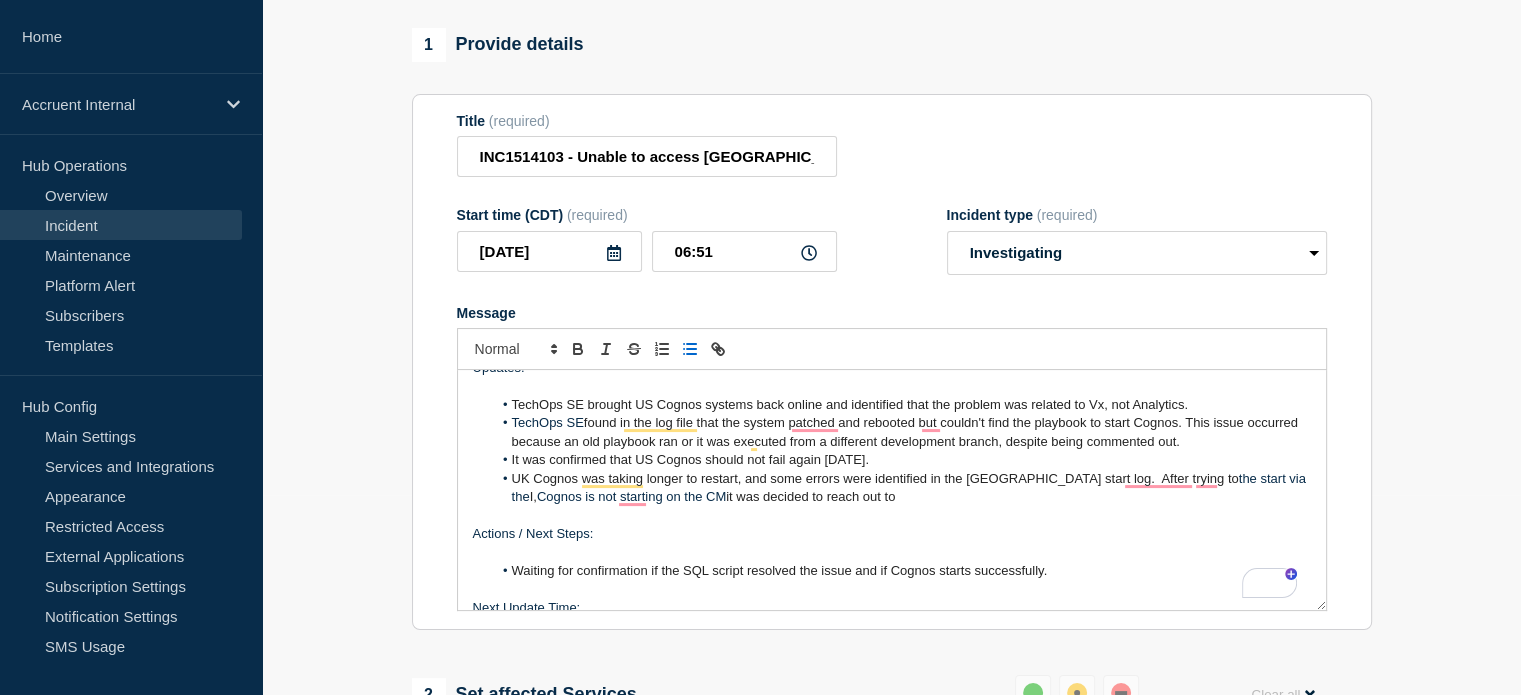 click on "UK Cognos was taking longer to restart, and some errors were identified in the [GEOGRAPHIC_DATA] start log.  After trying to" at bounding box center [875, 478] 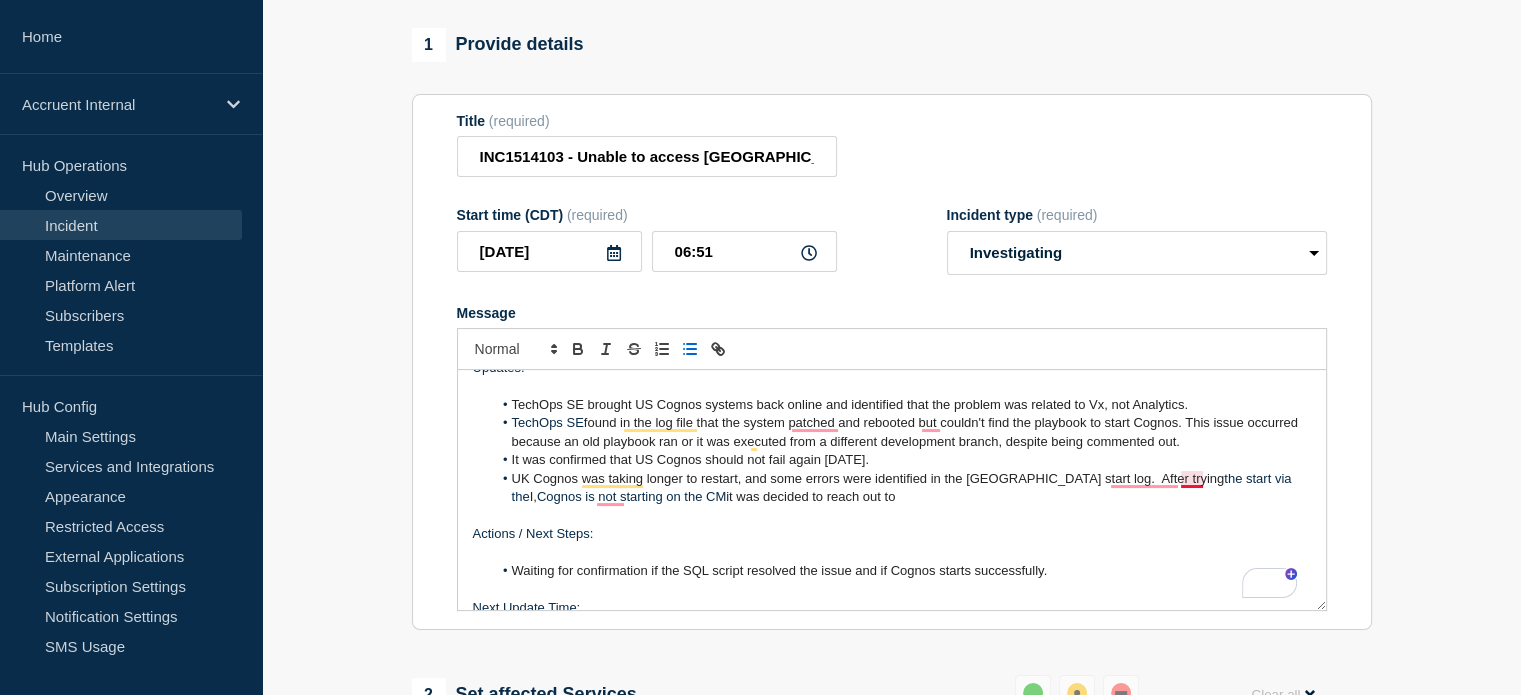 click on "I," at bounding box center (533, 496) 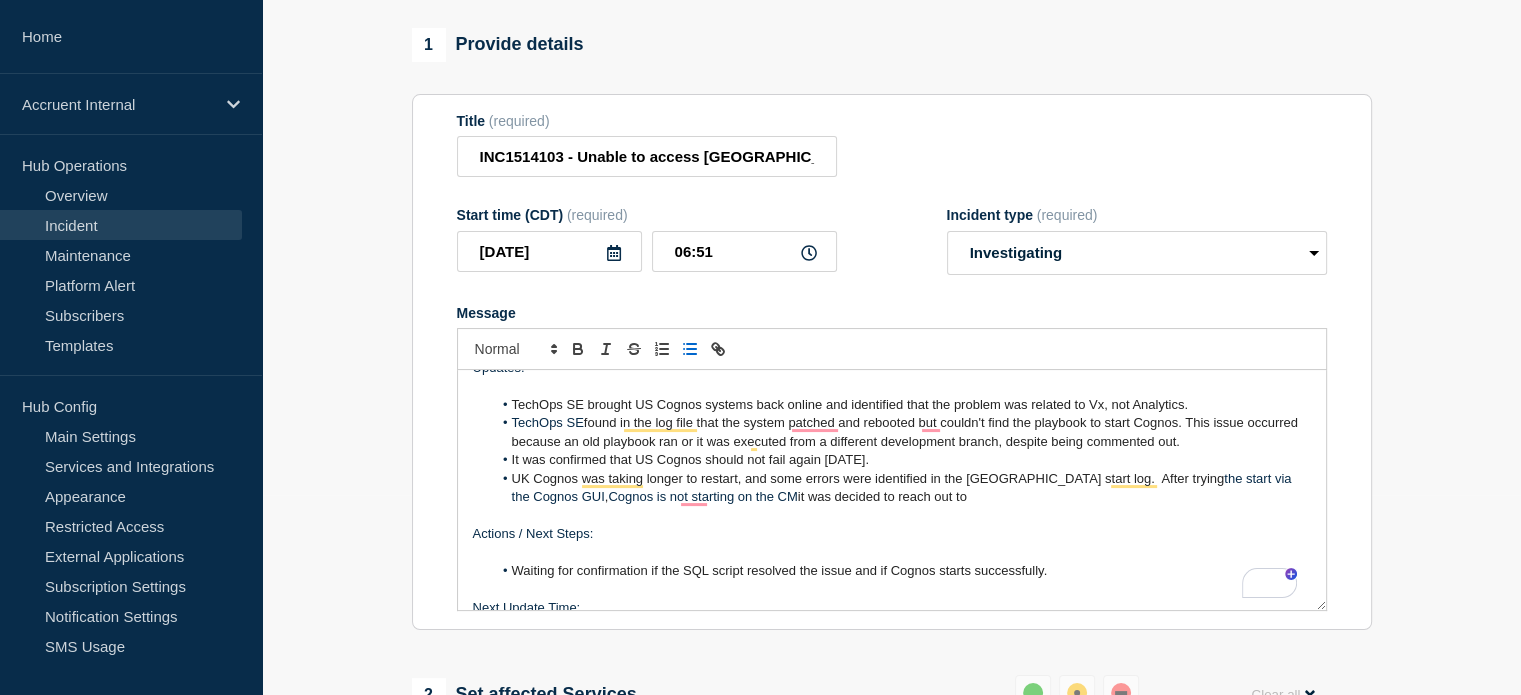 click on "UK Cognos was taking longer to restart, and some errors were identified in the [GEOGRAPHIC_DATA] start log.  After trying  the start via the Cognos GUI ,  Cognos is not starting on the CM it was decided to reach out to" at bounding box center [901, 488] 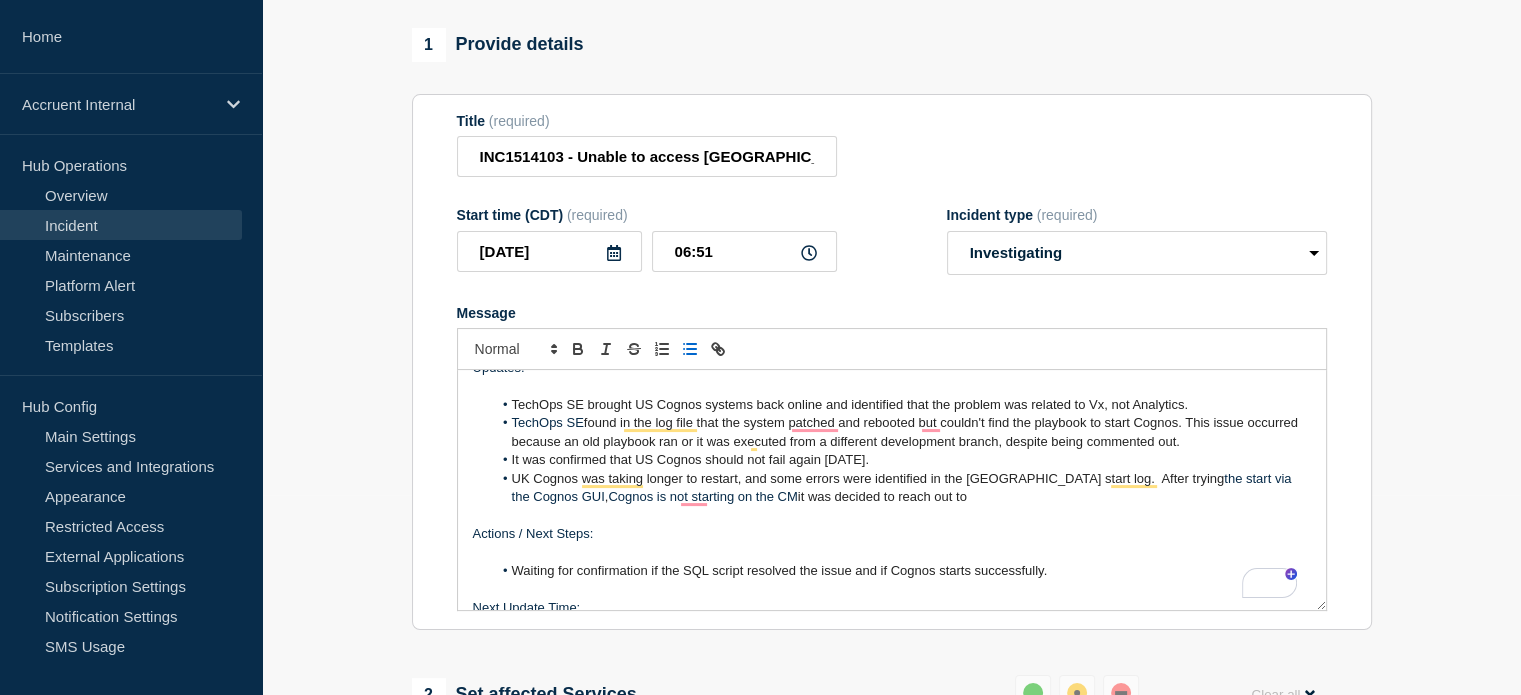 drag, startPoint x: 514, startPoint y: 482, endPoint x: 876, endPoint y: 489, distance: 362.0677 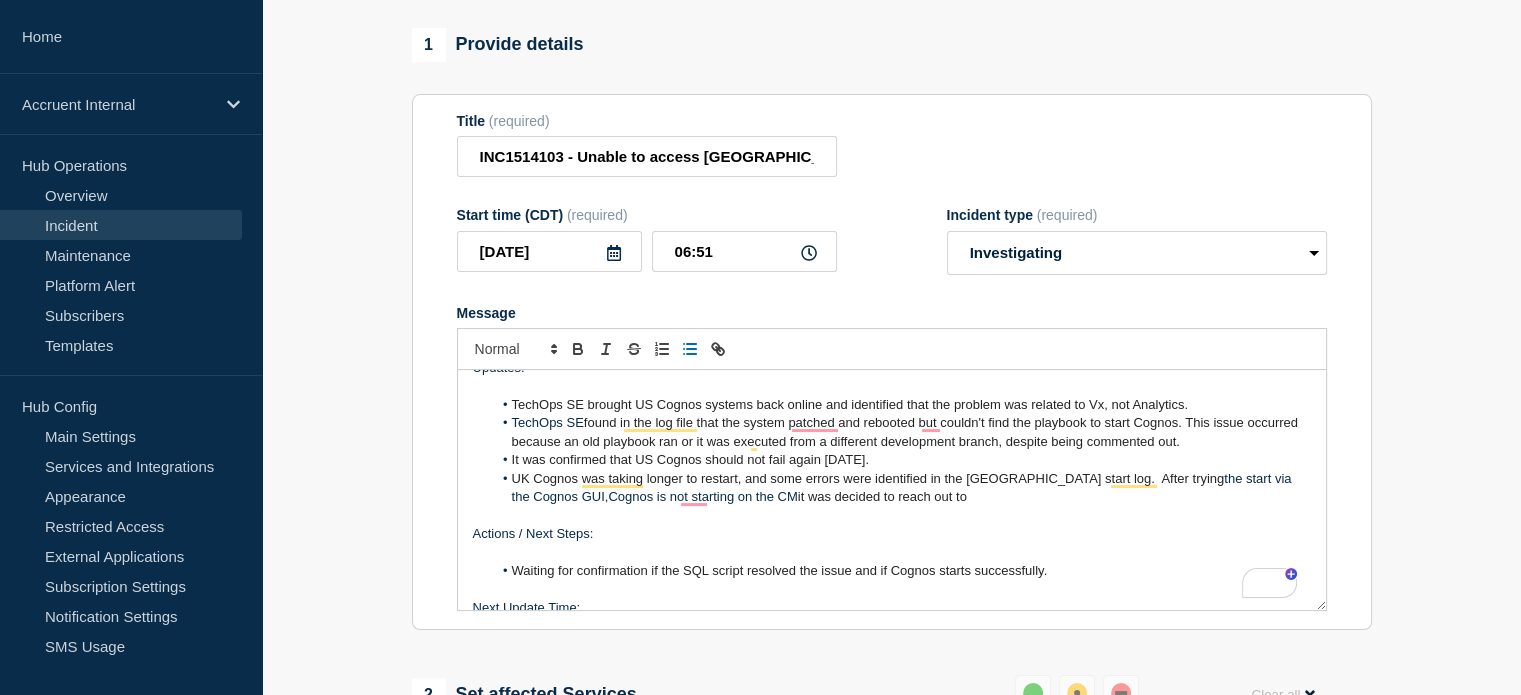 click on "UK Cognos was taking longer to restart, and some errors were identified in the [GEOGRAPHIC_DATA] start log.  After trying  the start via the Cognos GUI ,  Cognos is not starting on the CM it was decided to reach out to" at bounding box center (901, 488) 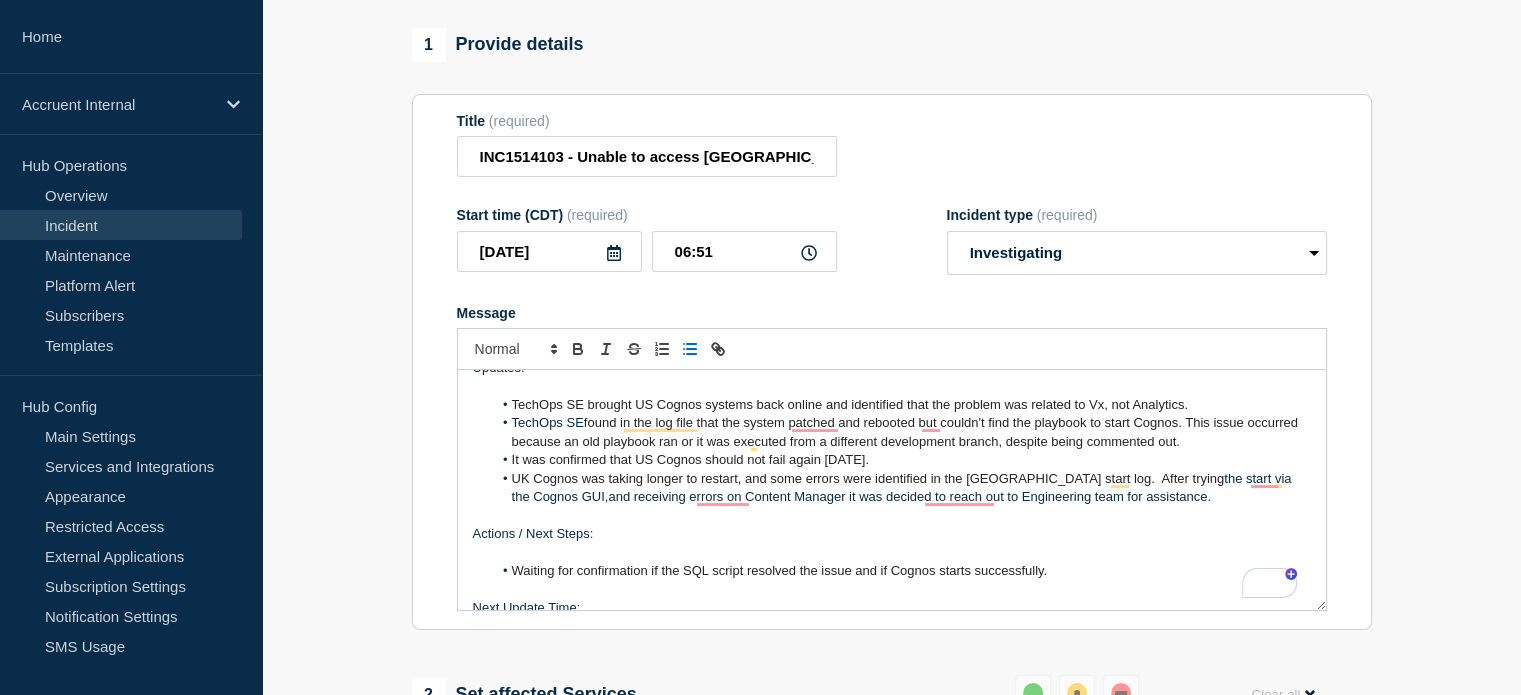 scroll, scrollTop: 208, scrollLeft: 0, axis: vertical 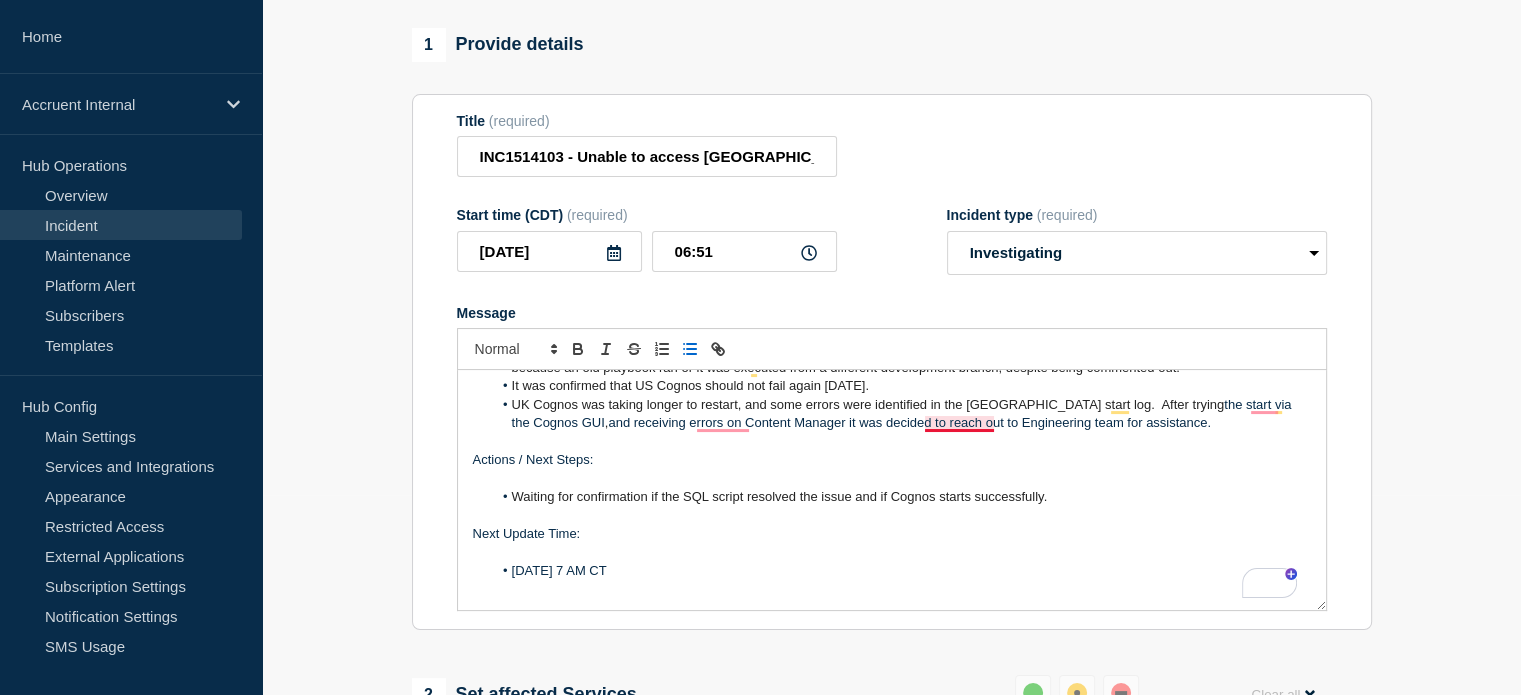 click on "UK Cognos was taking longer to restart, and some errors were identified in the [GEOGRAPHIC_DATA] start log.  After trying  the start via the Cognos GUI ,  and receiving errors on Content Manager it was decided to reach out to Engineering team for assistance." at bounding box center (901, 414) 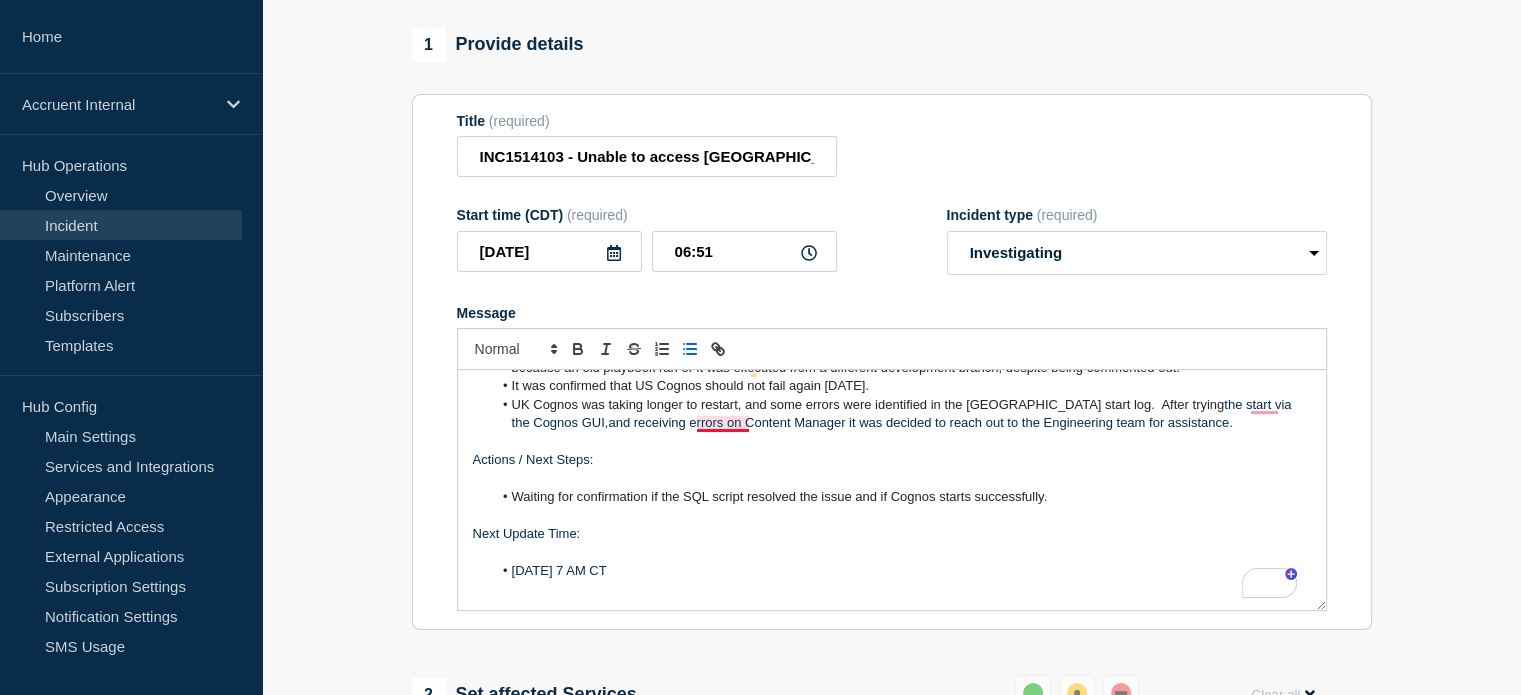 click on "UK Cognos was taking longer to restart, and some errors were identified in the [GEOGRAPHIC_DATA] start log.  After trying  the start via the Cognos GUI ,  and receiving errors on Content Manager it was decided to reach out to the Engineering team for assistance." at bounding box center [901, 414] 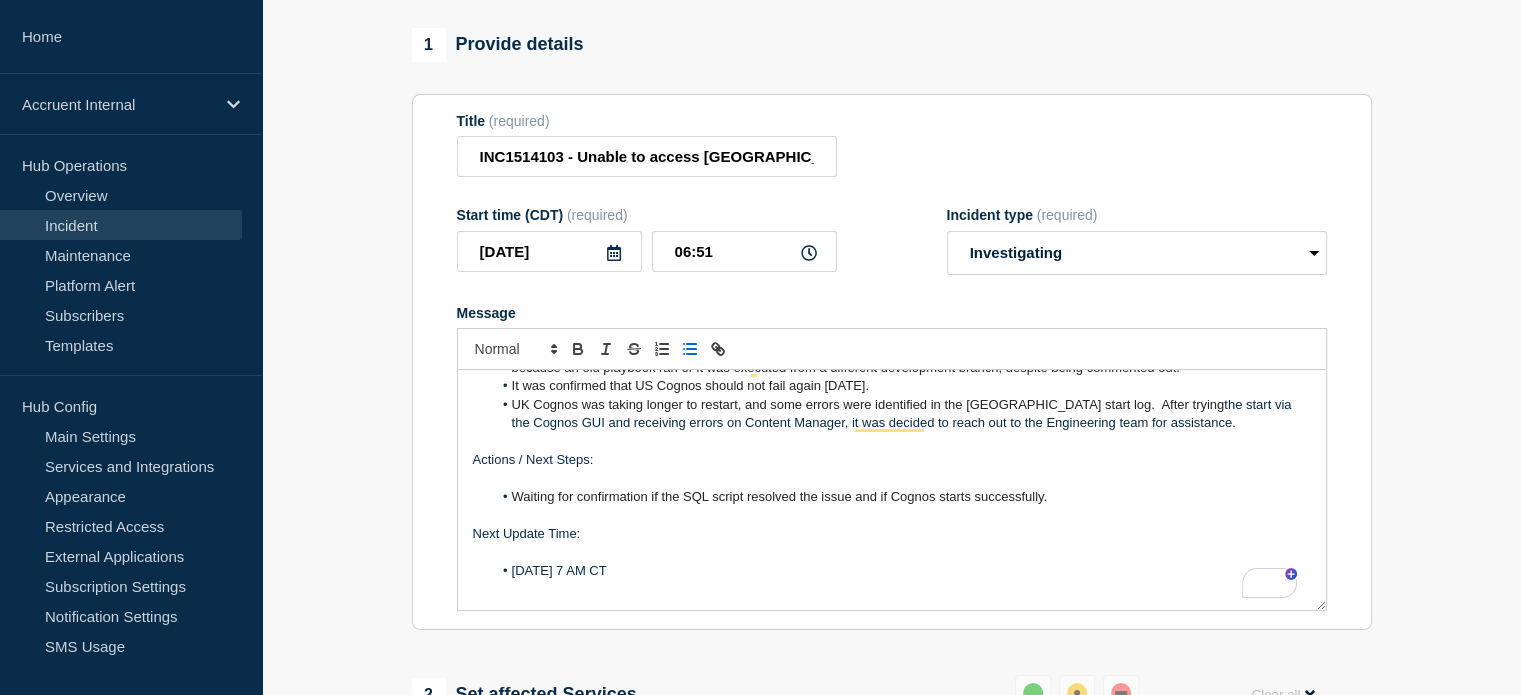 click on "Waiting for confirmation if the SQL script resolved the issue and if Cognos starts successfully." at bounding box center (901, 497) 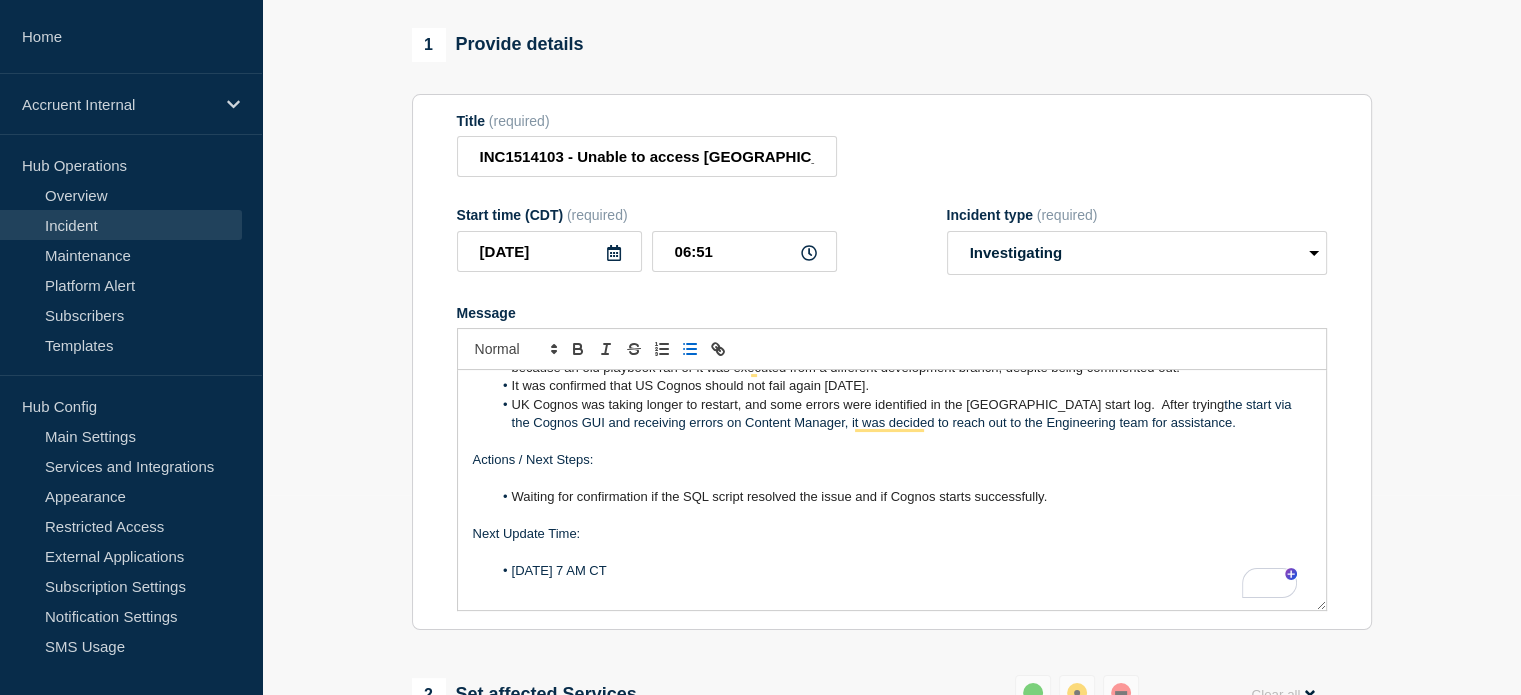 click on "[DATE] 7 AM CT" at bounding box center [901, 571] 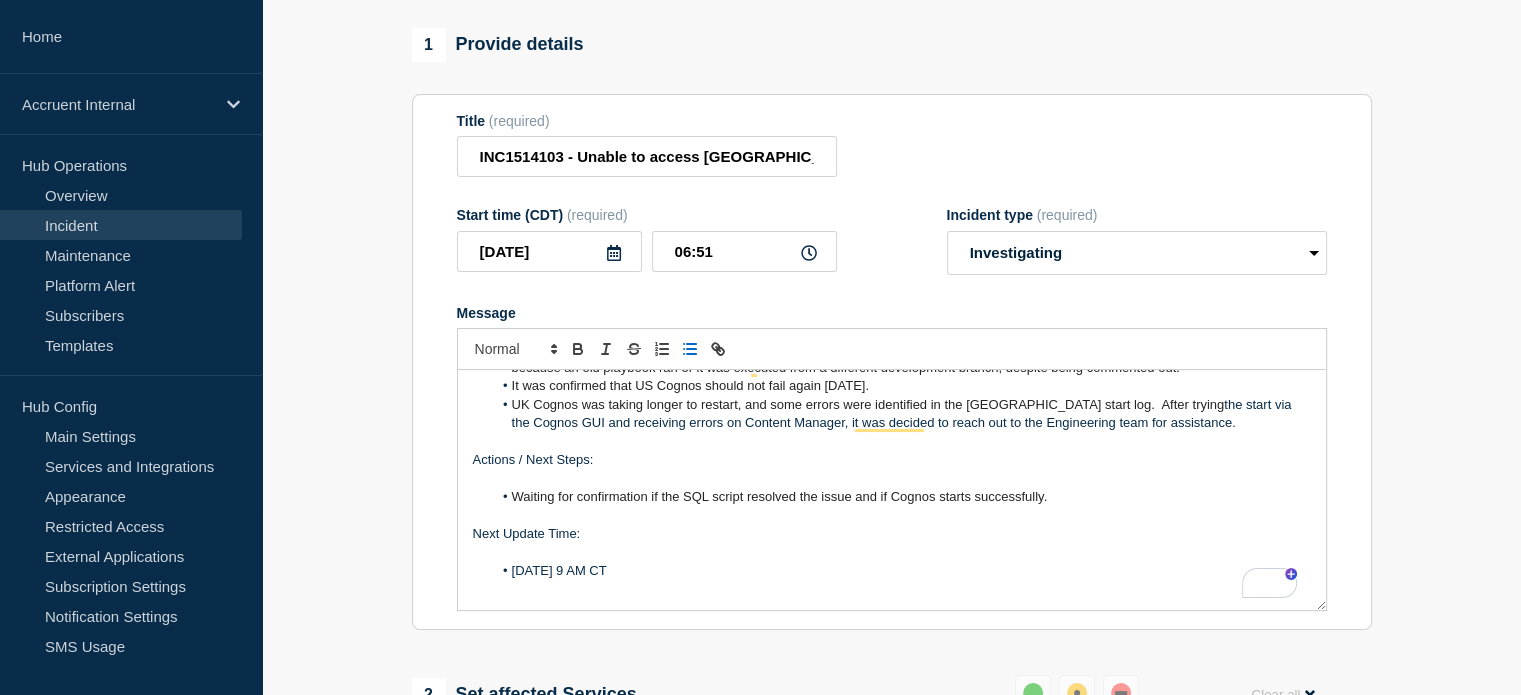 click on "[DATE] 9 AM CT" at bounding box center [901, 571] 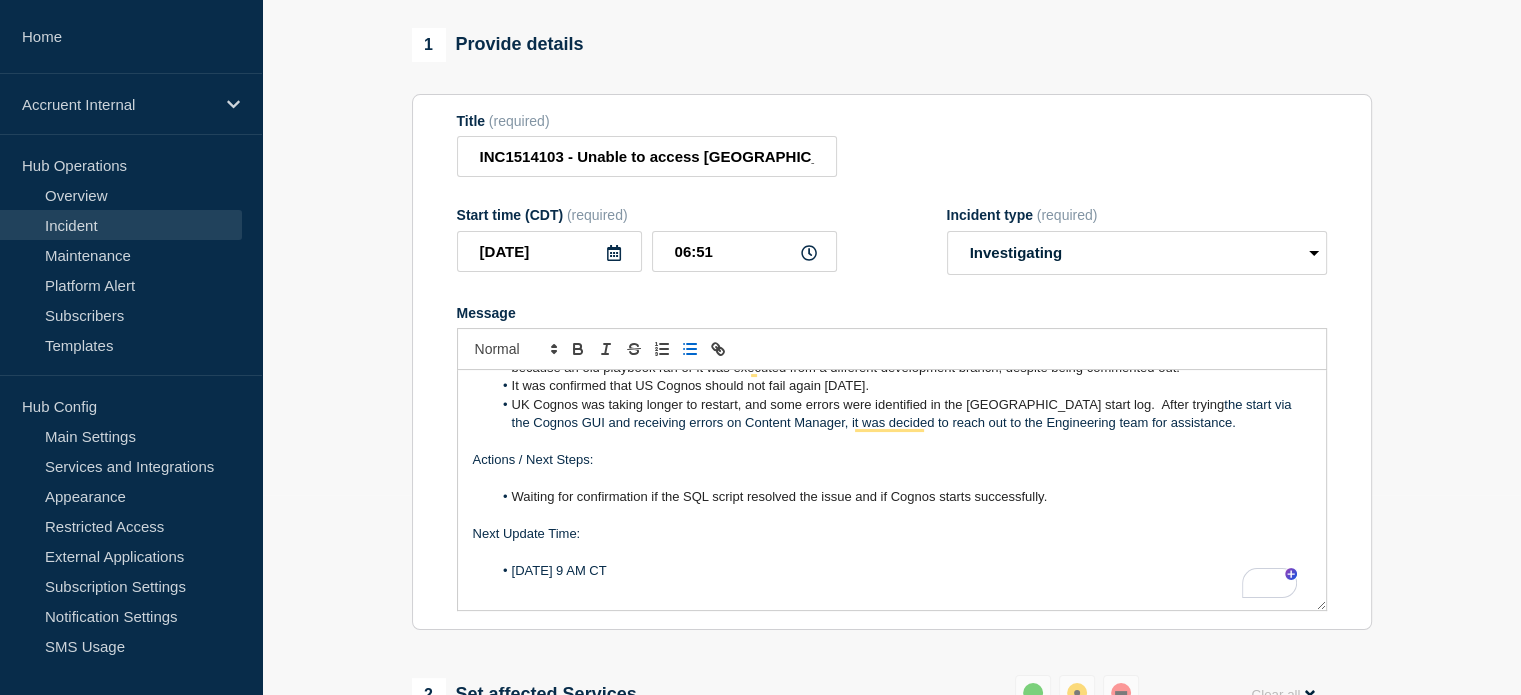 scroll, scrollTop: 127, scrollLeft: 0, axis: vertical 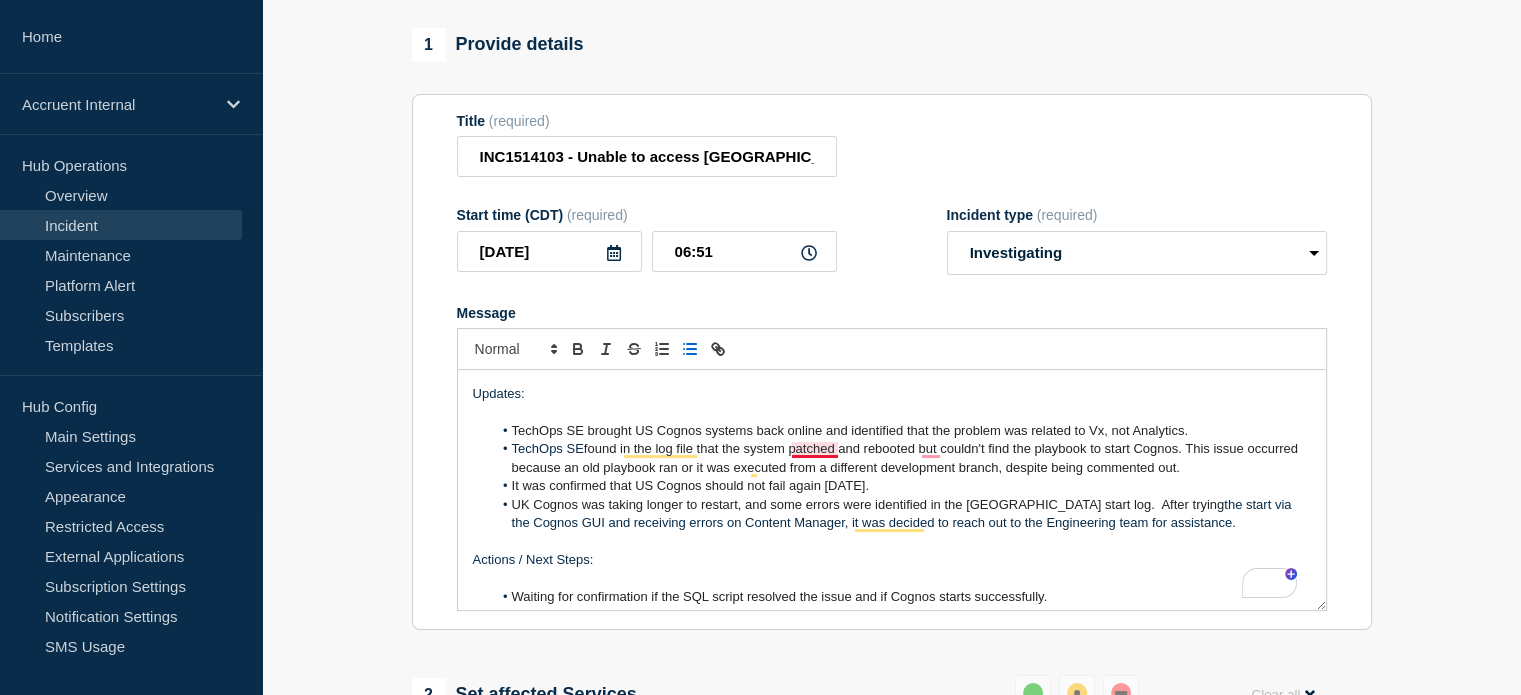 click on "found in the log file that the system patched and rebooted but couldn't find the playbook to start Cognos. This issue occurred because an old playbook ran or it was executed from a different development branch, despite being commented out." at bounding box center [907, 457] 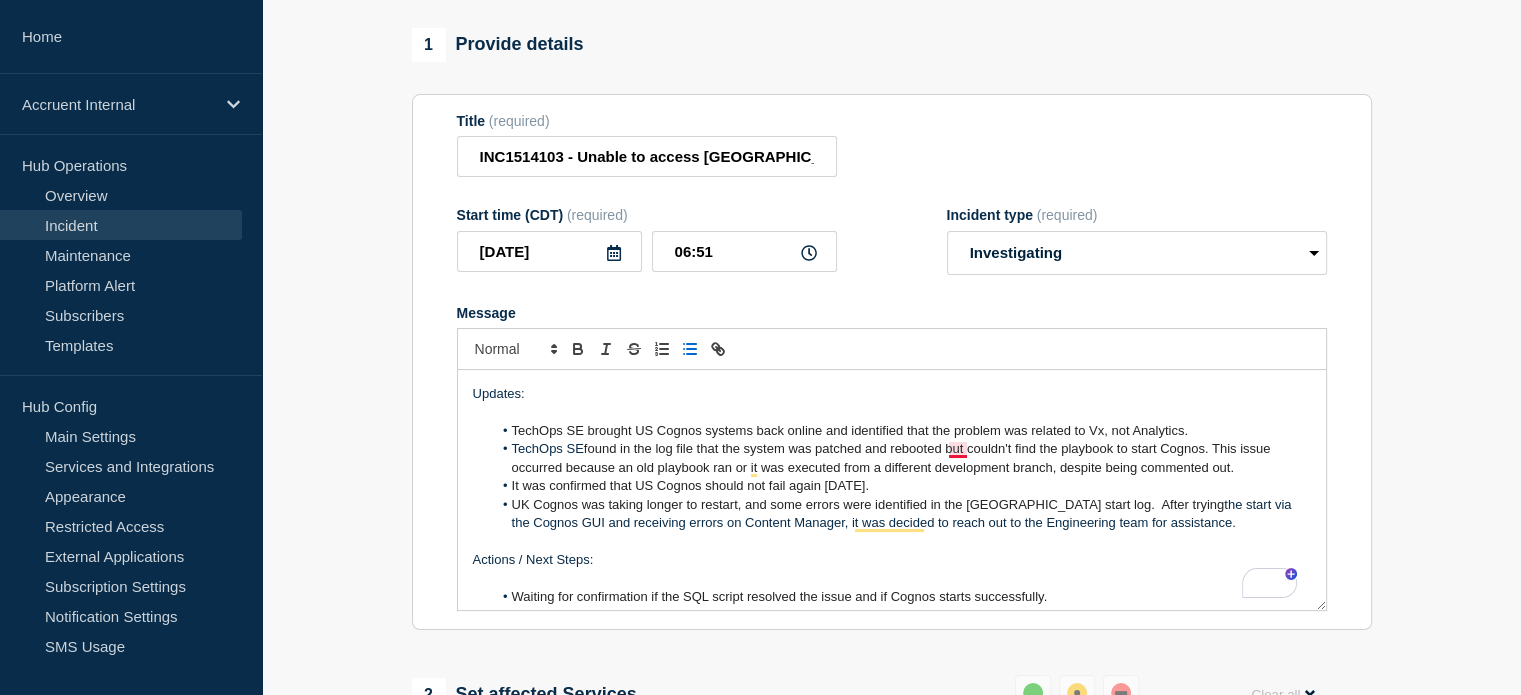 click on "found in the log file that the system was patched and rebooted but couldn't find the playbook to start Cognos. This issue occurred because an old playbook ran or it was executed from a different development branch, despite being commented out." at bounding box center [893, 457] 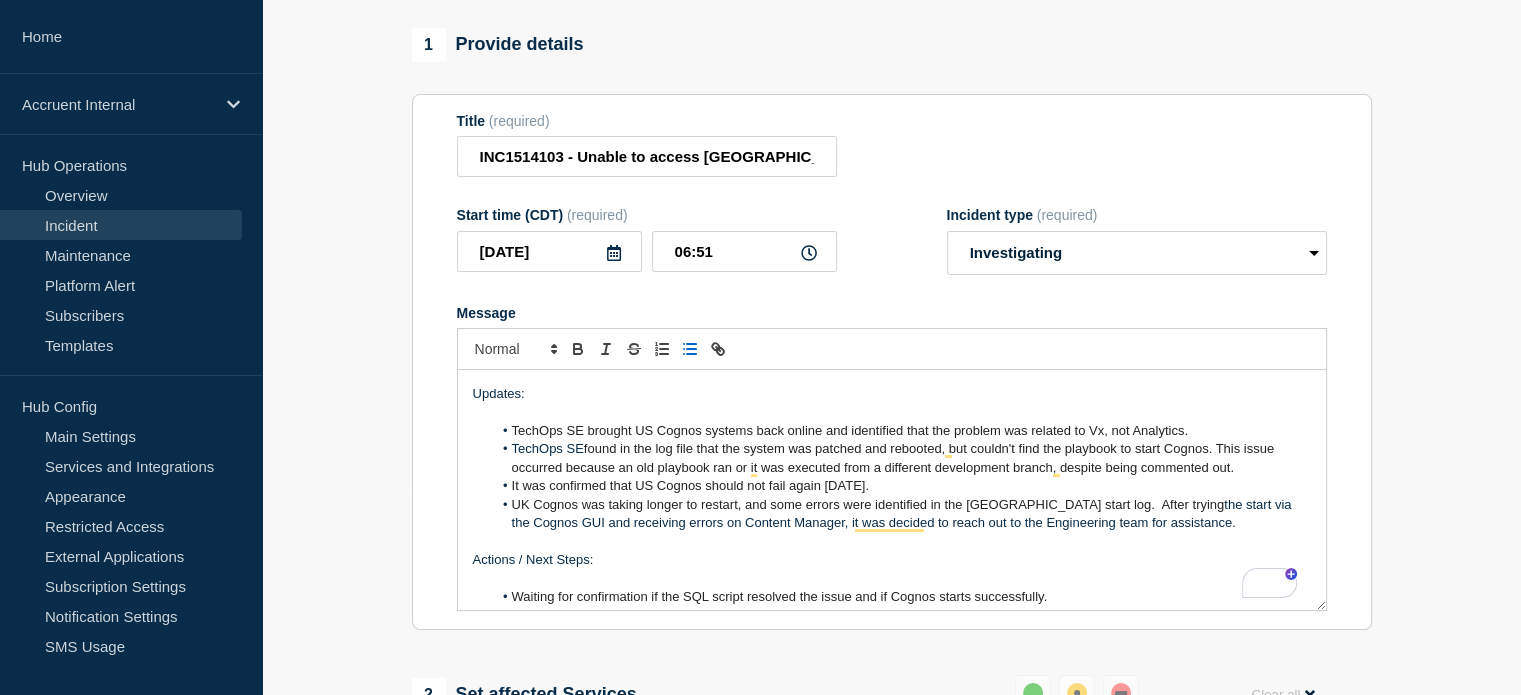 scroll, scrollTop: 174, scrollLeft: 0, axis: vertical 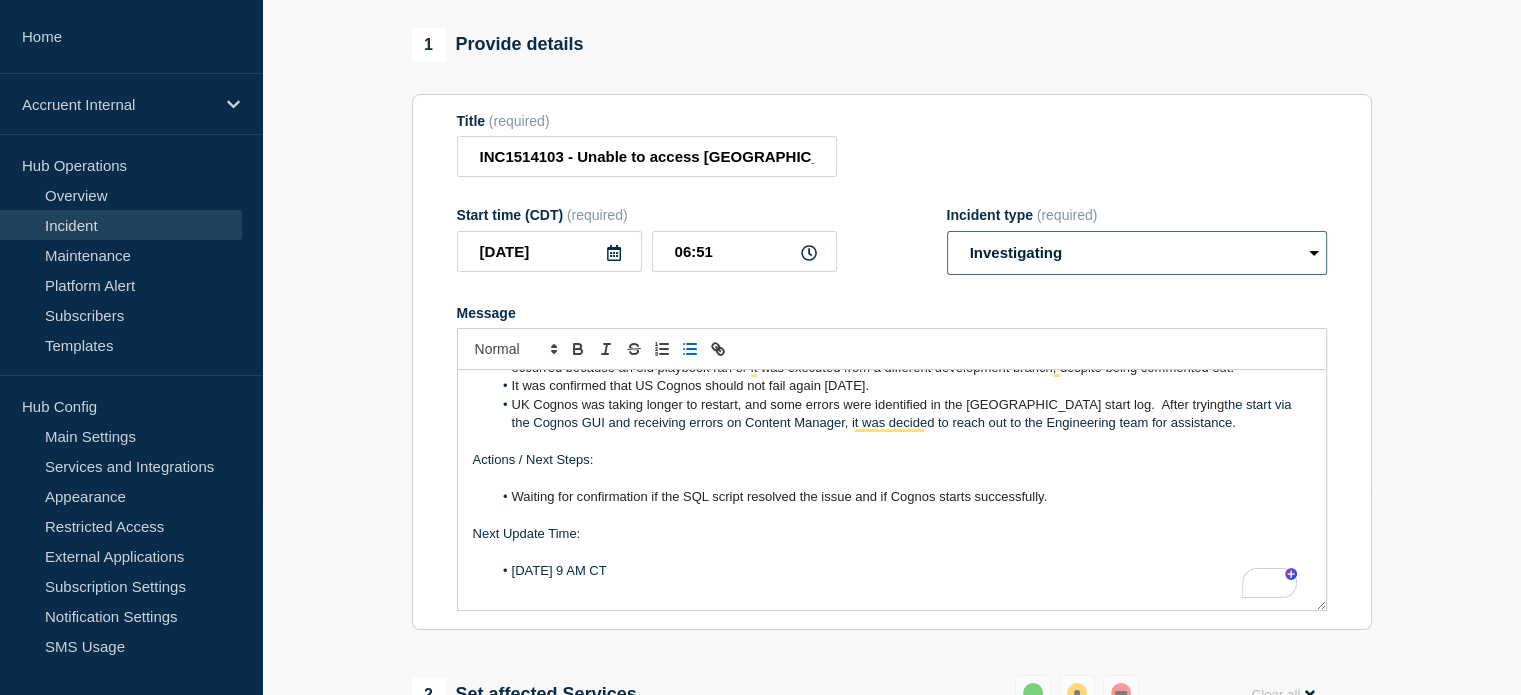 click on "Select option Investigating Identified Monitoring Resolved" at bounding box center [1137, 253] 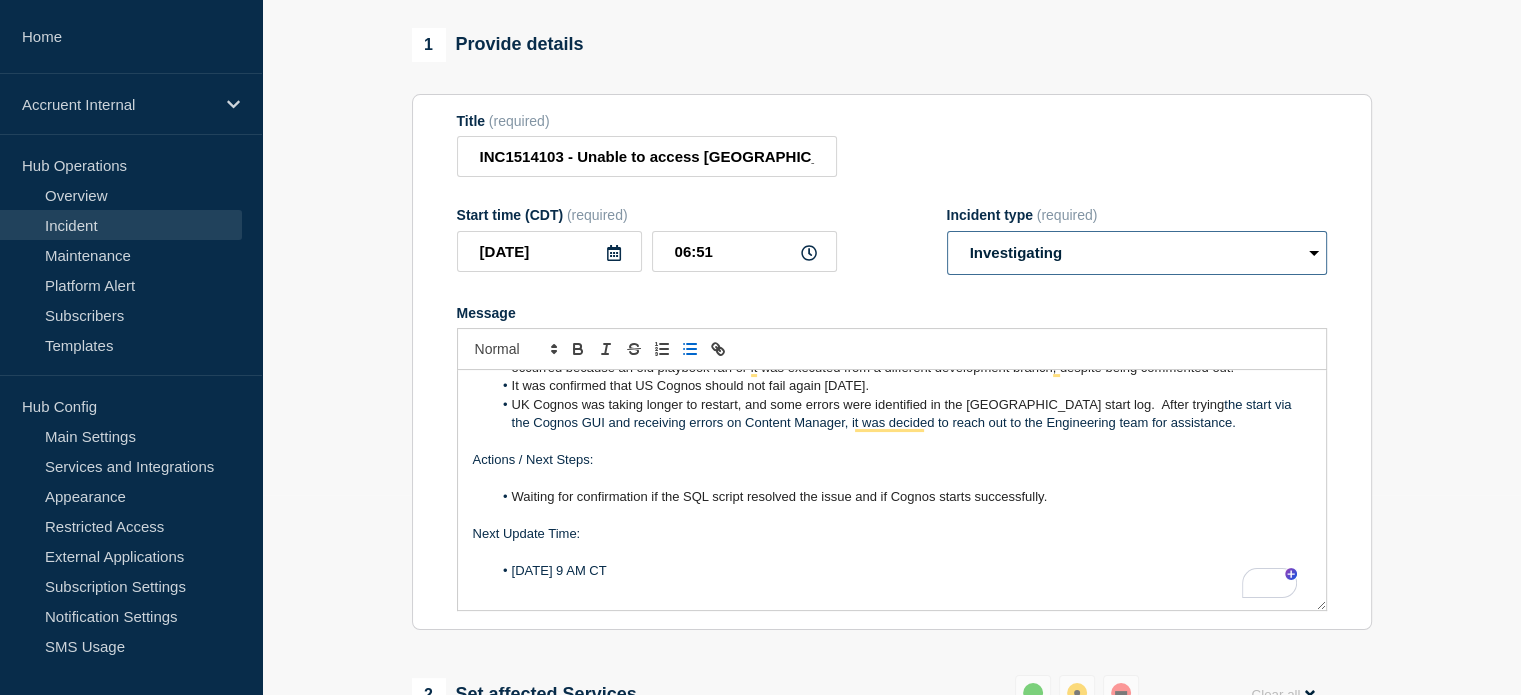 select on "identified" 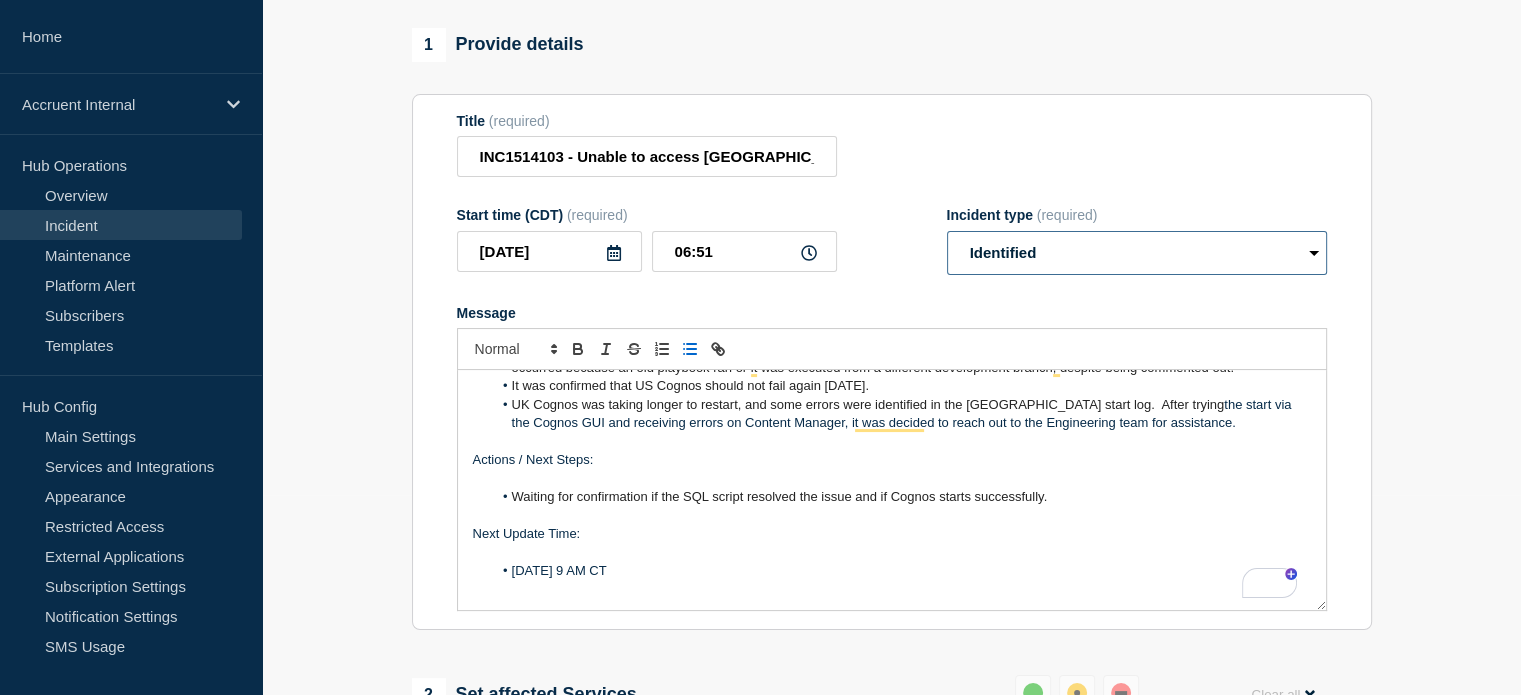click on "Select option Investigating Identified Monitoring Resolved" at bounding box center [1137, 253] 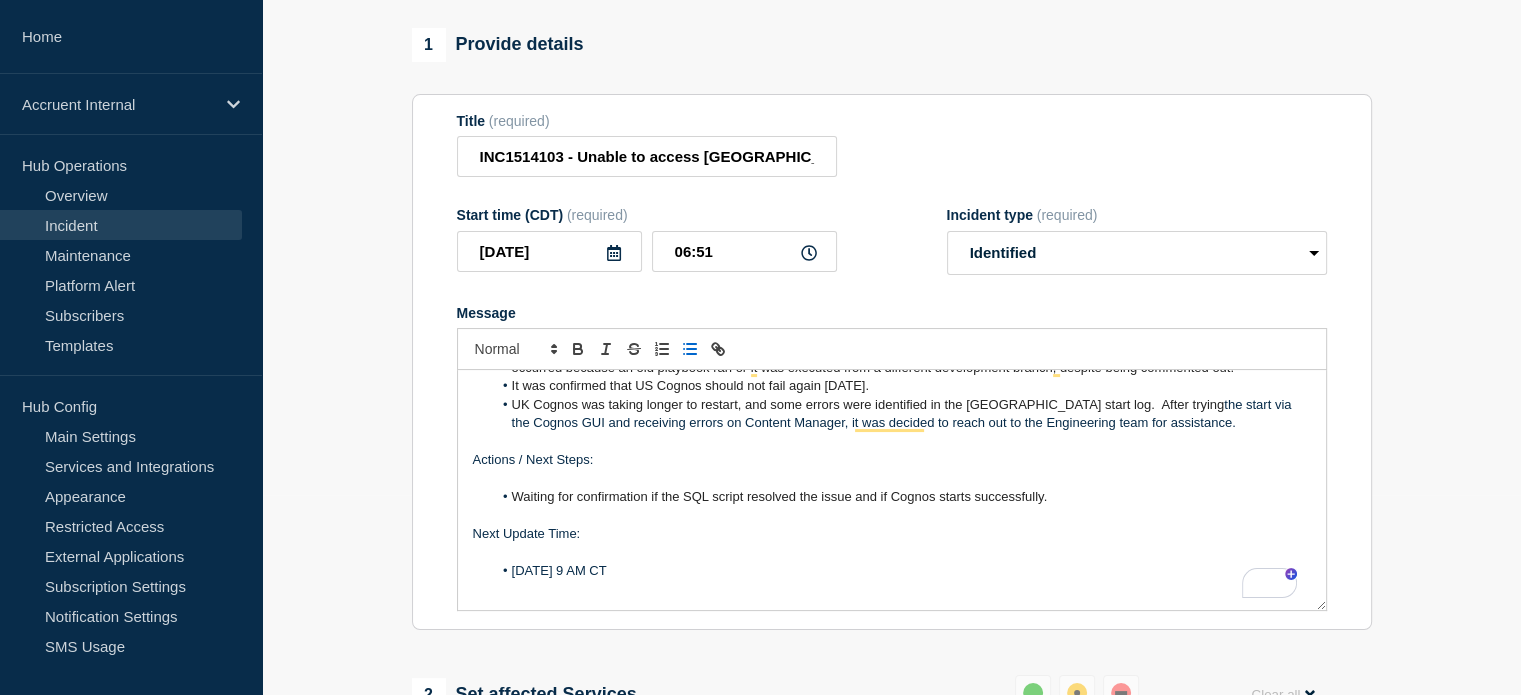 click on "1  Provide details  Title  (required) INC1514103 - Unable to access [GEOGRAPHIC_DATA] and US Cognos Reporting - [DATE] Start time (CDT)  (required) [DATE] 06:51 Incident type  (required) Select option Investigating Identified Monitoring Resolved Message  Business Impact: VxMaintain UK customer called in reporting no Cognos reports received this morning. If Cognos is down, then customers will not receive their reports that are due [DATE] and missed reports cannot be run another day as the data refreshes every 24 hours Updates: TechOps SE brought US Cognos systems back online and identified that the problem was related to Vx, not Analytics.  TechOps SE  found in the log file that the system was patched and rebooted, but couldn't find the playbook to start Cognos. This issue occurred because an old playbook ran or it was executed from a different development branch, despite being commented out. It was confirmed that US Cognos should not fail again [DATE]. the start via the Cognos GUI   Actions / Next Steps: 2 Reset   3" at bounding box center (891, 766) 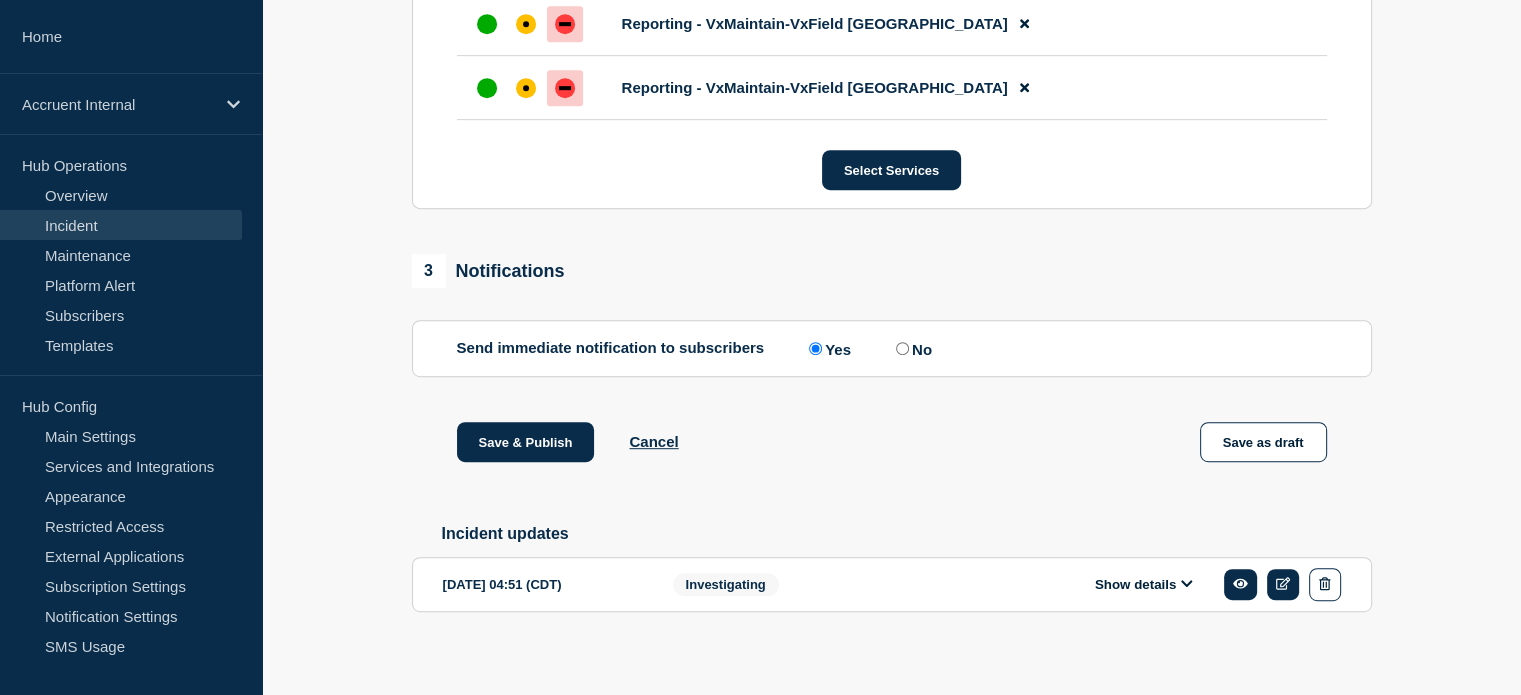 scroll, scrollTop: 1030, scrollLeft: 0, axis: vertical 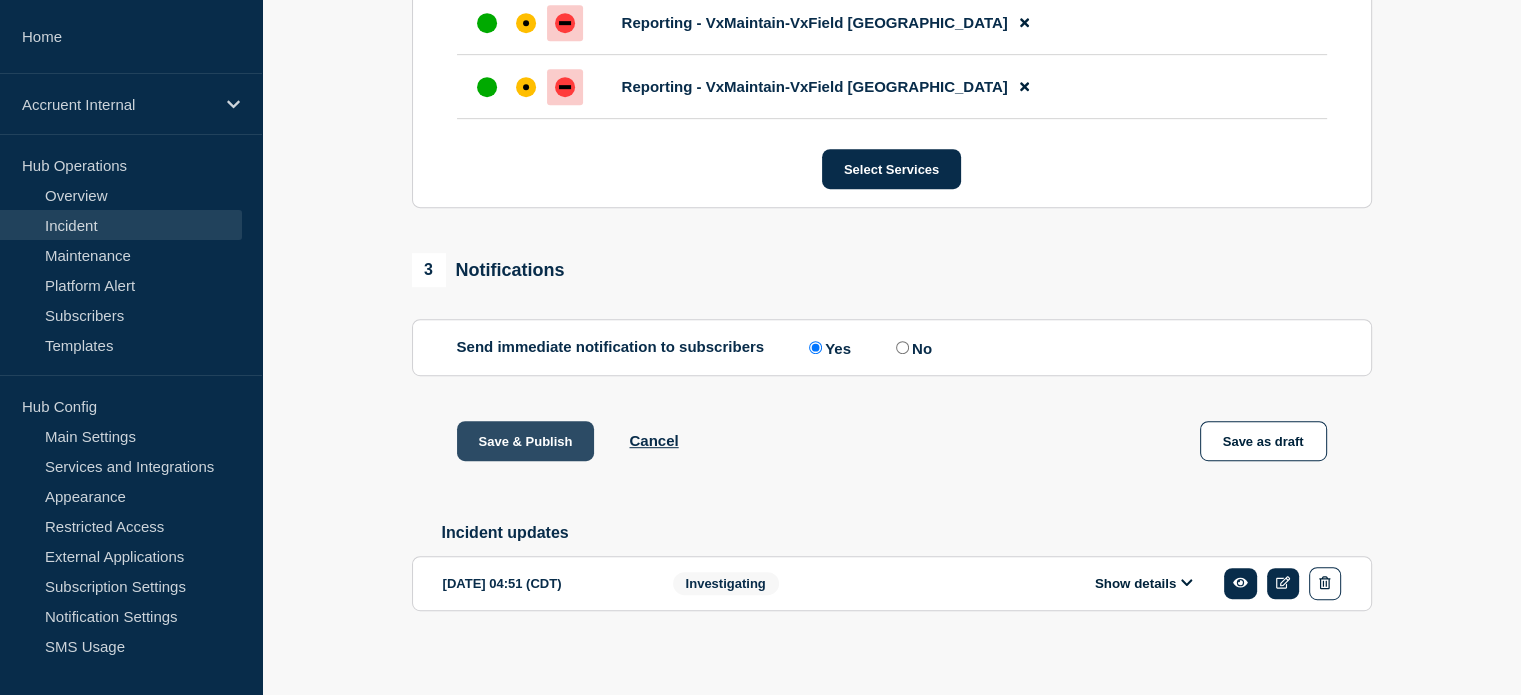 click on "Save & Publish" at bounding box center [526, 441] 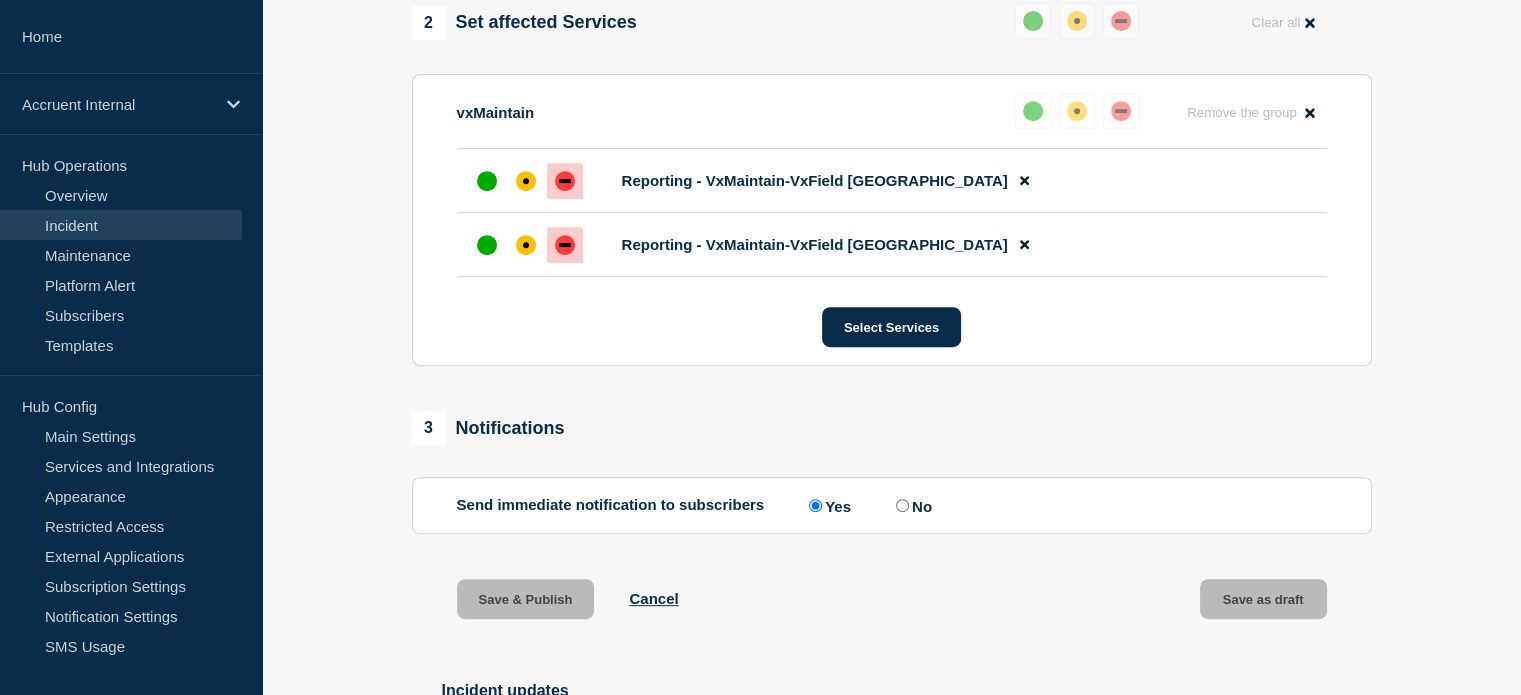 scroll, scrollTop: 630, scrollLeft: 0, axis: vertical 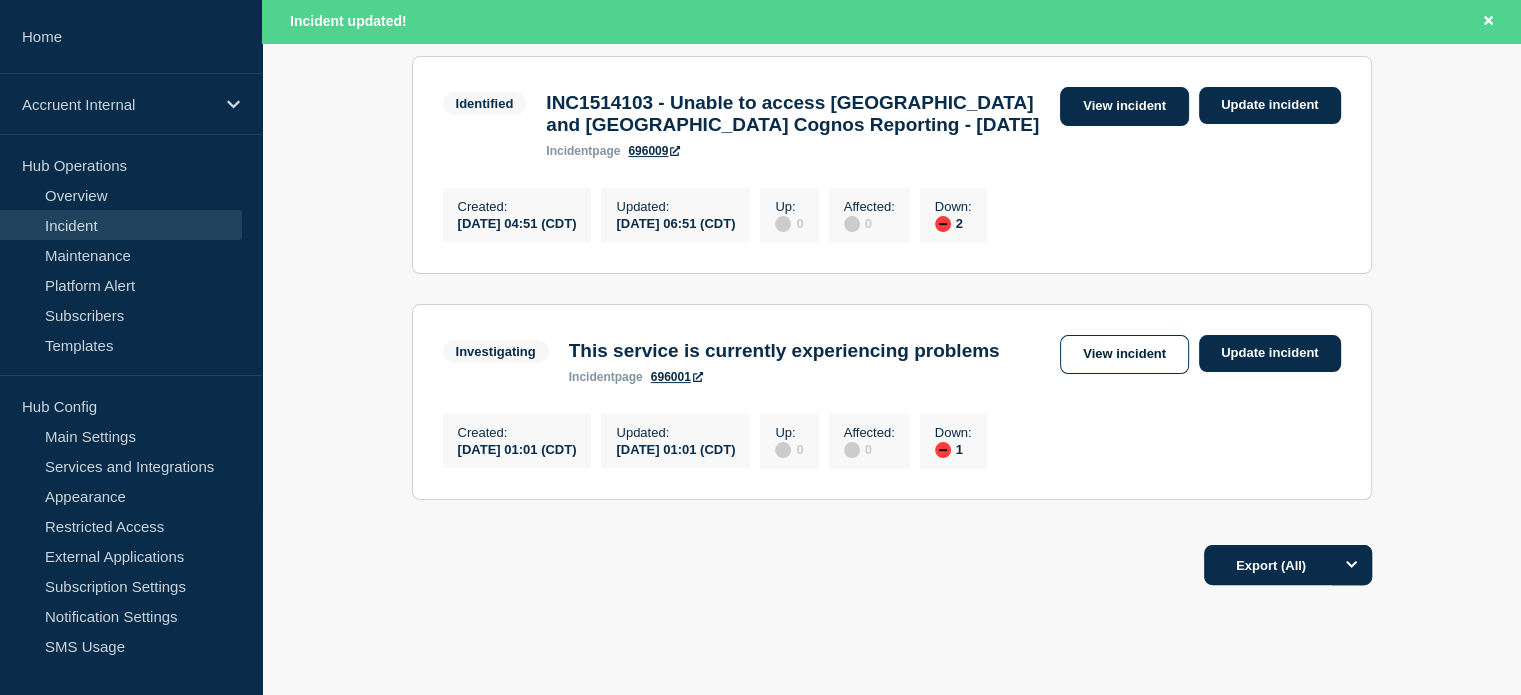 click on "View incident" at bounding box center [1124, 106] 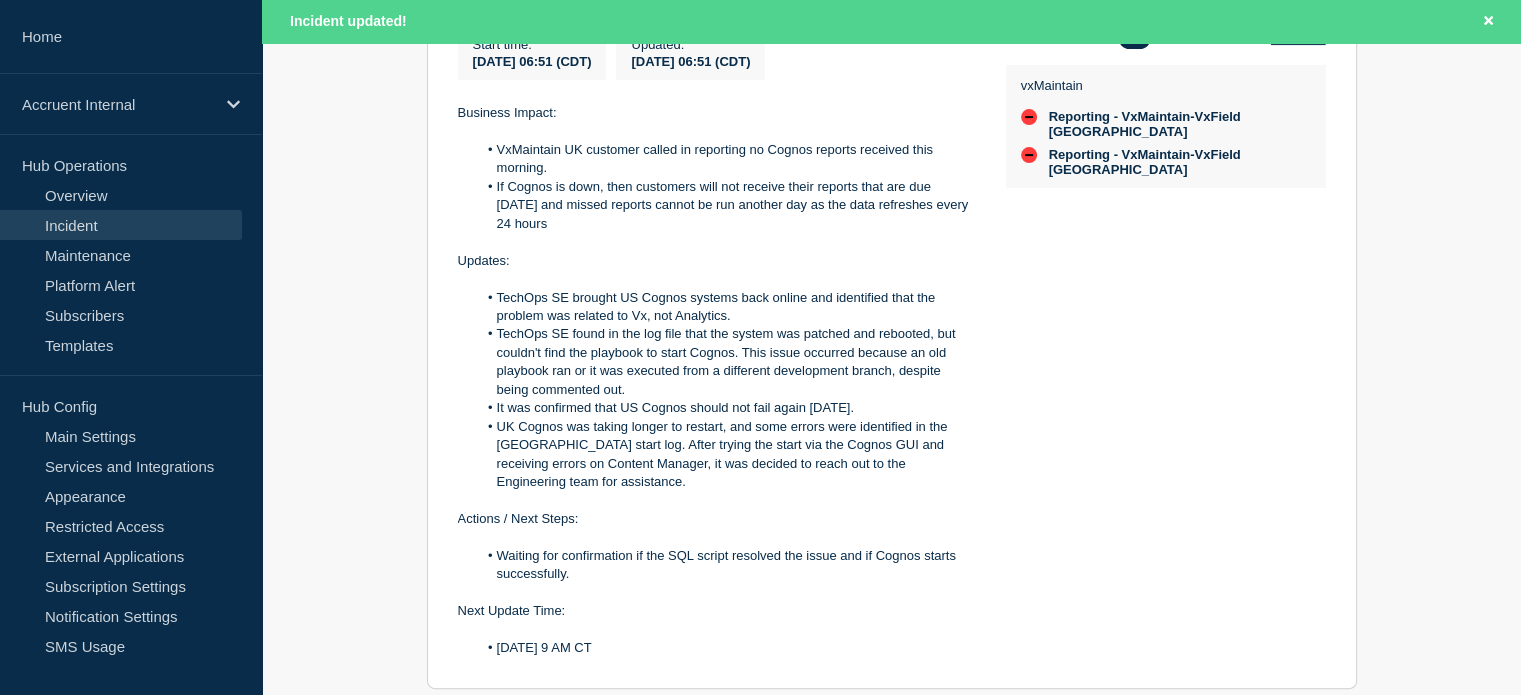 scroll, scrollTop: 600, scrollLeft: 0, axis: vertical 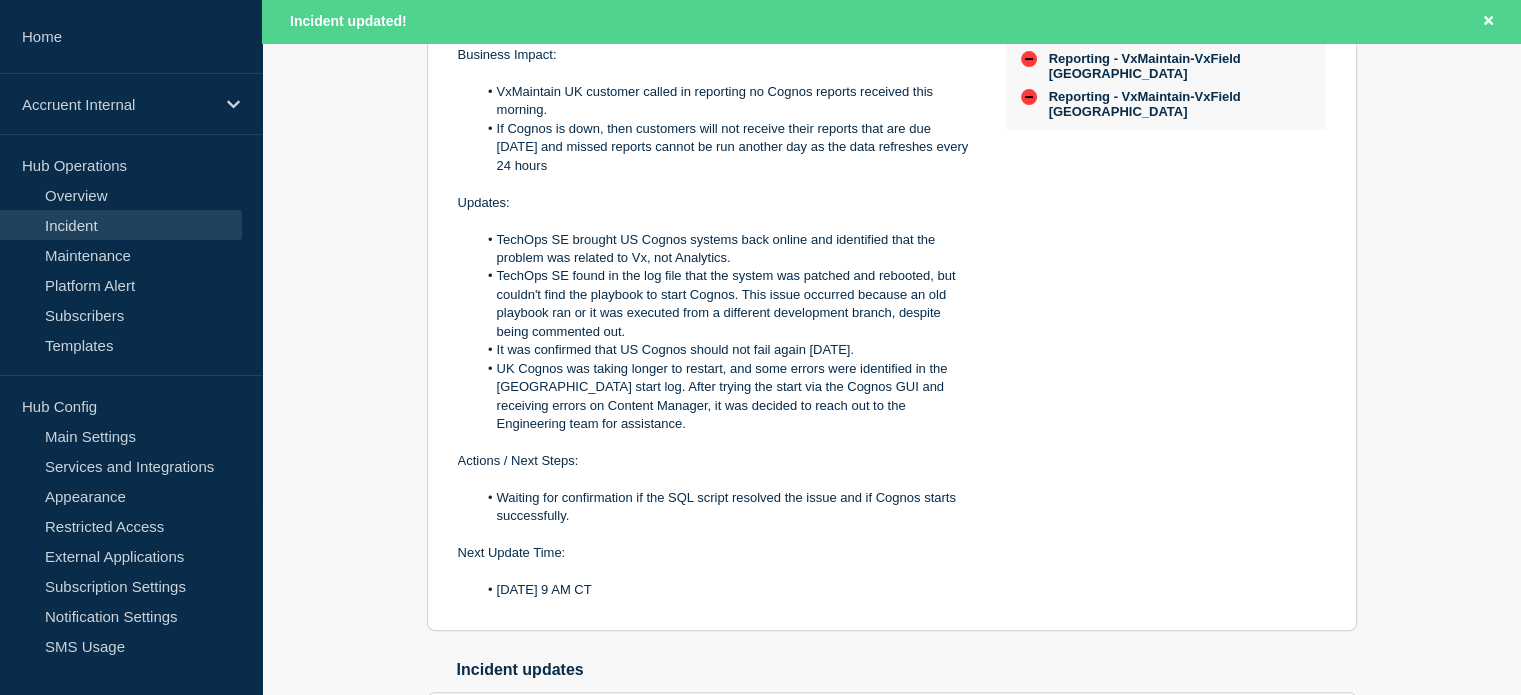 click on "Affected services:  2 View all vxMaintain Reporting - VxMaintain-VxField UK  Reporting - VxMaintain-VxField [GEOGRAPHIC_DATA]" at bounding box center [1166, 284] 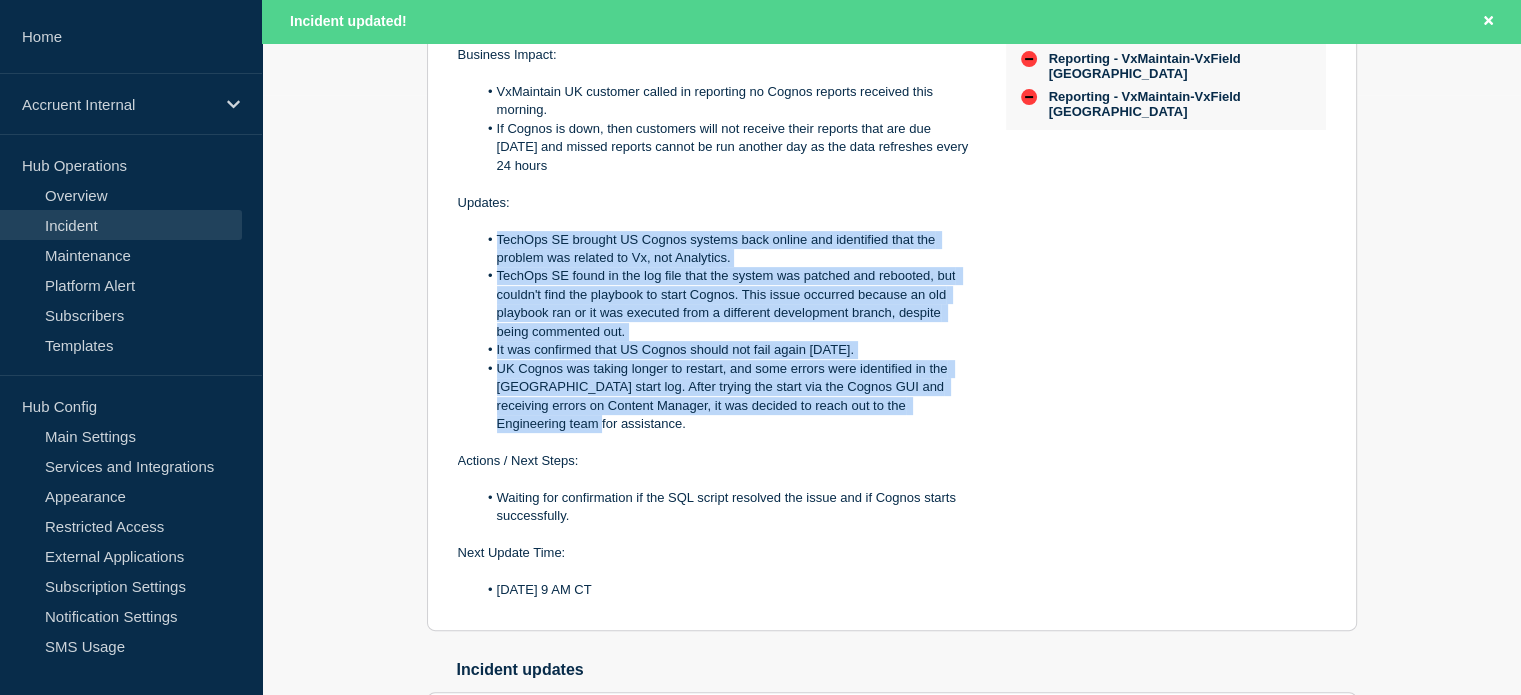 drag, startPoint x: 484, startPoint y: 247, endPoint x: 968, endPoint y: 415, distance: 512.328 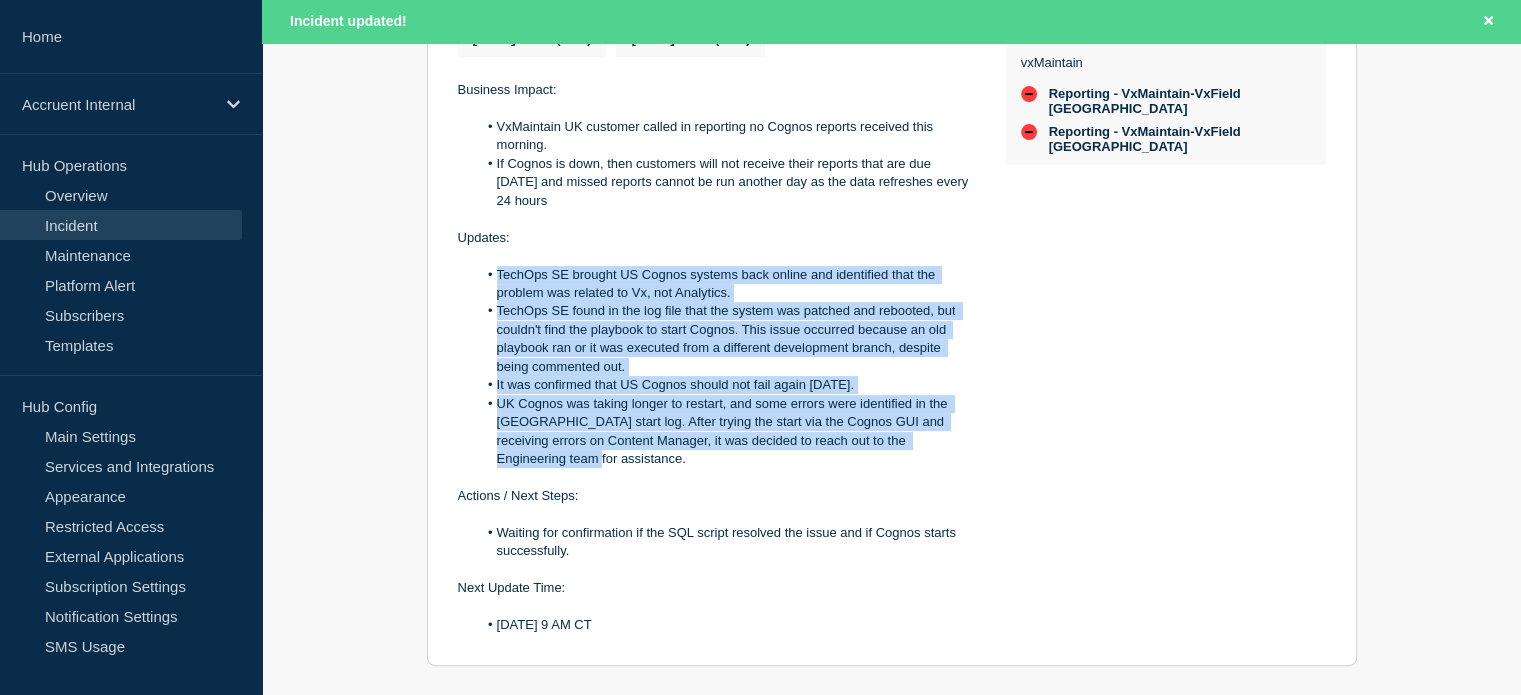 scroll, scrollTop: 600, scrollLeft: 0, axis: vertical 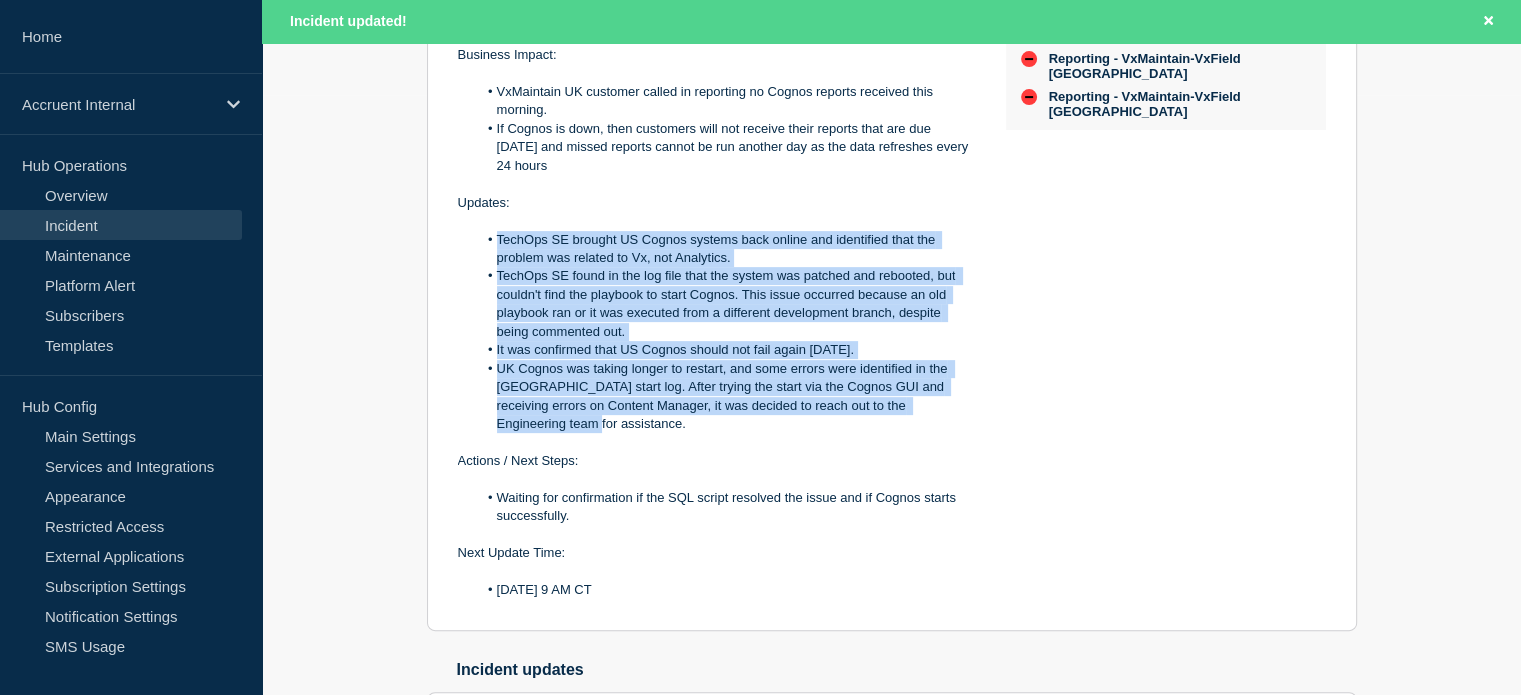 drag, startPoint x: 668, startPoint y: 250, endPoint x: 632, endPoint y: 199, distance: 62.425957 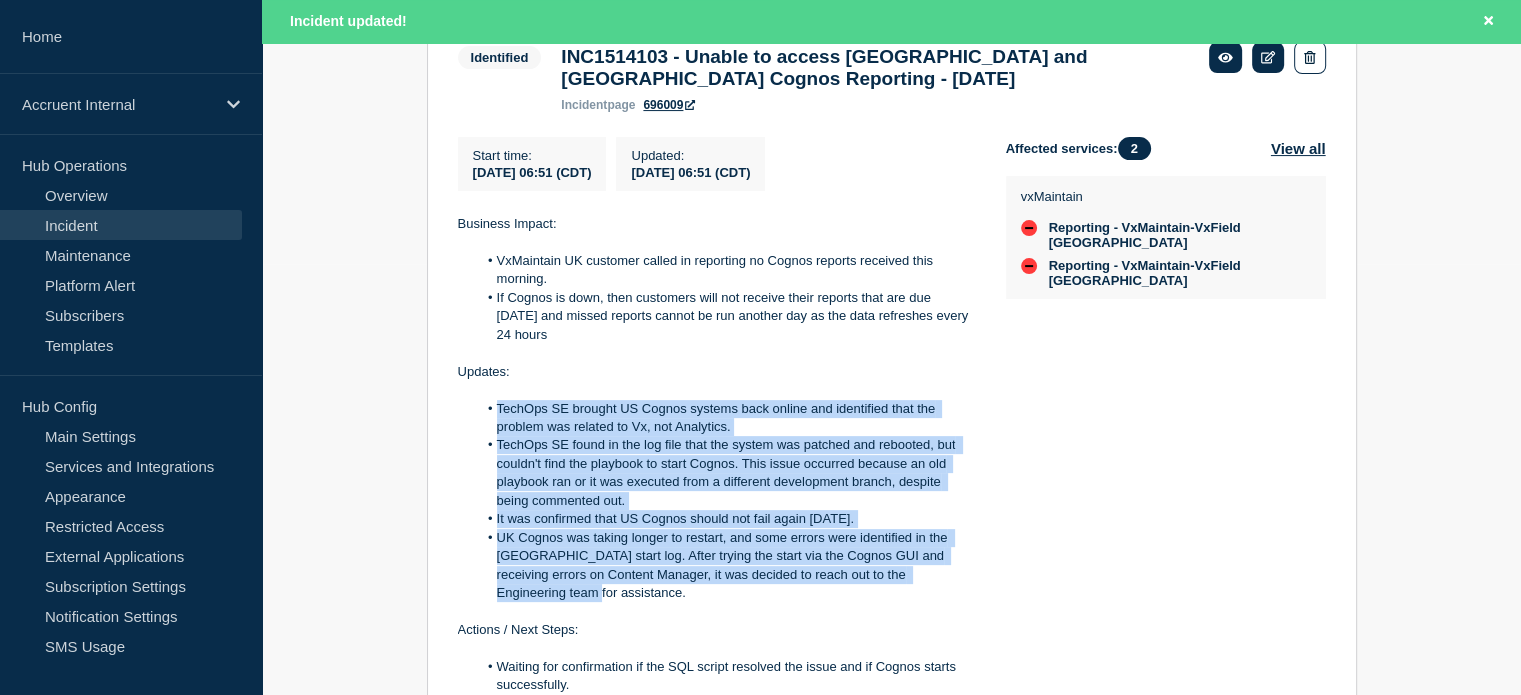 scroll, scrollTop: 100, scrollLeft: 0, axis: vertical 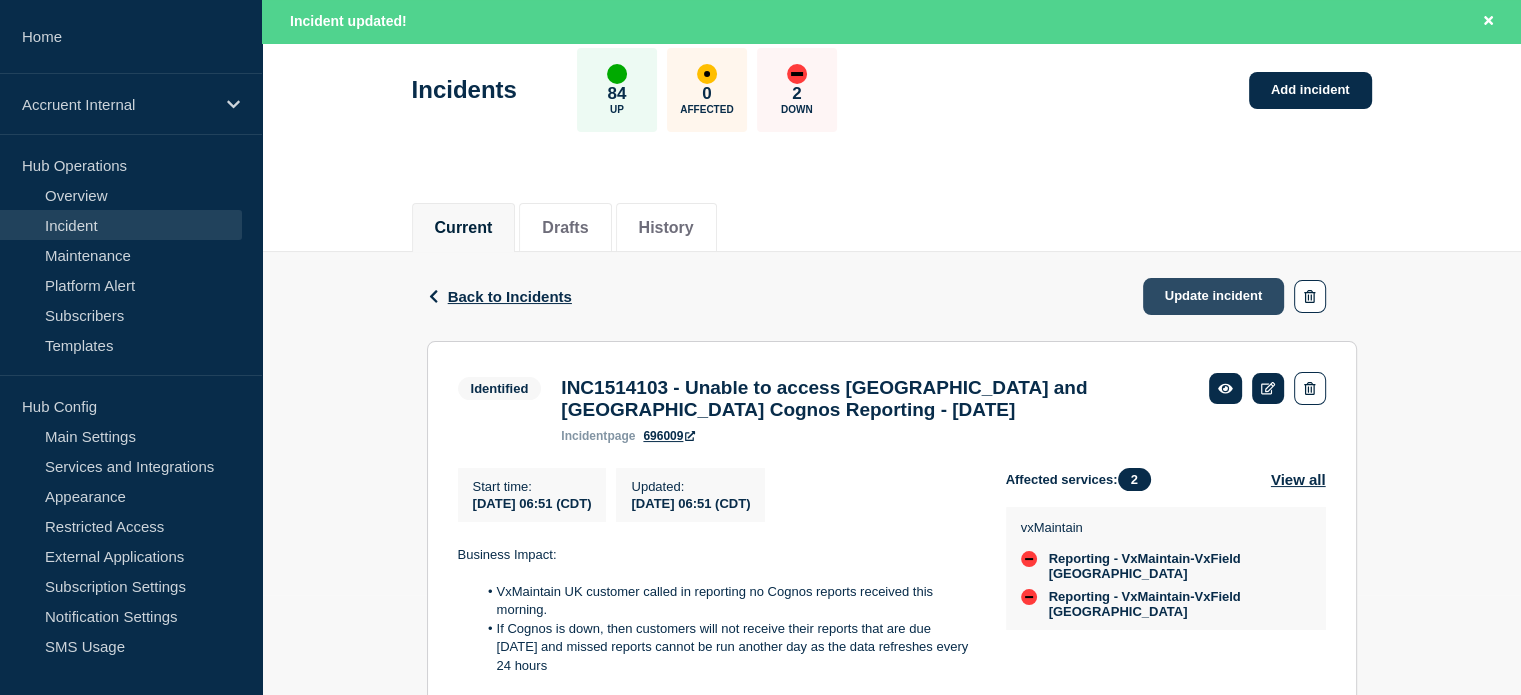 click on "Update incident" 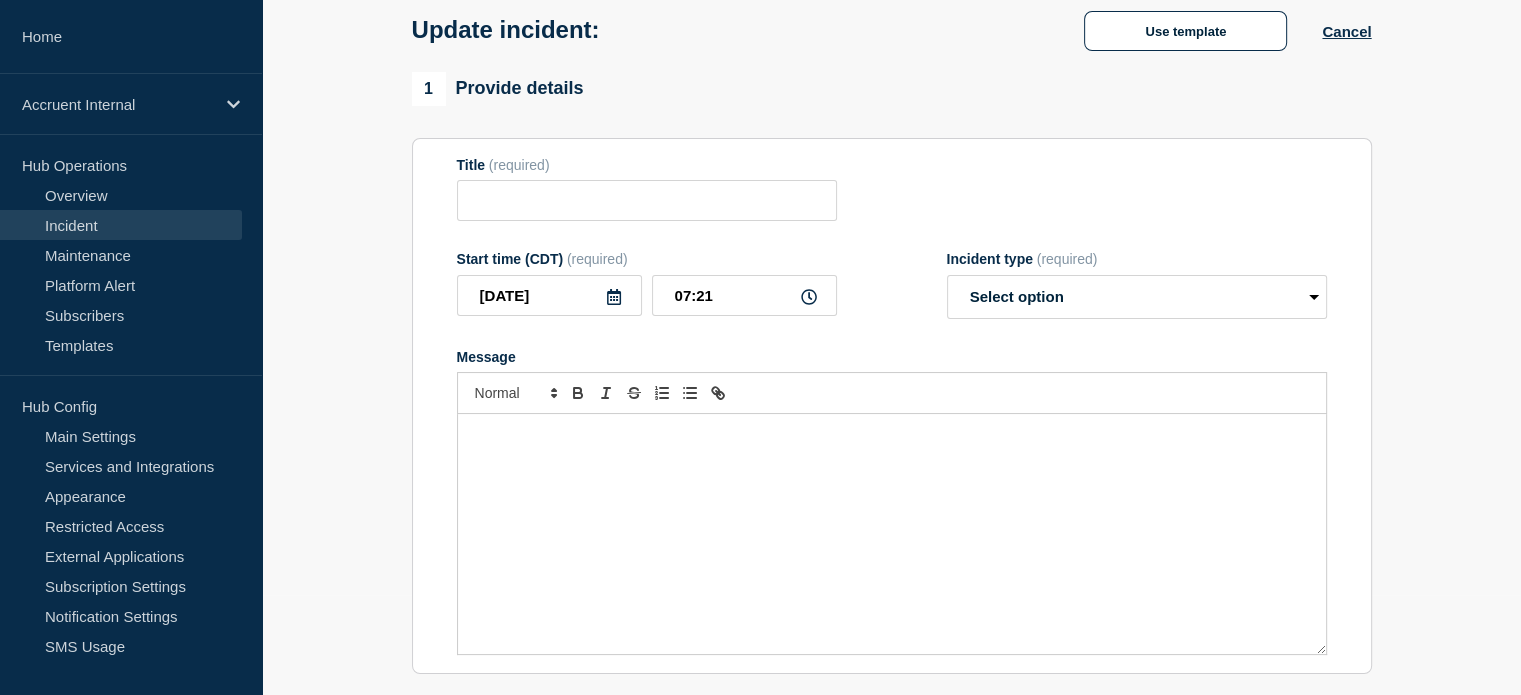 type on "INC1514103 - Unable to access [GEOGRAPHIC_DATA] and [GEOGRAPHIC_DATA] Cognos Reporting - [DATE]" 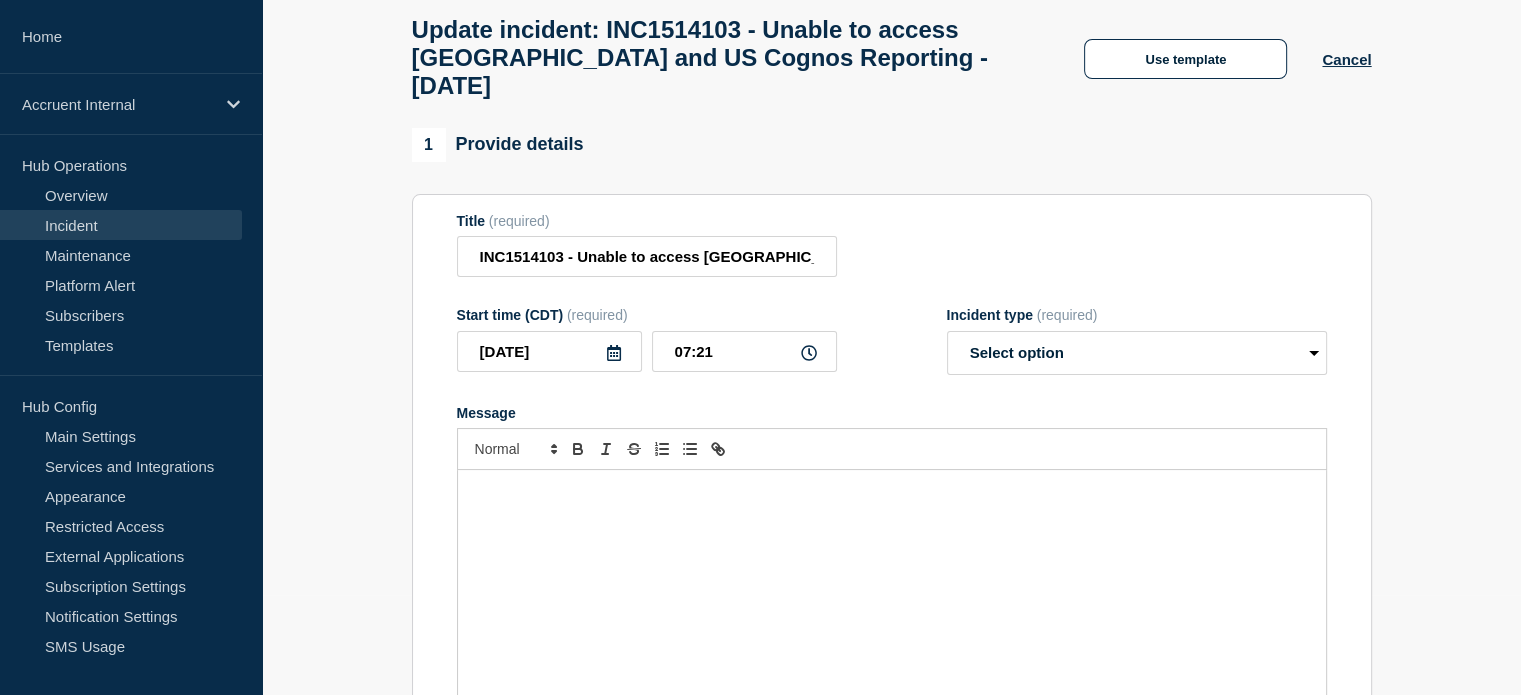 click at bounding box center [892, 590] 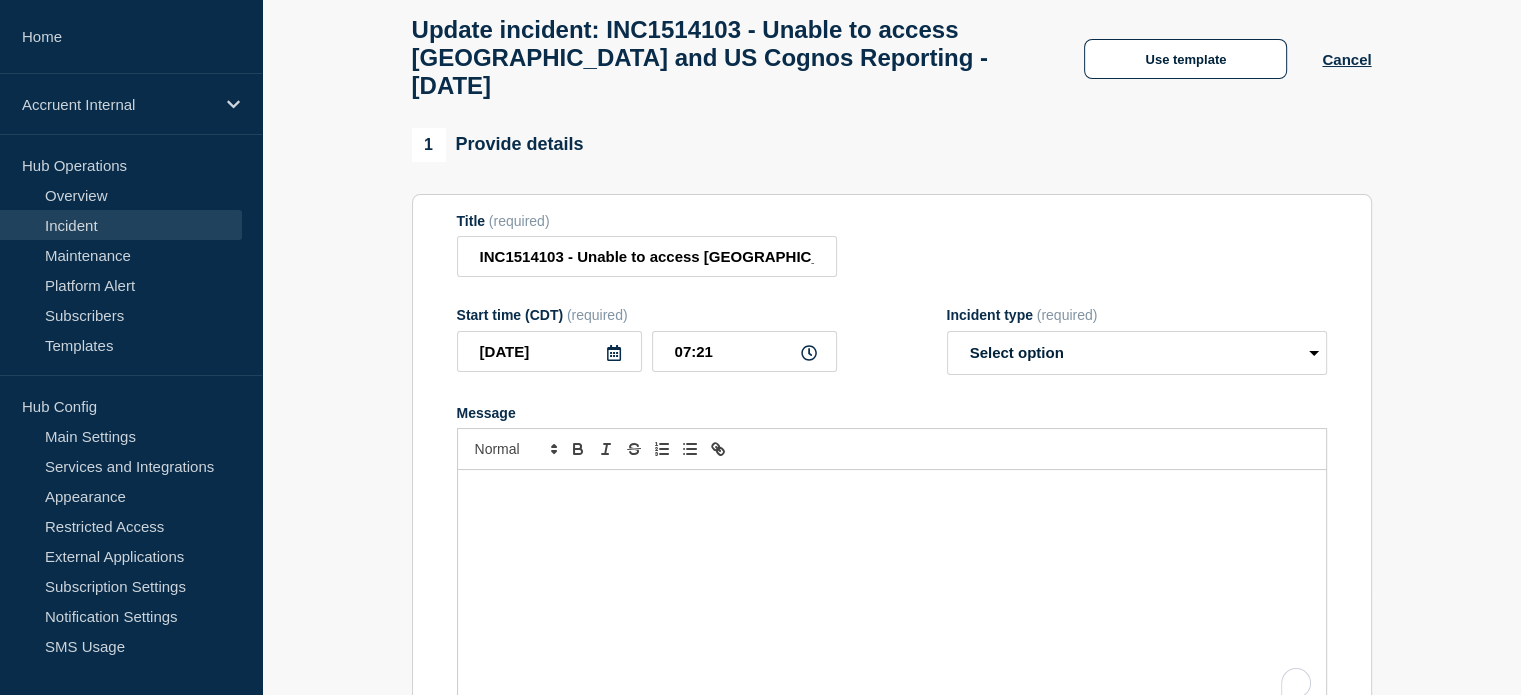 scroll, scrollTop: 193, scrollLeft: 0, axis: vertical 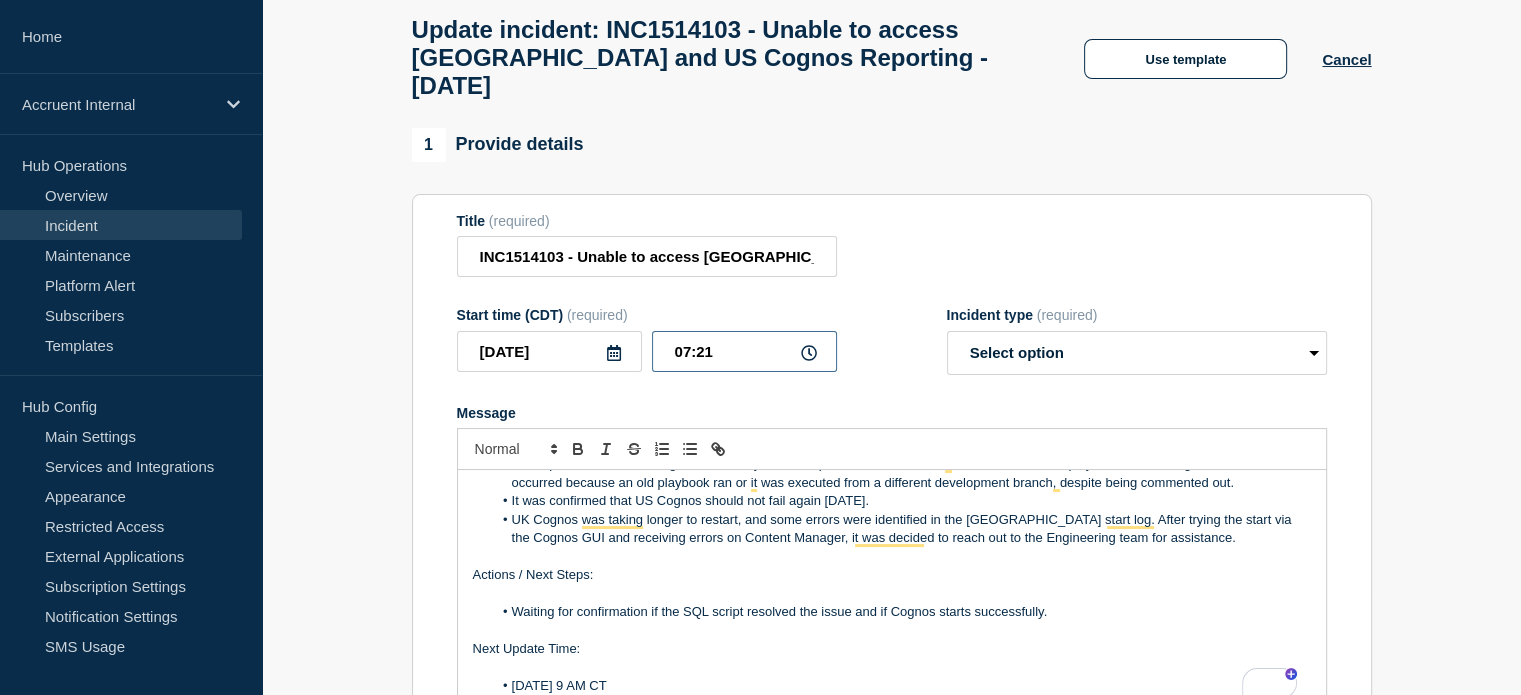 click on "07:21" at bounding box center [744, 351] 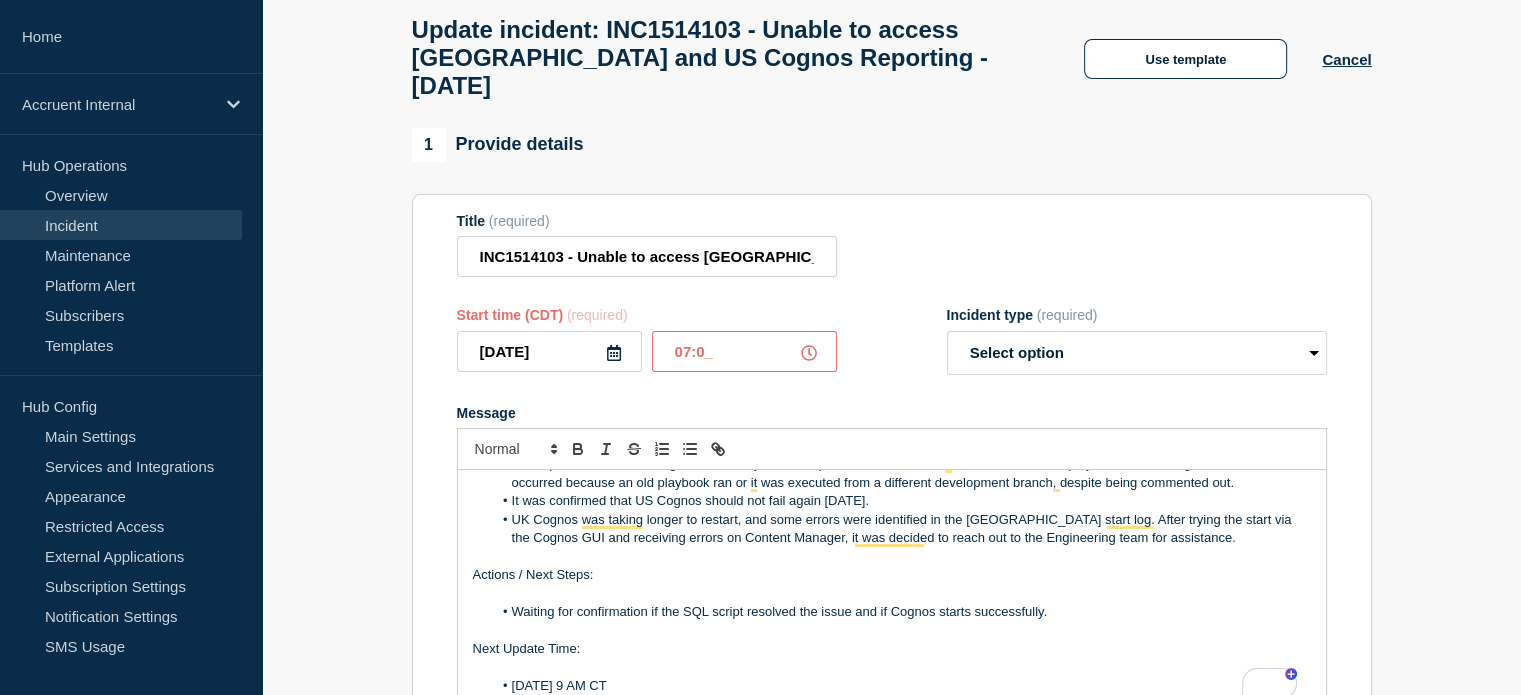 type on "07:05" 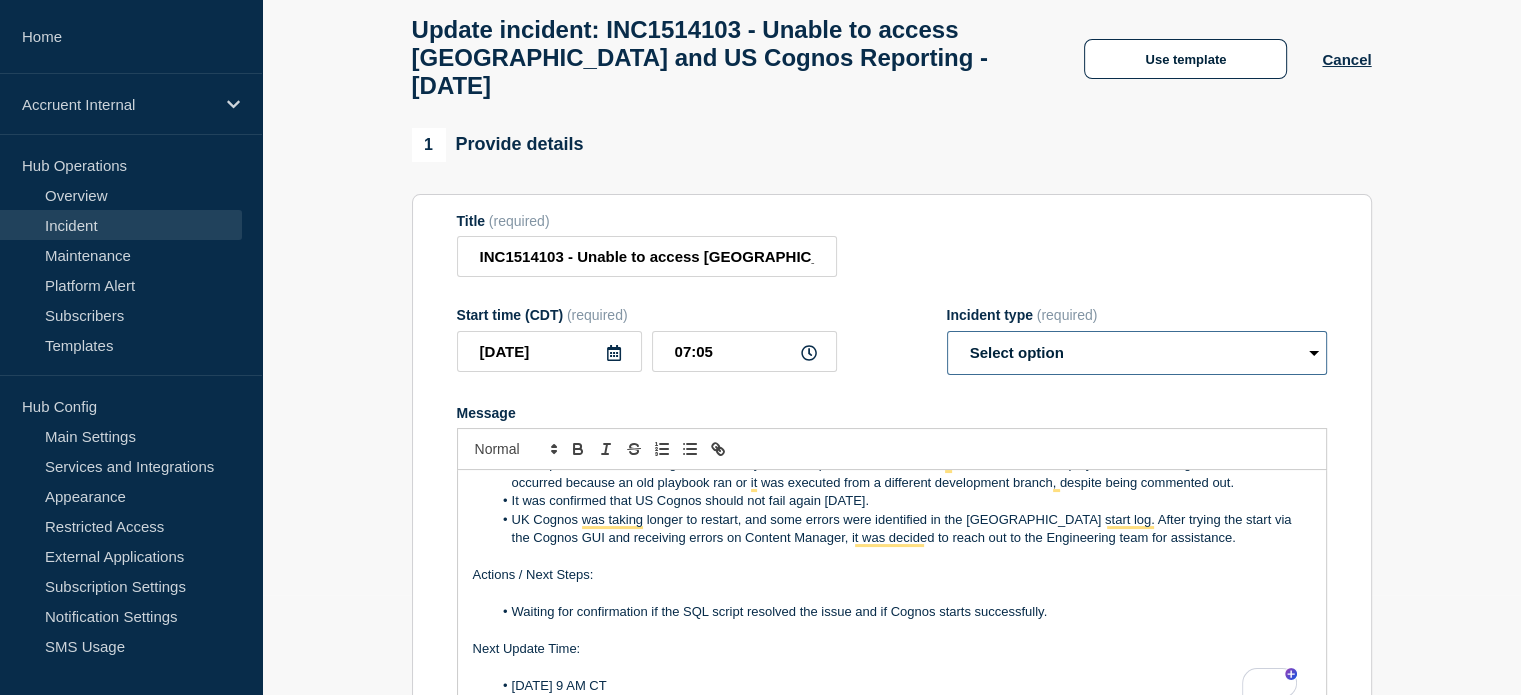 click on "Select option Investigating Identified Monitoring Resolved" at bounding box center [1137, 353] 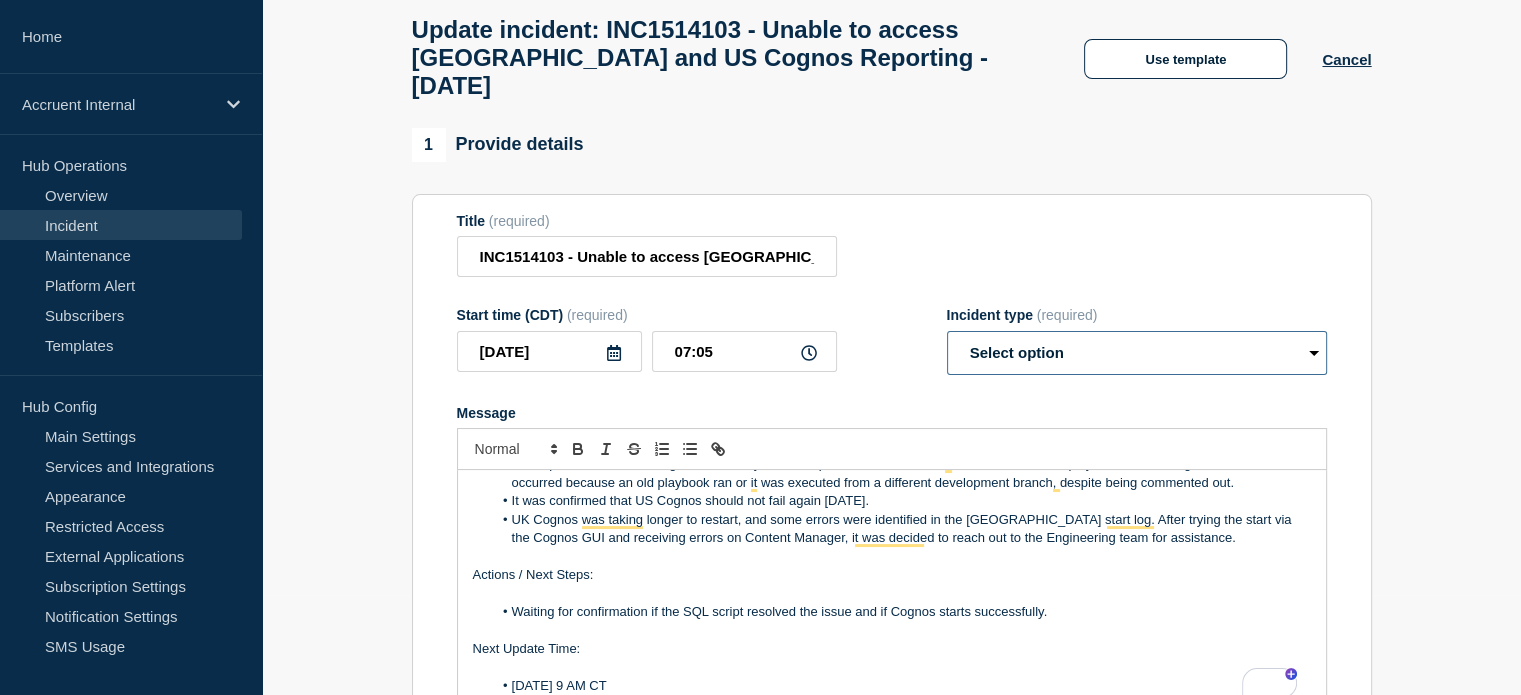select on "resolved" 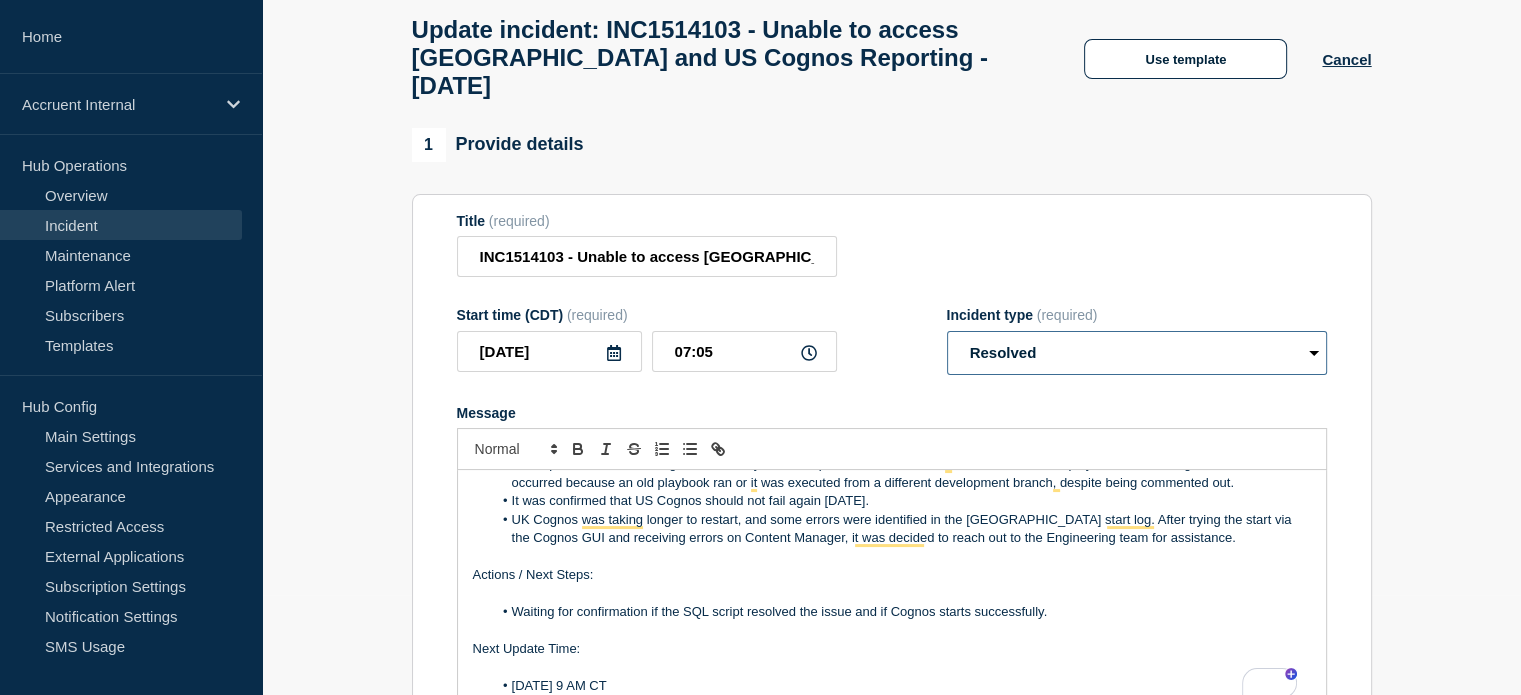 click on "Select option Investigating Identified Monitoring Resolved" at bounding box center (1137, 353) 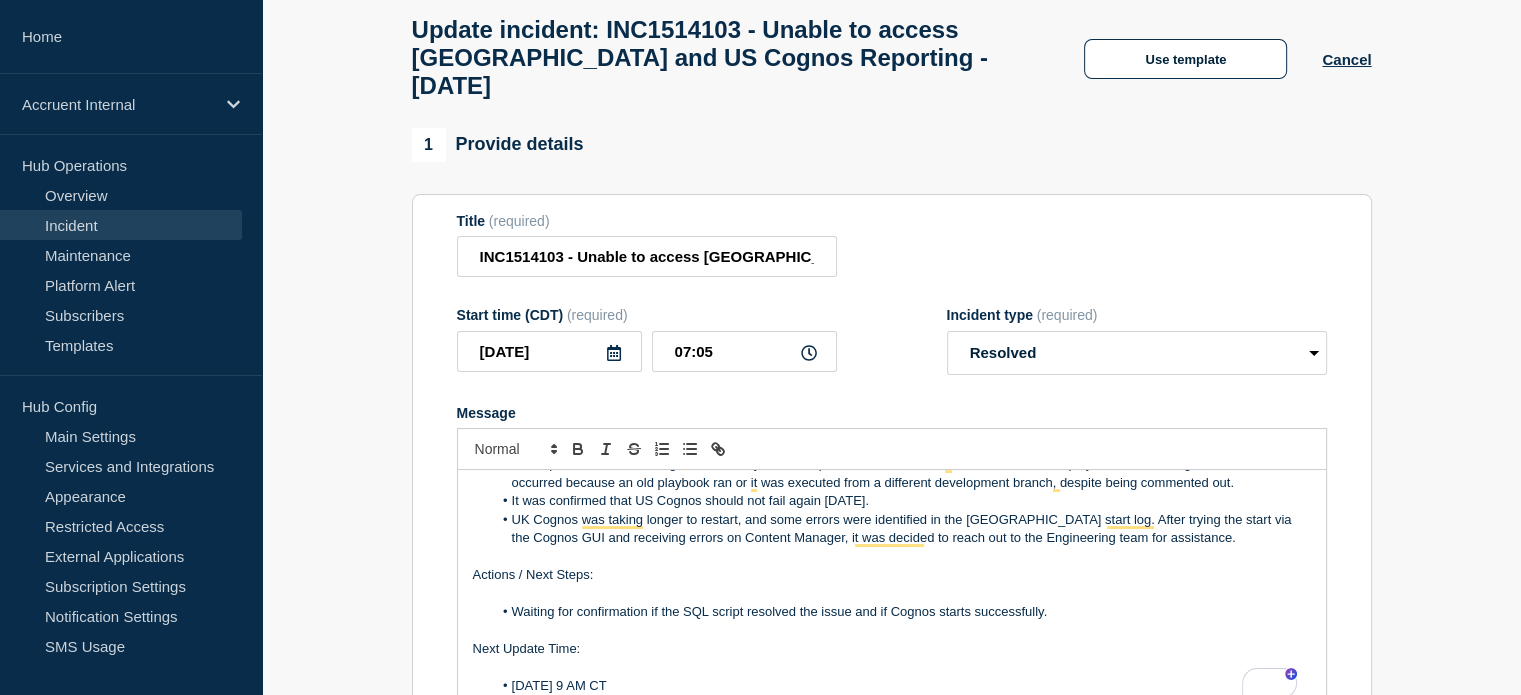 click on "Actions / Next Steps:" at bounding box center [892, 575] 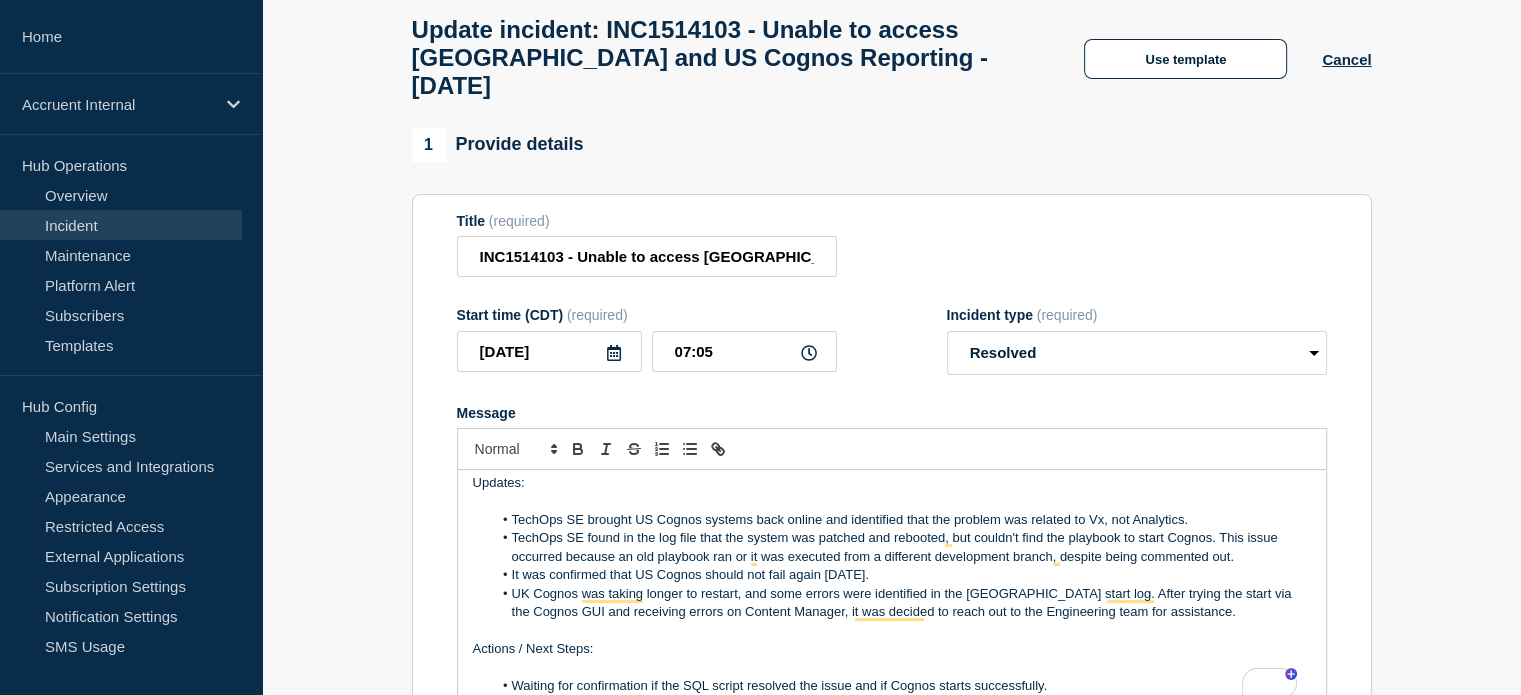 scroll, scrollTop: 2, scrollLeft: 0, axis: vertical 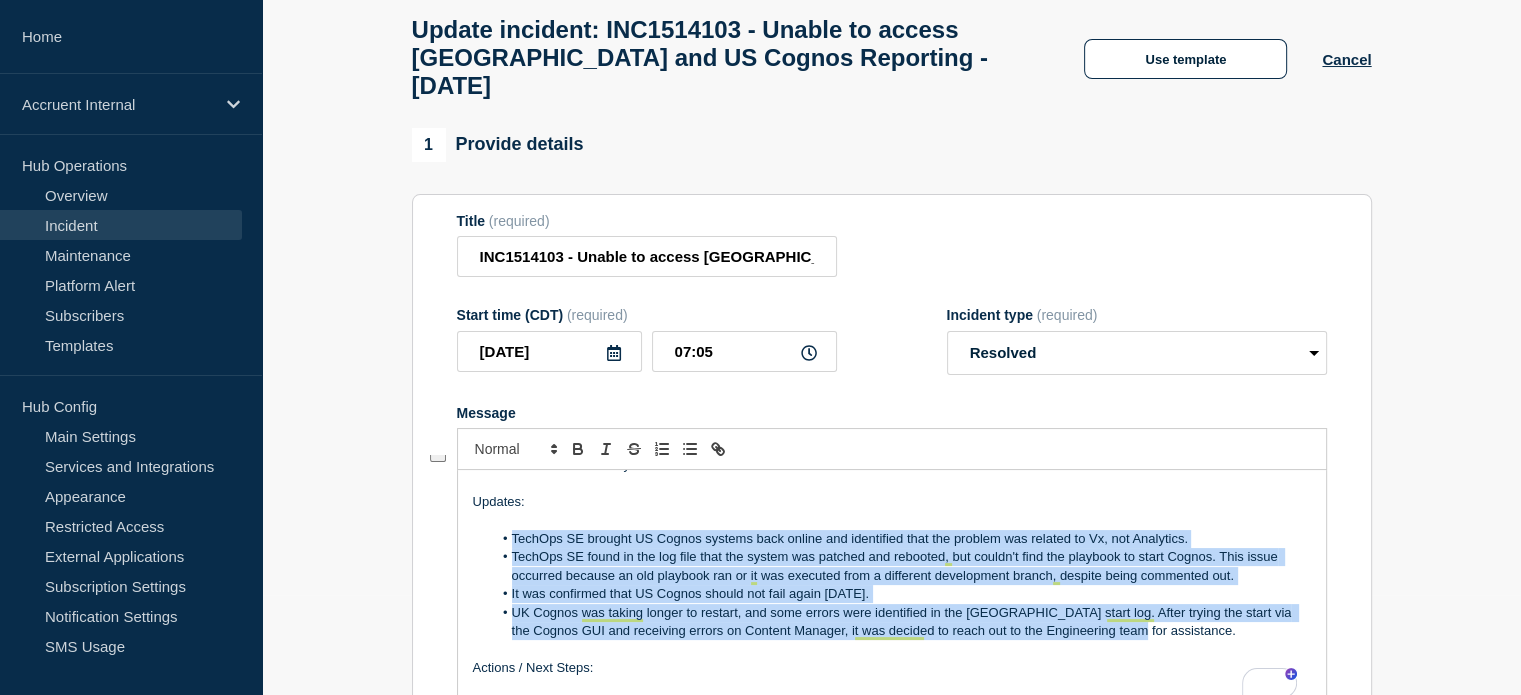 drag, startPoint x: 512, startPoint y: 519, endPoint x: 1136, endPoint y: 610, distance: 630.6005 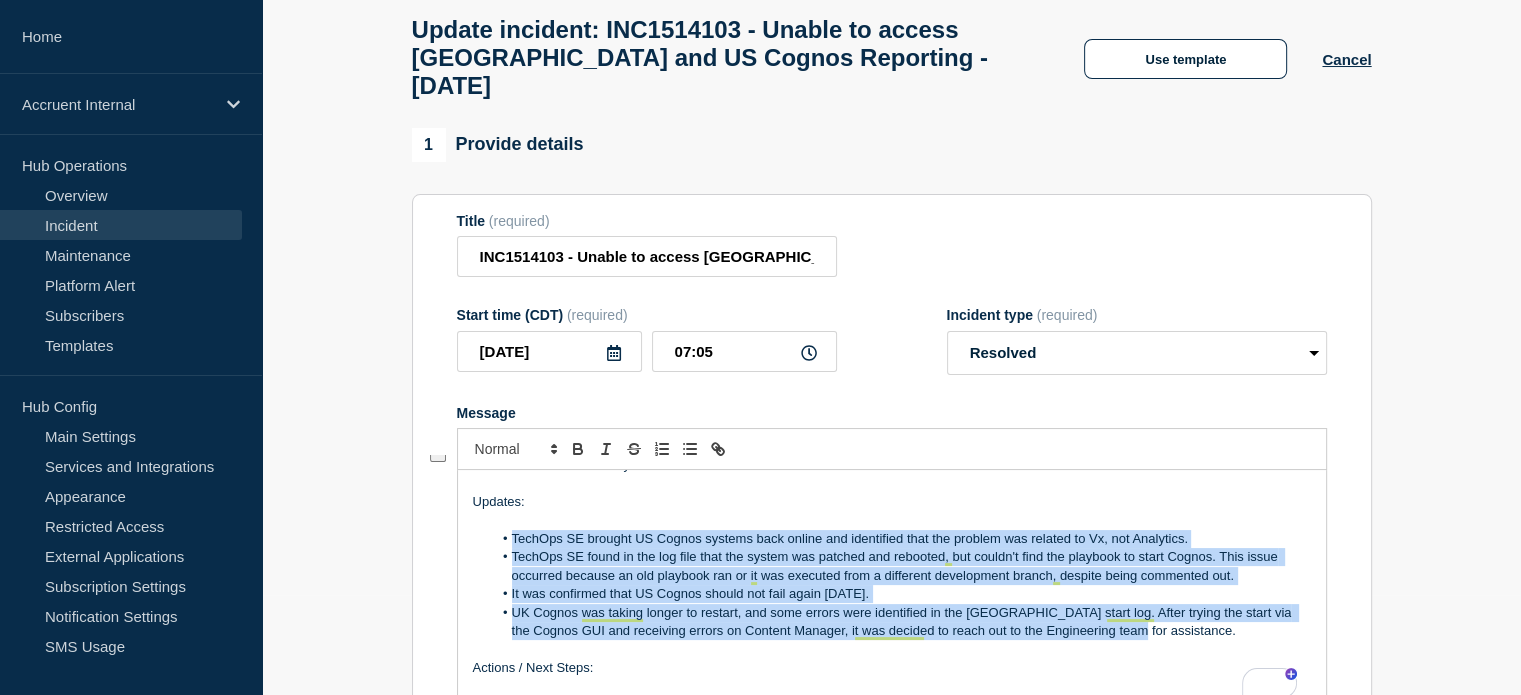 click on "TechOps SE brought US Cognos systems back online and identified that the problem was related to Vx, not Analytics.  TechOps SE found in the log file that the system was patched and rebooted, but couldn't find the playbook to start Cognos. This issue occurred because an old playbook ran or it was executed from a different development branch, despite being commented out. It was confirmed that US Cognos should not fail again [DATE]. UK Cognos was taking longer to restart, and some errors were identified in the [GEOGRAPHIC_DATA] start log. After trying the start via the Cognos GUI and receiving errors on Content Manager, it was decided to reach out to the Engineering team for assistance." at bounding box center (892, 585) 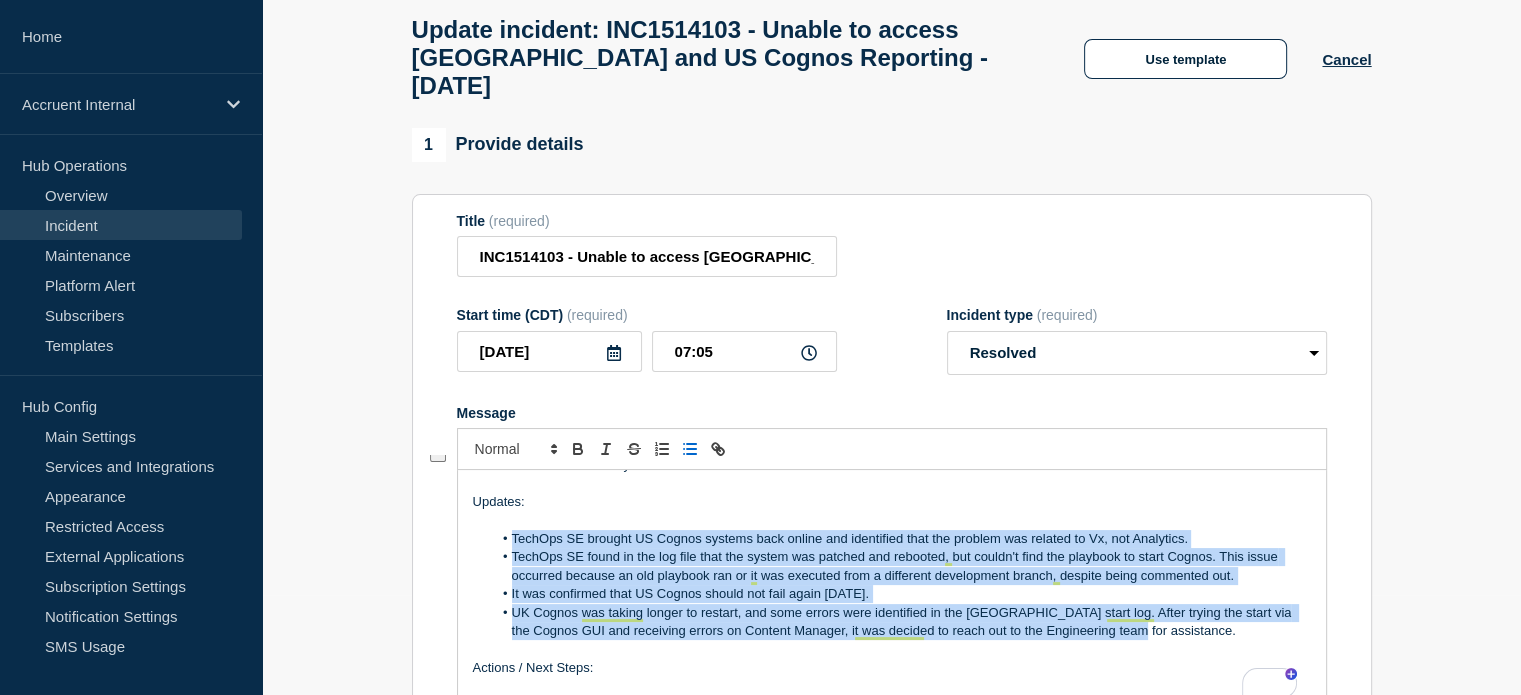 click on "UK Cognos was taking longer to restart, and some errors were identified in the [GEOGRAPHIC_DATA] start log. After trying the start via the Cognos GUI and receiving errors on Content Manager, it was decided to reach out to the Engineering team for assistance." at bounding box center (901, 622) 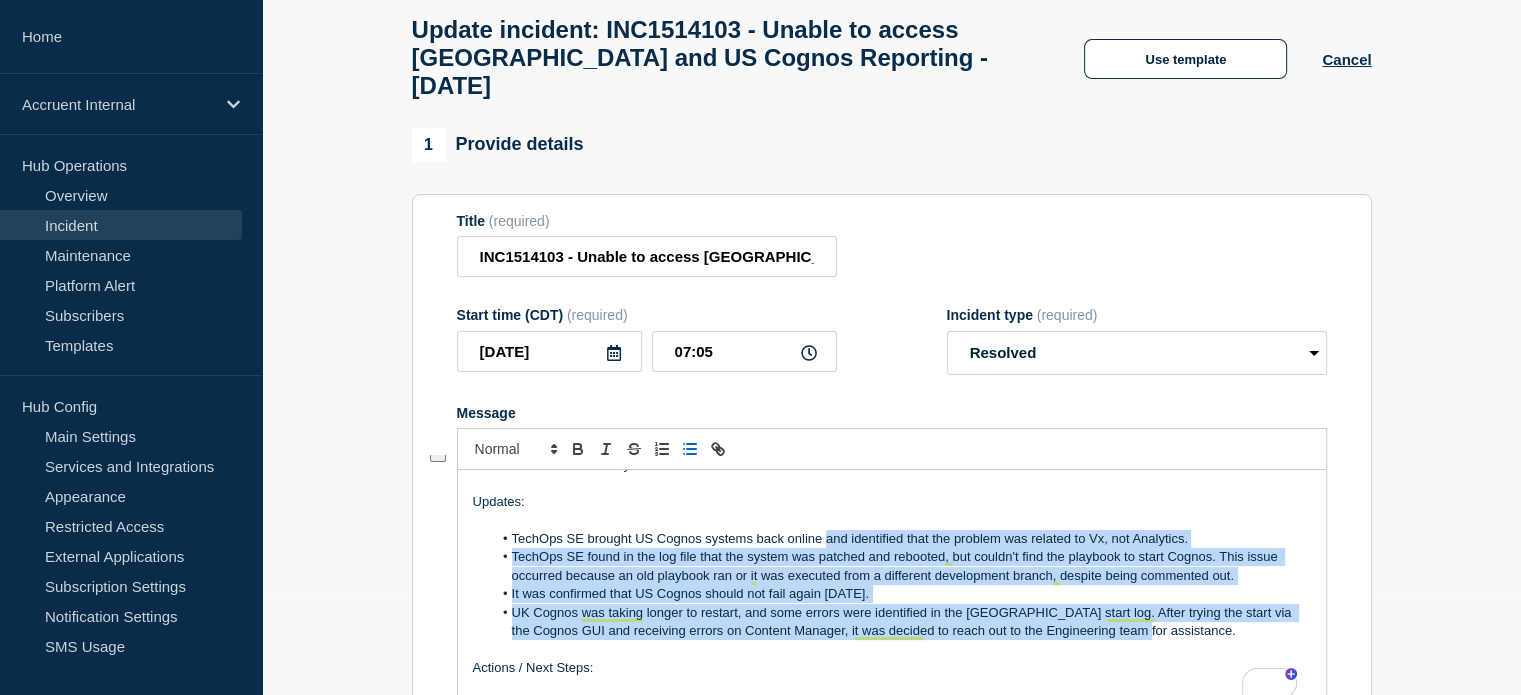 drag, startPoint x: 1161, startPoint y: 619, endPoint x: 824, endPoint y: 523, distance: 350.40692 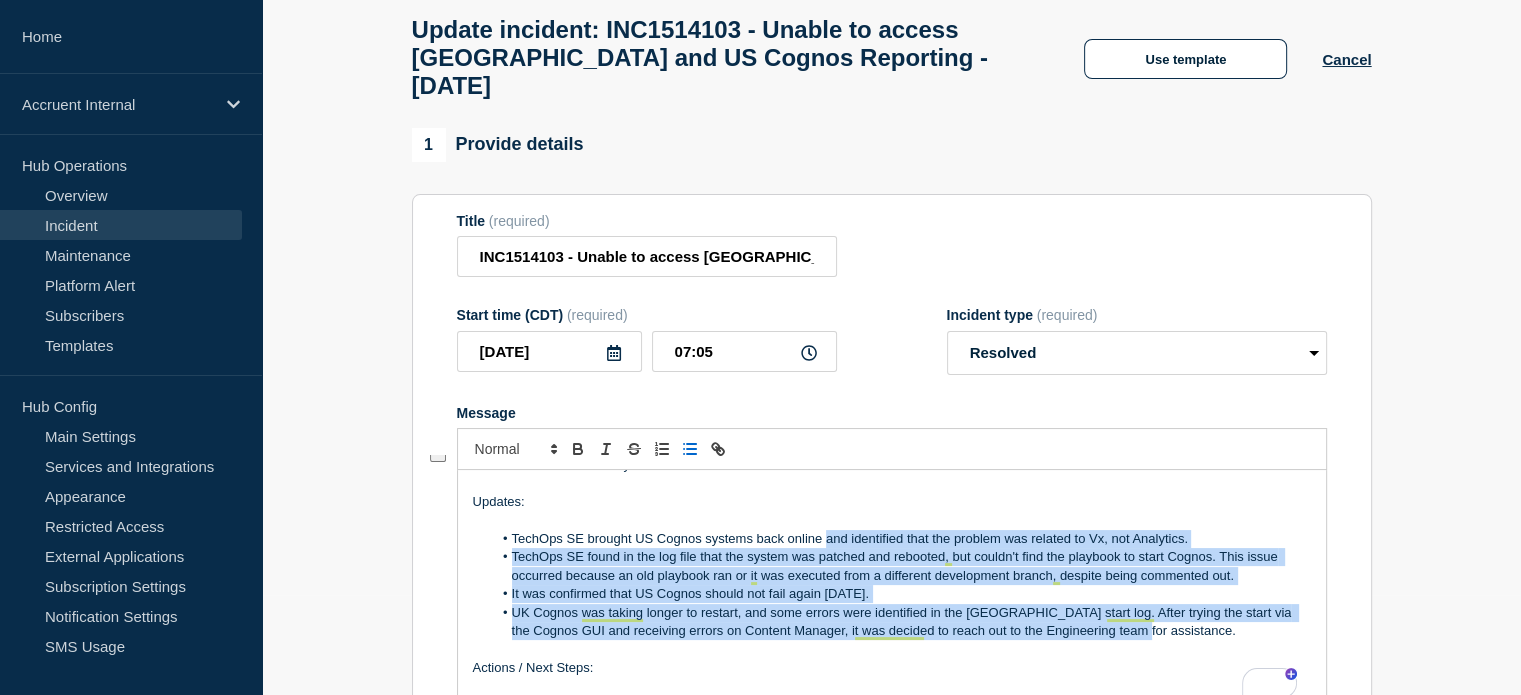 click on "TechOps SE brought US Cognos systems back online and identified that the problem was related to Vx, not Analytics.  TechOps SE found in the log file that the system was patched and rebooted, but couldn't find the playbook to start Cognos. This issue occurred because an old playbook ran or it was executed from a different development branch, despite being commented out. It was confirmed that US Cognos should not fail again [DATE]. UK Cognos was taking longer to restart, and some errors were identified in the [GEOGRAPHIC_DATA] start log. After trying the start via the Cognos GUI and receiving errors on Content Manager, it was decided to reach out to the Engineering team for assistance." at bounding box center [892, 585] 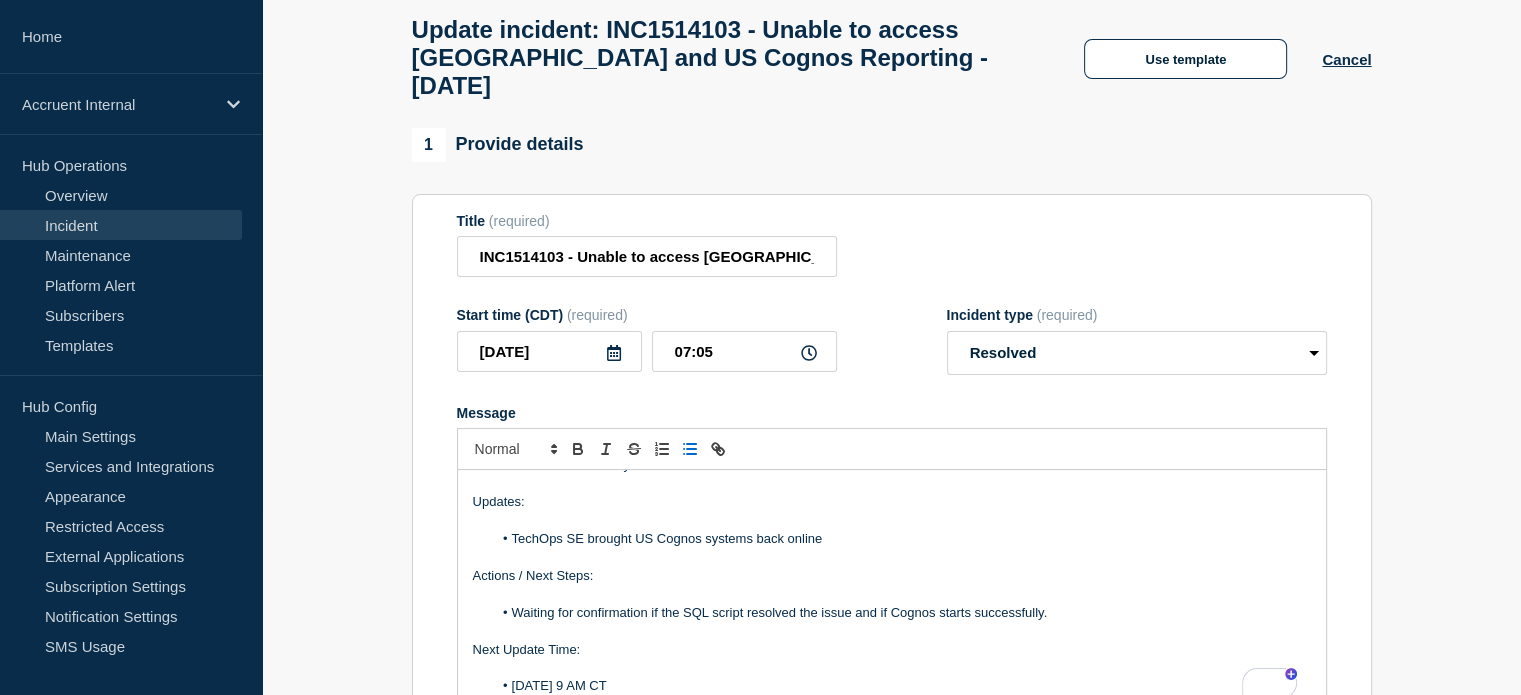 type 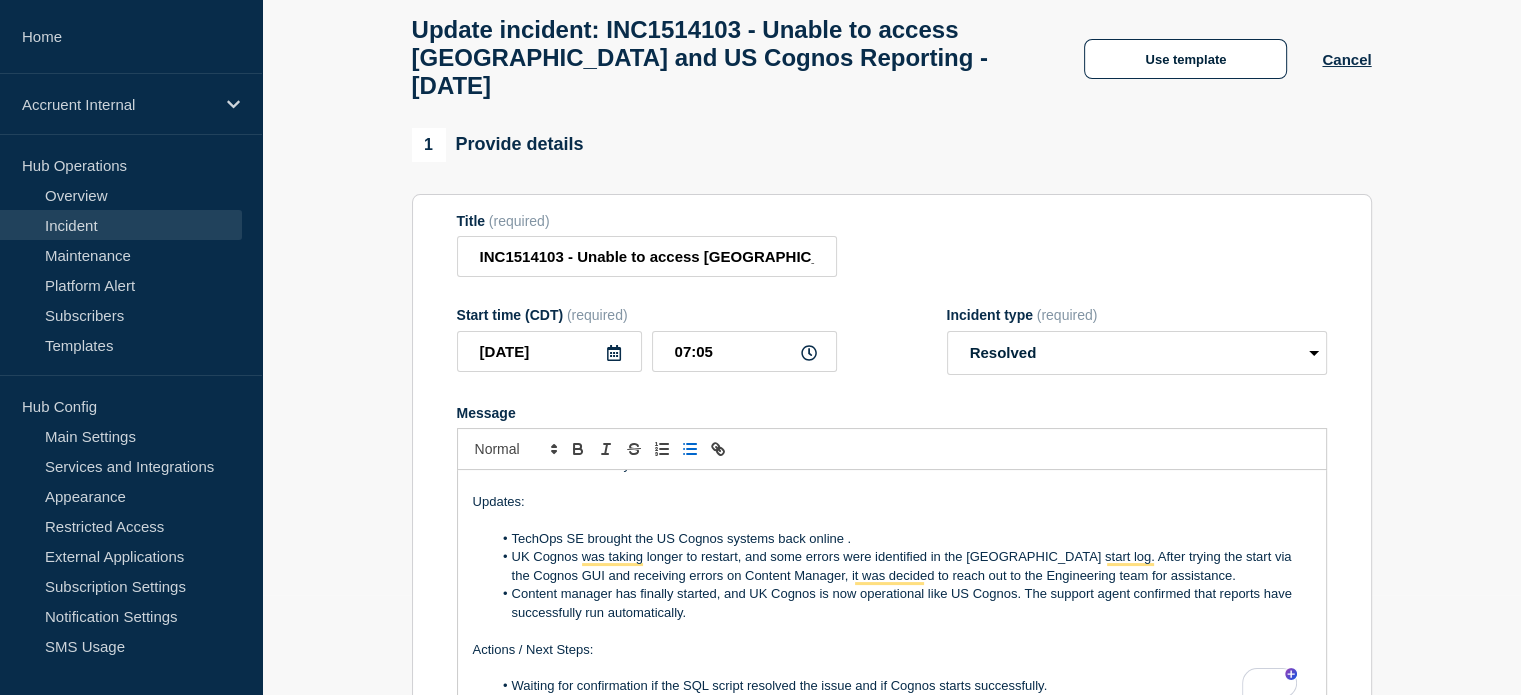 click on "TechOps SE brought the US Cognos systems back online ." at bounding box center [901, 539] 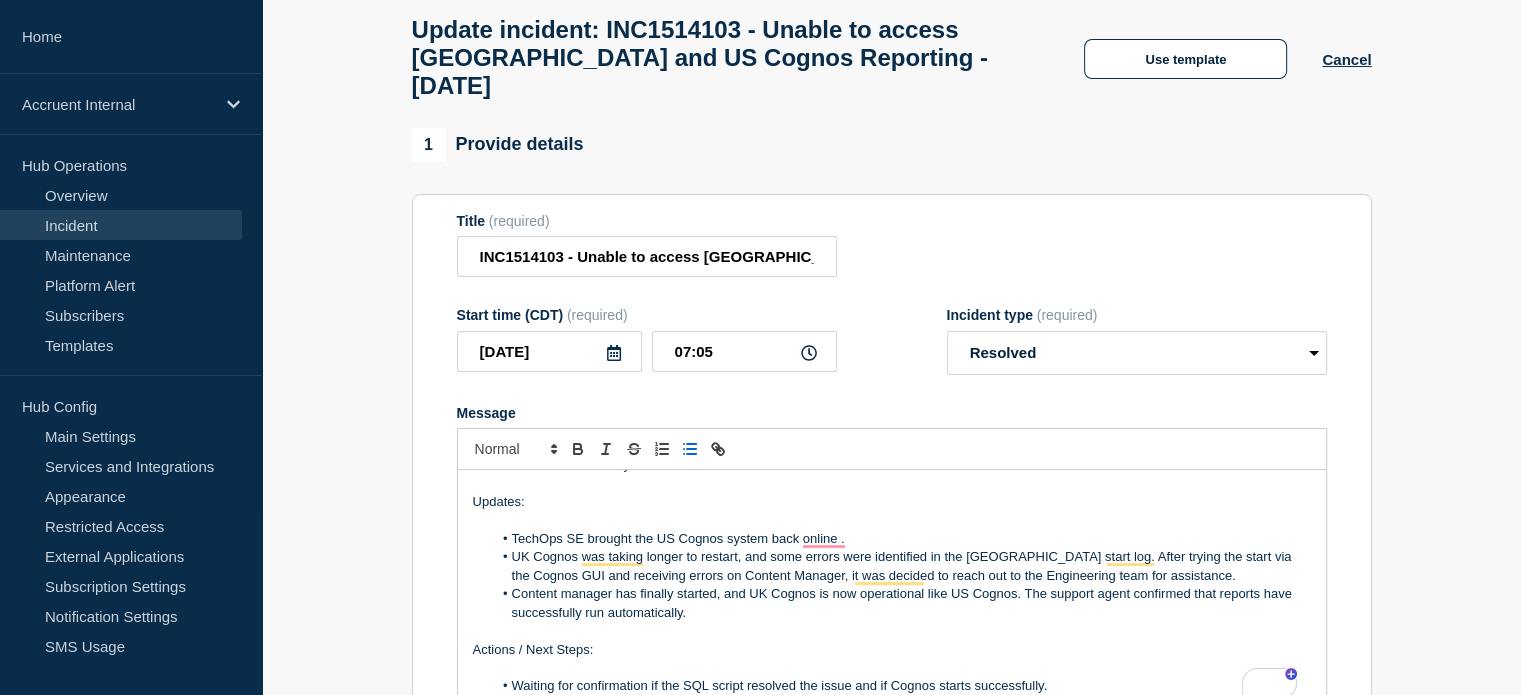 click on "TechOps SE brought the US Cognos system back online ." at bounding box center [901, 539] 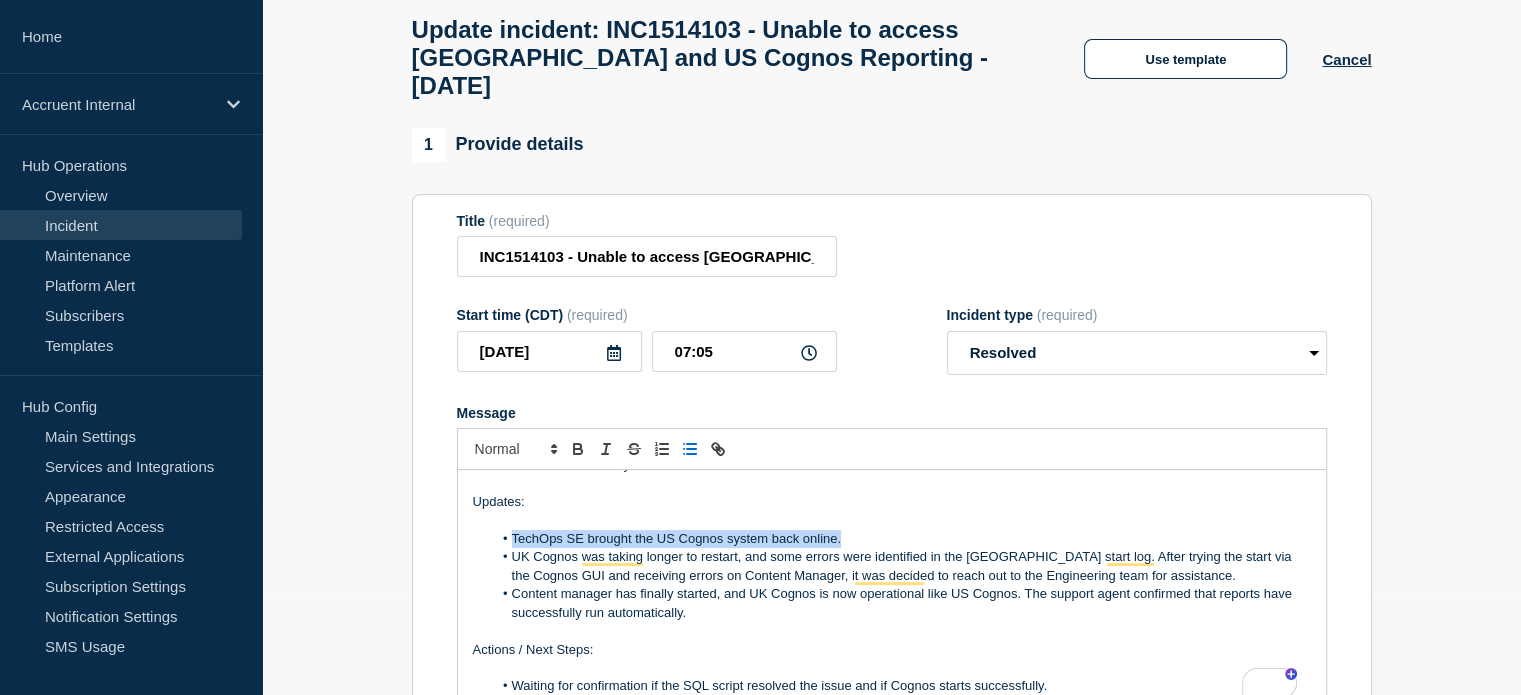 drag, startPoint x: 847, startPoint y: 525, endPoint x: 513, endPoint y: 527, distance: 334.00598 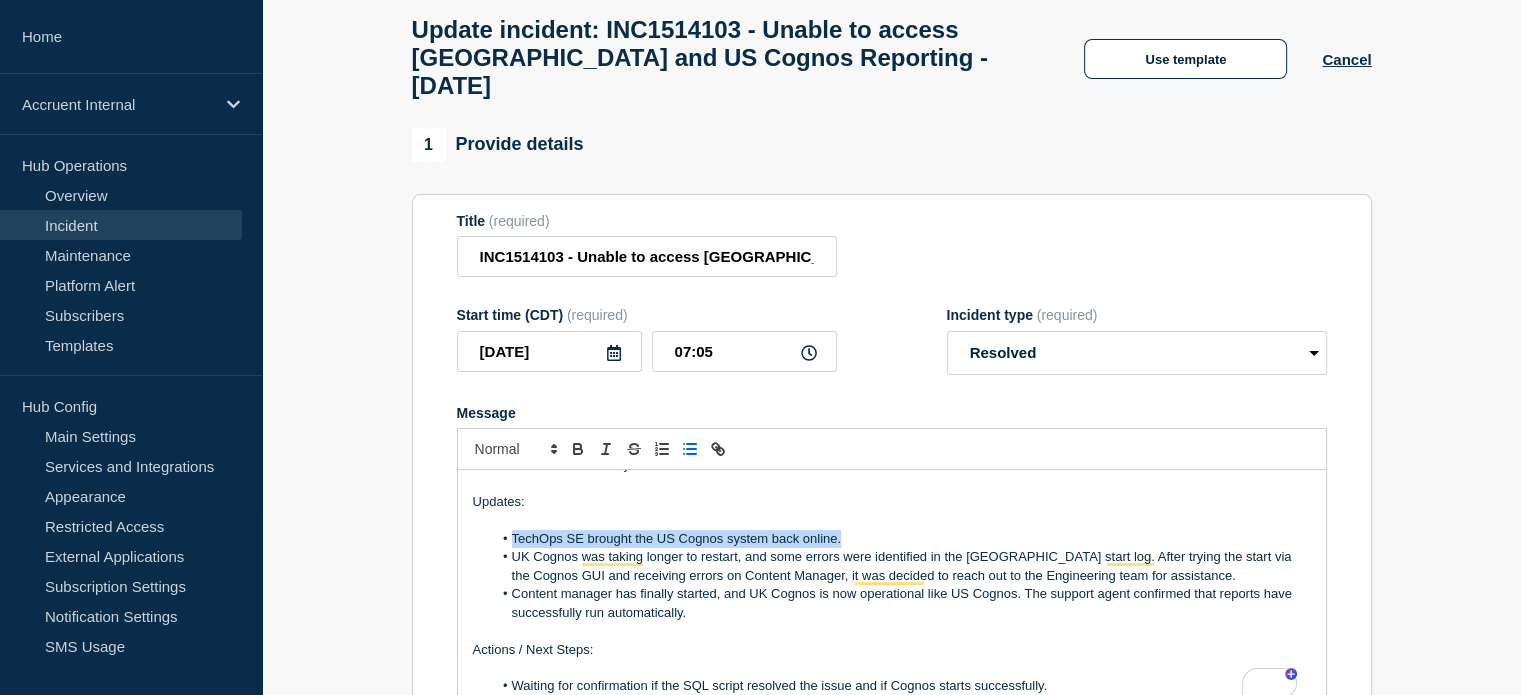 click on "TechOps SE brought the US Cognos system back online." at bounding box center (901, 539) 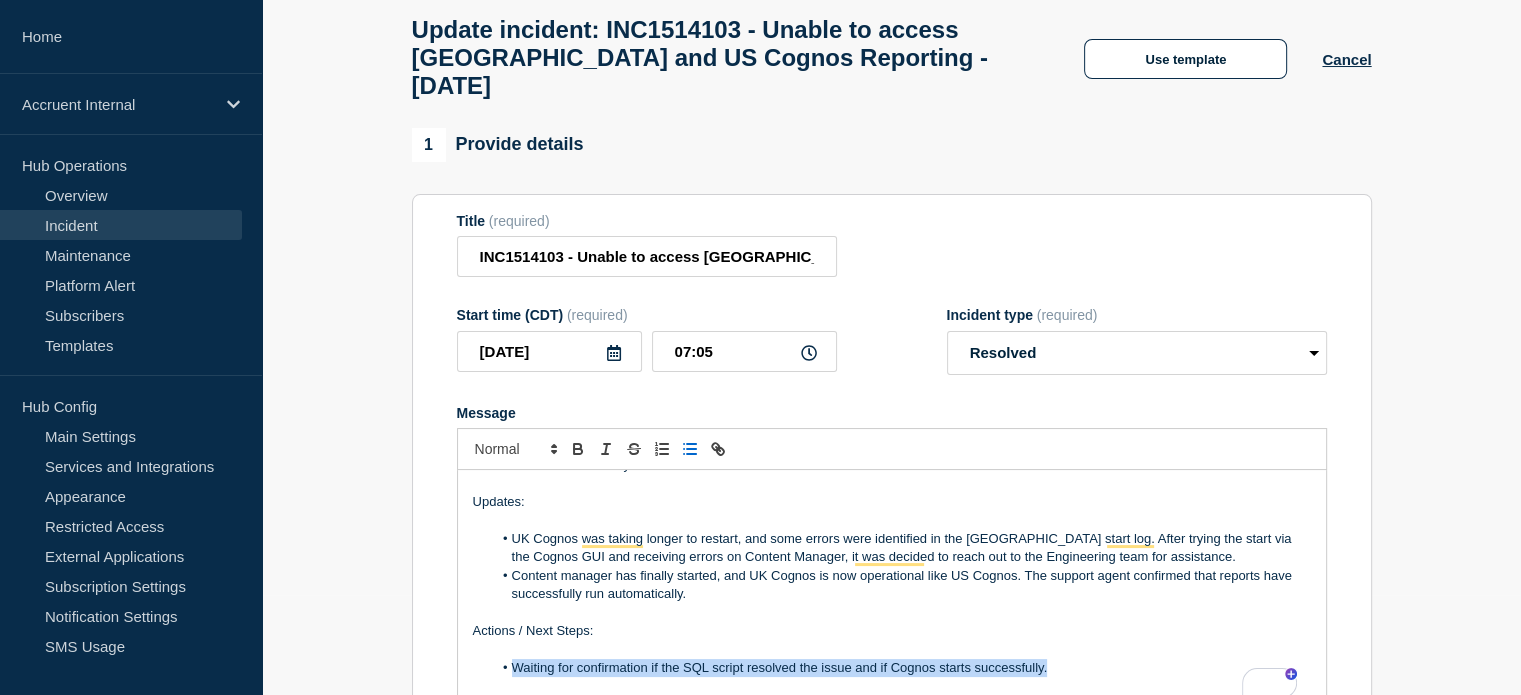 drag, startPoint x: 513, startPoint y: 651, endPoint x: 1047, endPoint y: 644, distance: 534.0459 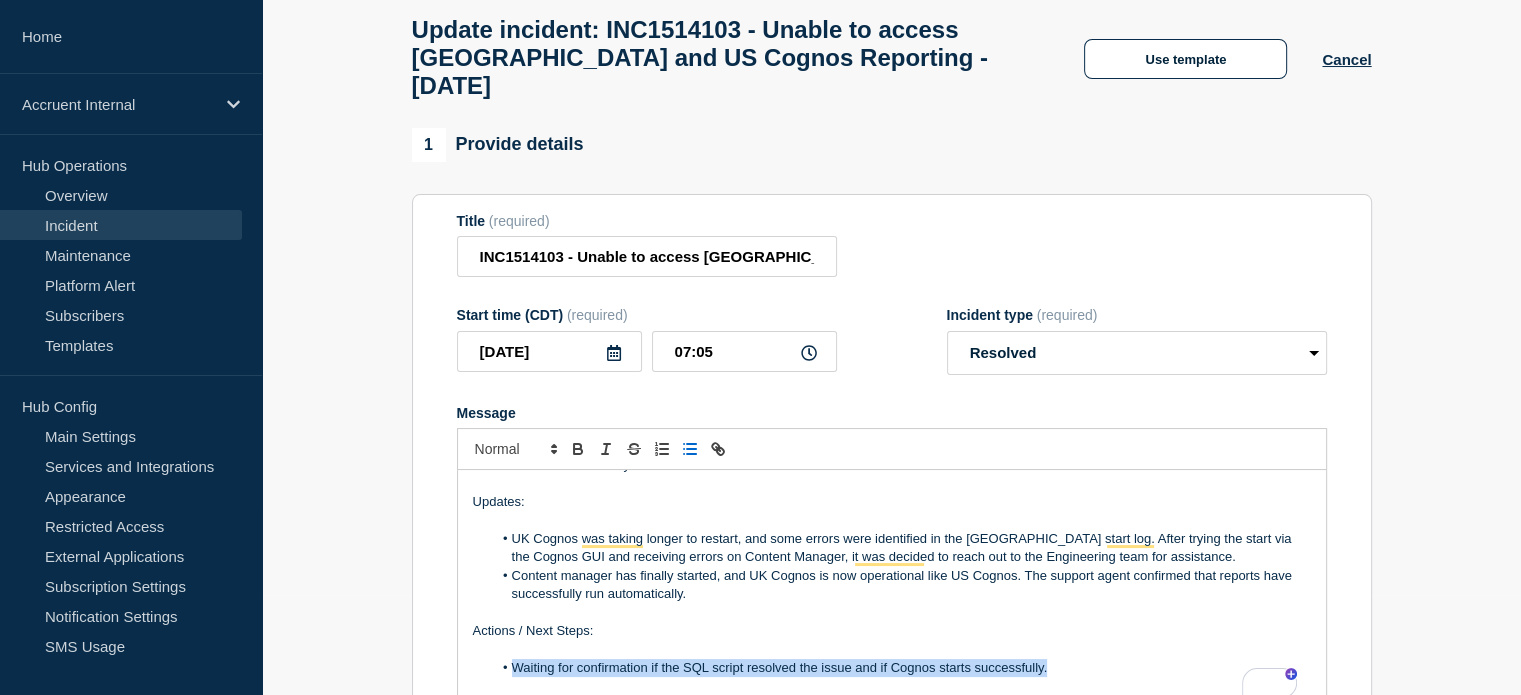 click on "Waiting for confirmation if the SQL script resolved the issue and if Cognos starts successfully." at bounding box center [901, 668] 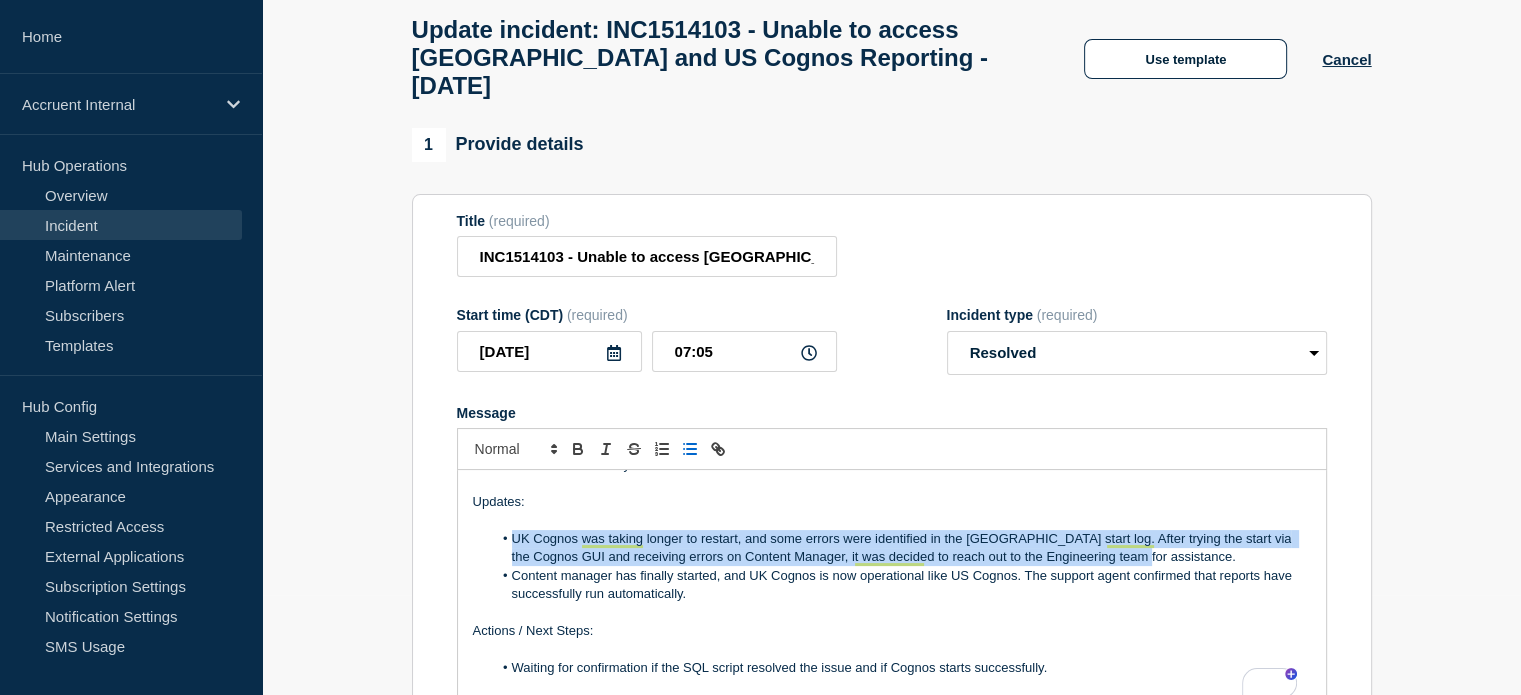 drag, startPoint x: 1140, startPoint y: 543, endPoint x: 512, endPoint y: 527, distance: 628.2038 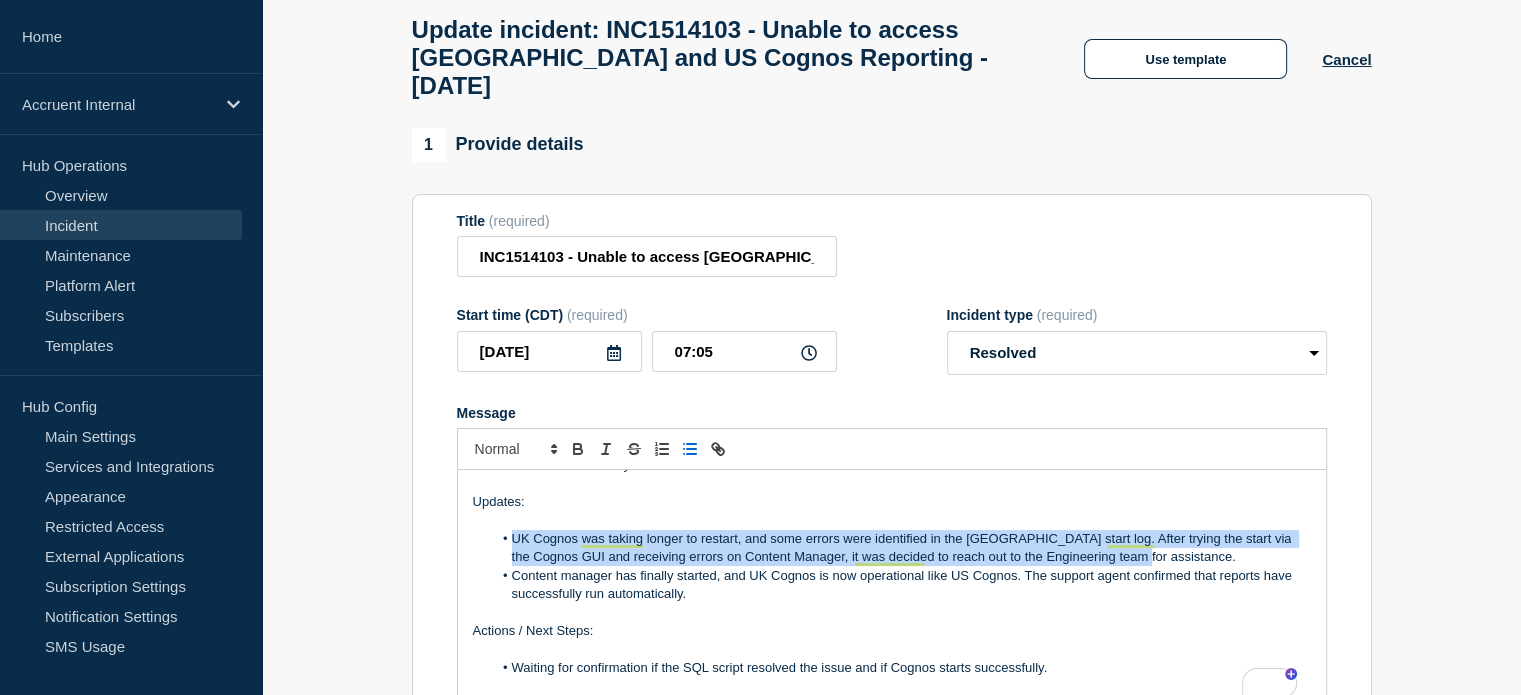 click on "UK Cognos was taking longer to restart, and some errors were identified in the [GEOGRAPHIC_DATA] start log. After trying the start via the Cognos GUI and receiving errors on Content Manager, it was decided to reach out to the Engineering team for assistance." at bounding box center (901, 548) 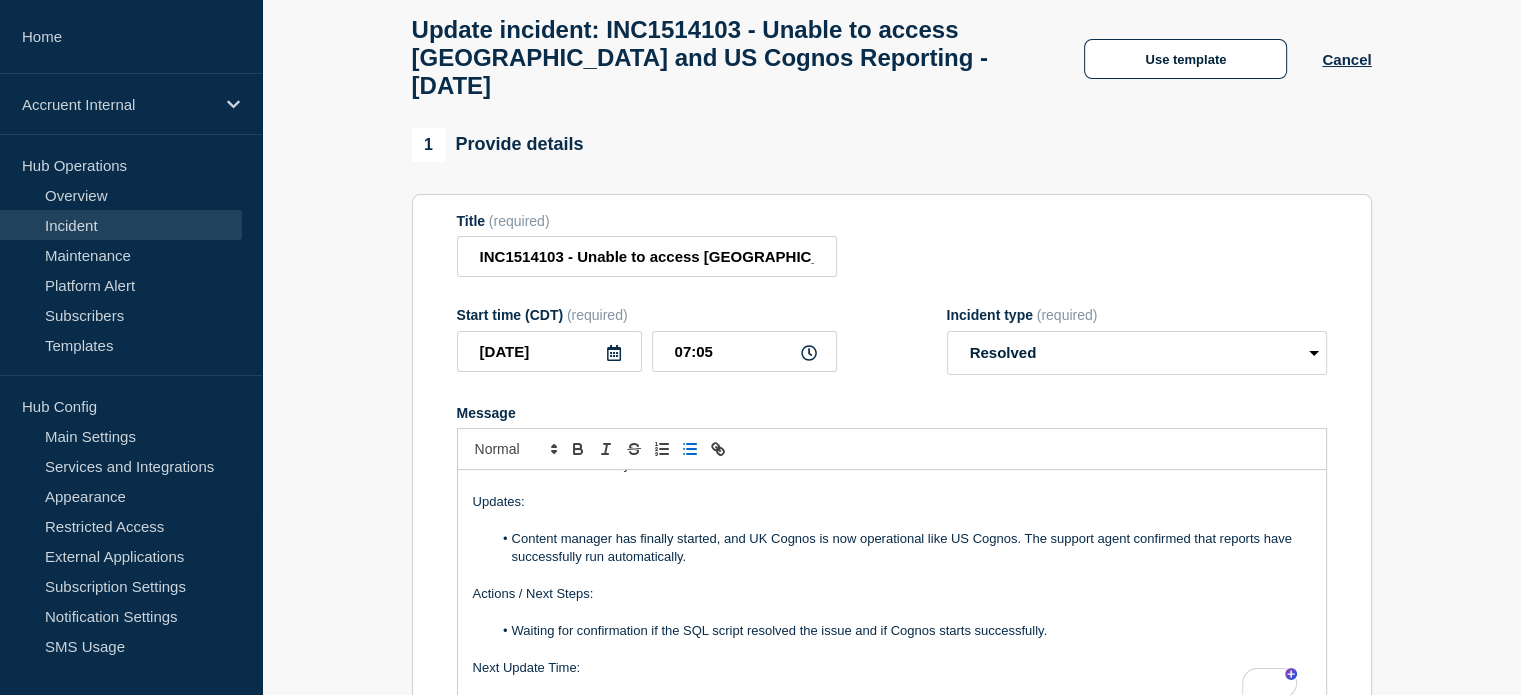 click on "Content manager has finally started, and UK Cognos is now operational like US Cognos. The support agent confirmed that reports have successfully run automatically." at bounding box center [901, 548] 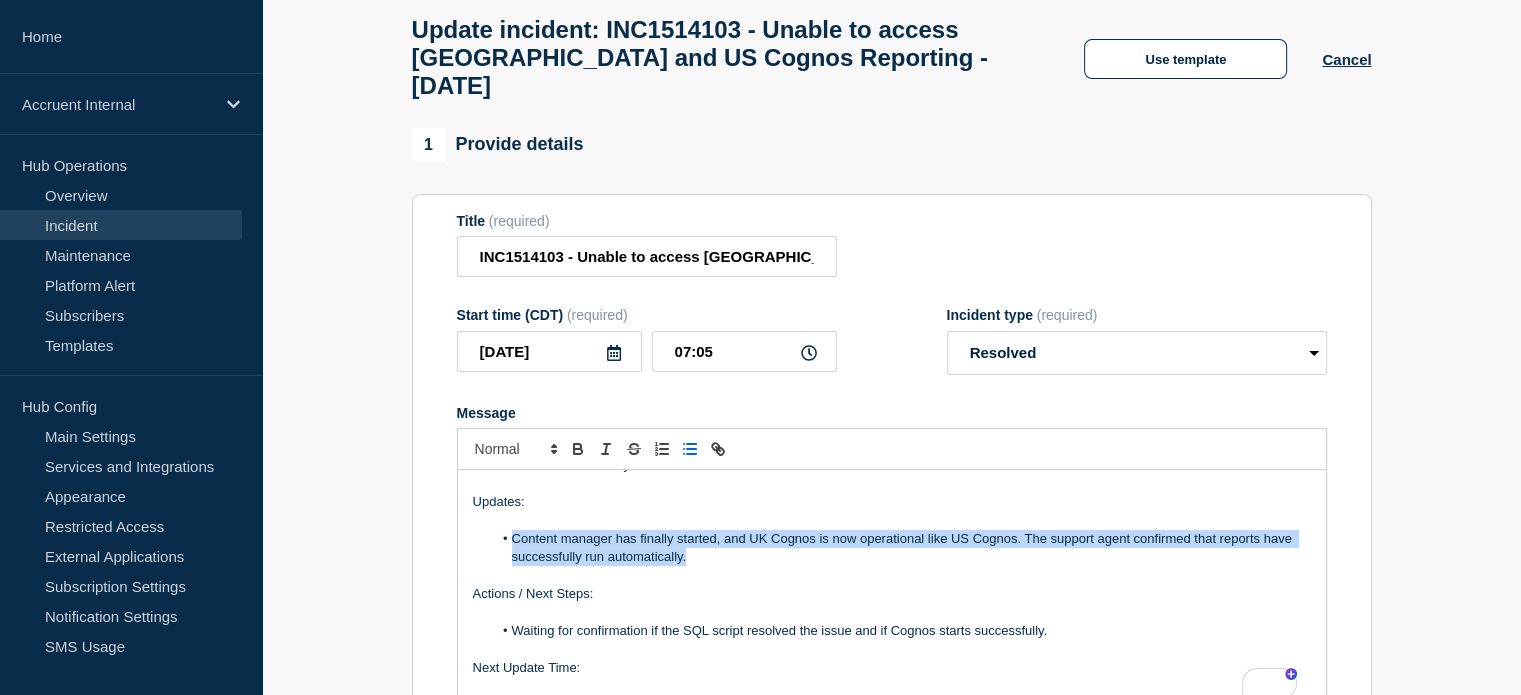 drag, startPoint x: 711, startPoint y: 544, endPoint x: 514, endPoint y: 523, distance: 198.11613 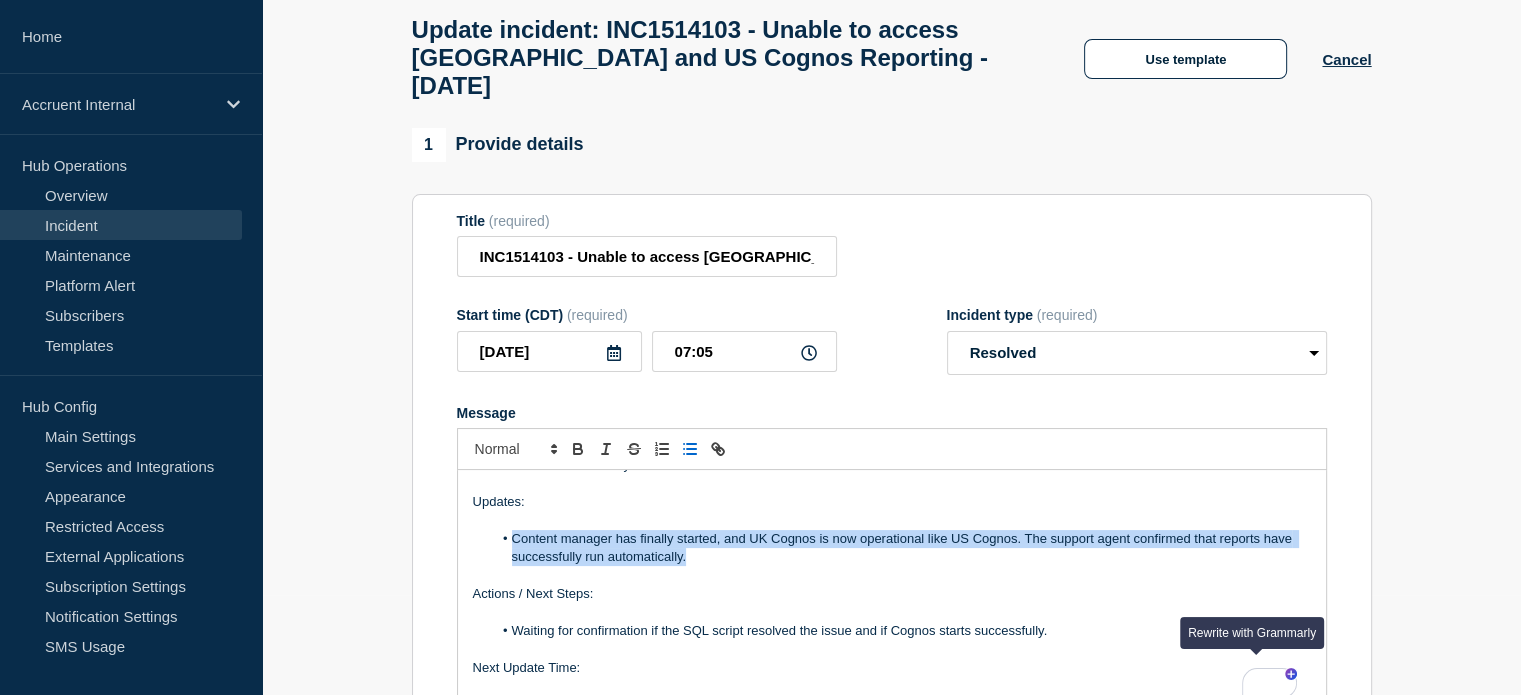 click at bounding box center [1257, 683] 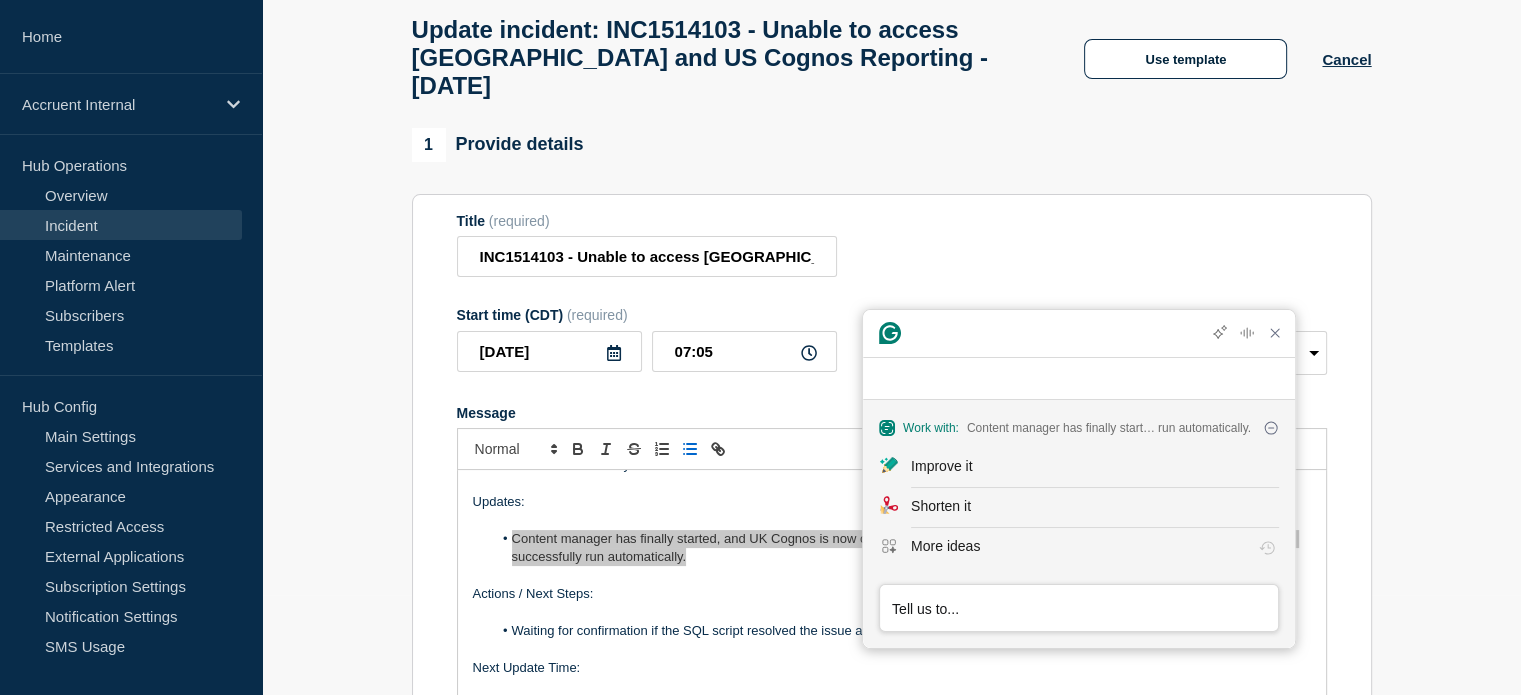 scroll, scrollTop: 0, scrollLeft: 0, axis: both 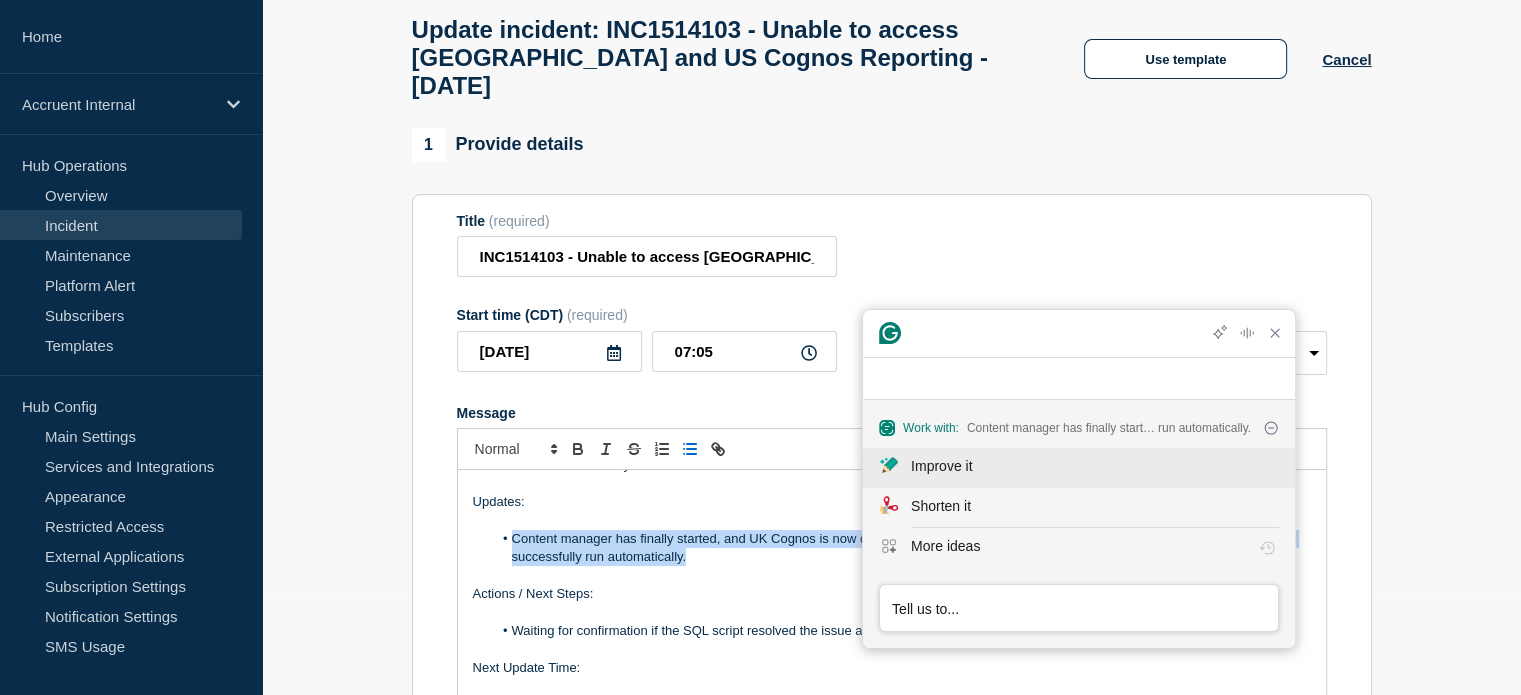 click on "Improve it" 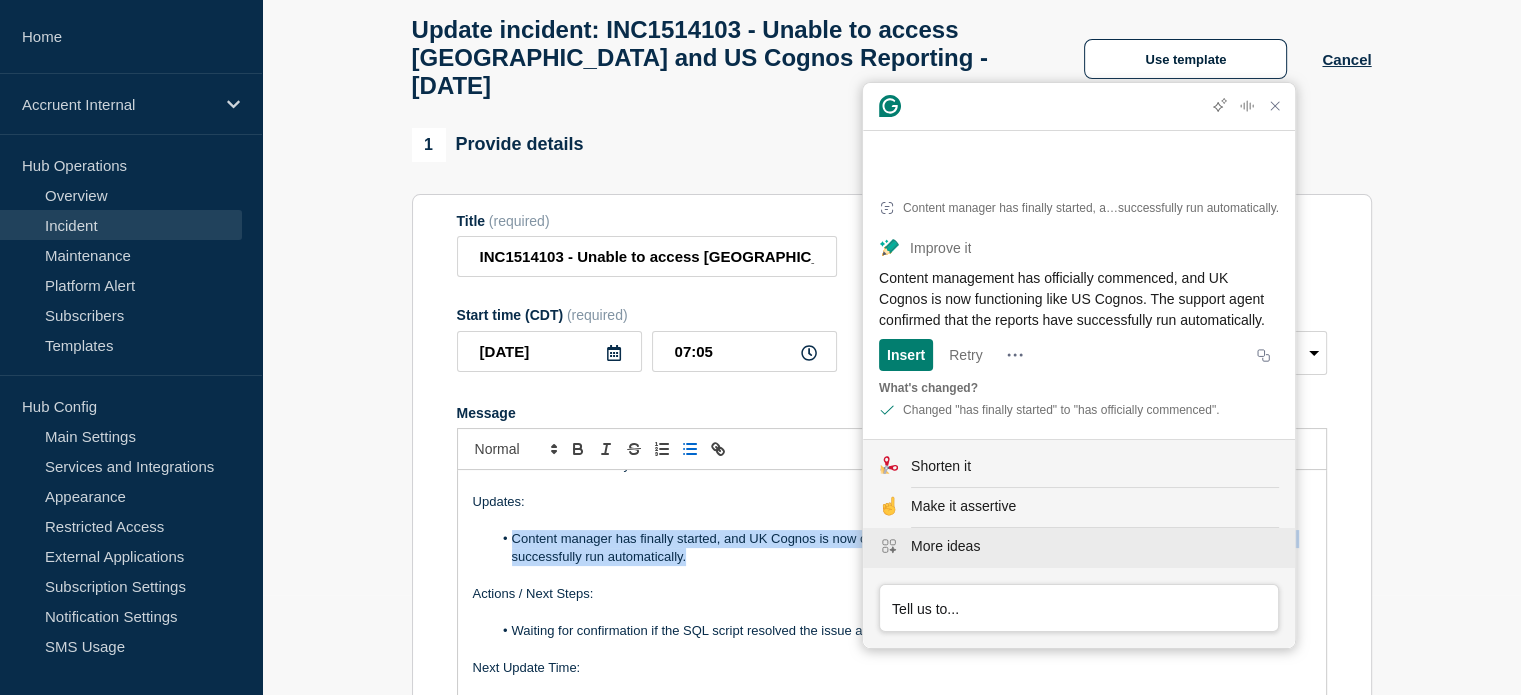 click on "More ideas" 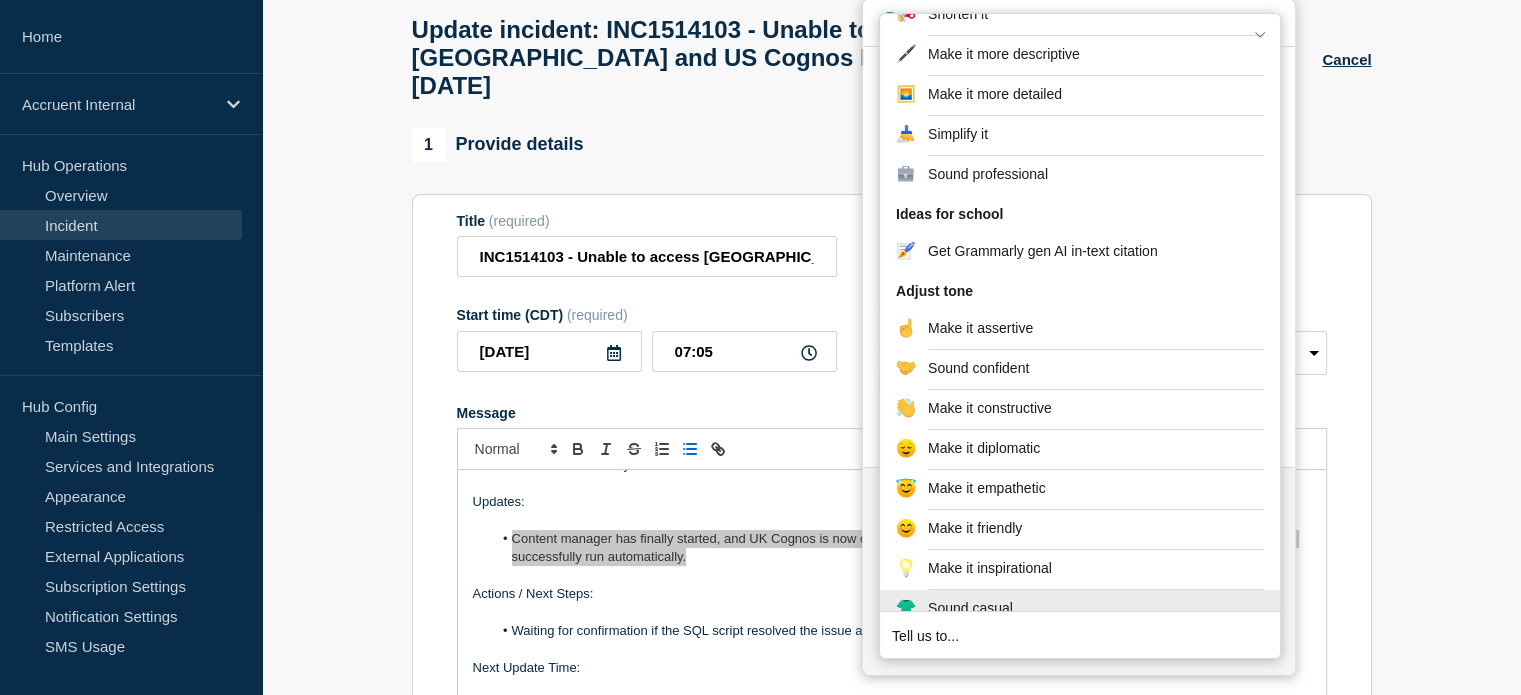 scroll, scrollTop: 0, scrollLeft: 0, axis: both 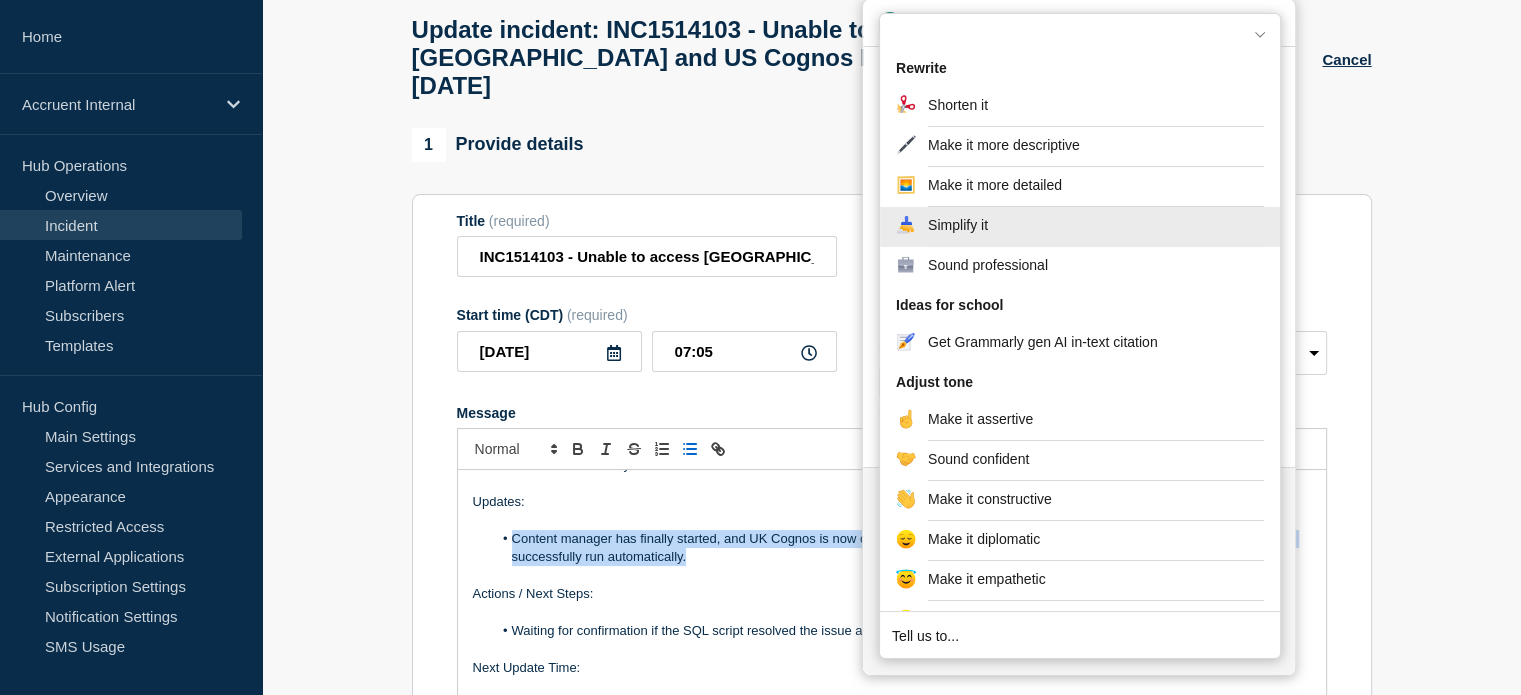 click on "Simplify it" at bounding box center (1080, 227) 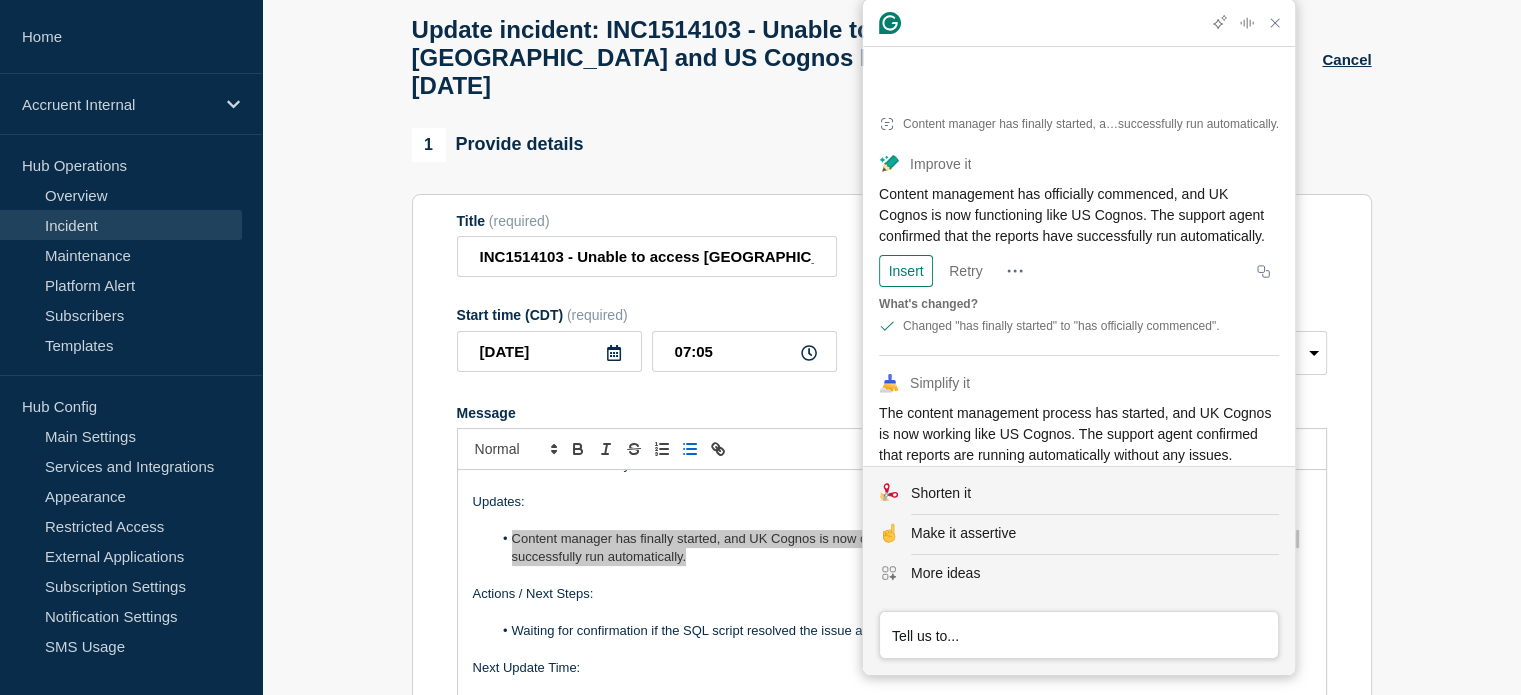 scroll, scrollTop: 56, scrollLeft: 0, axis: vertical 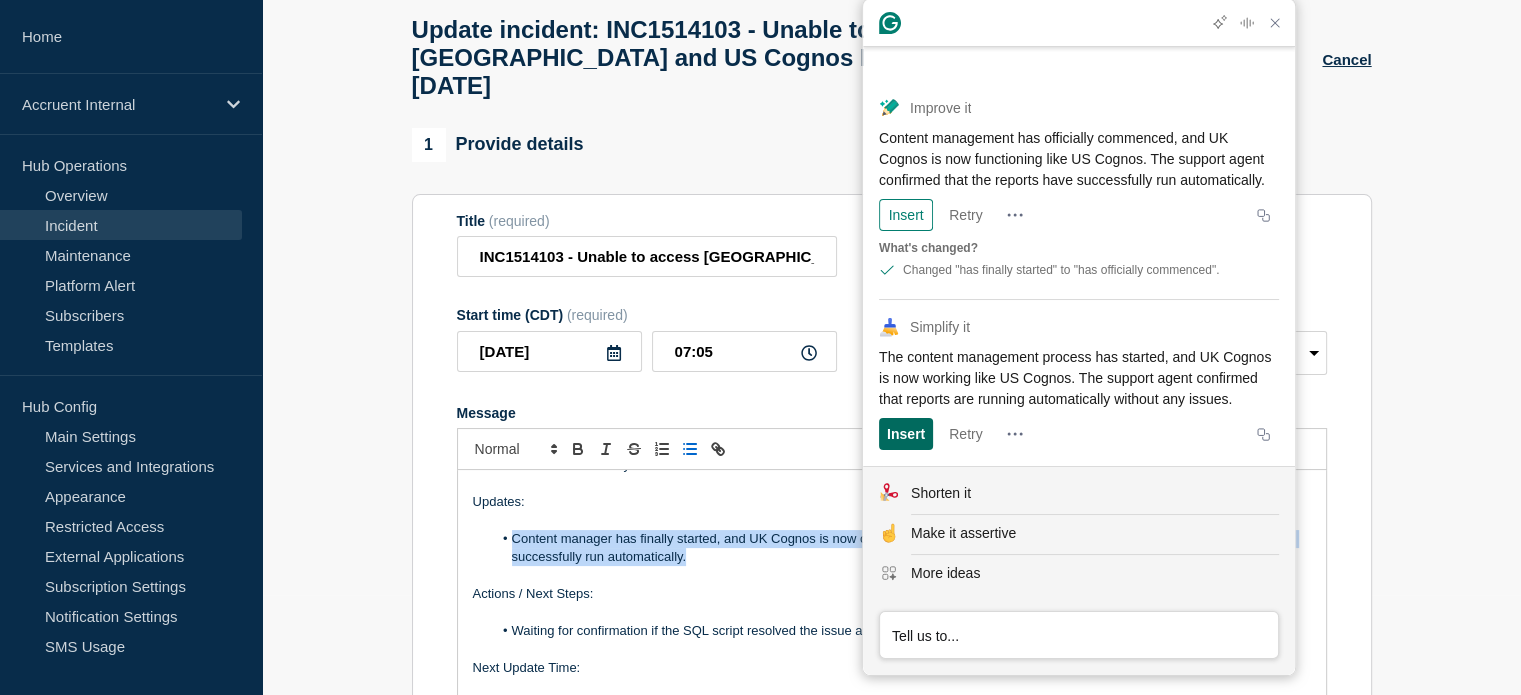 click on "Insert" 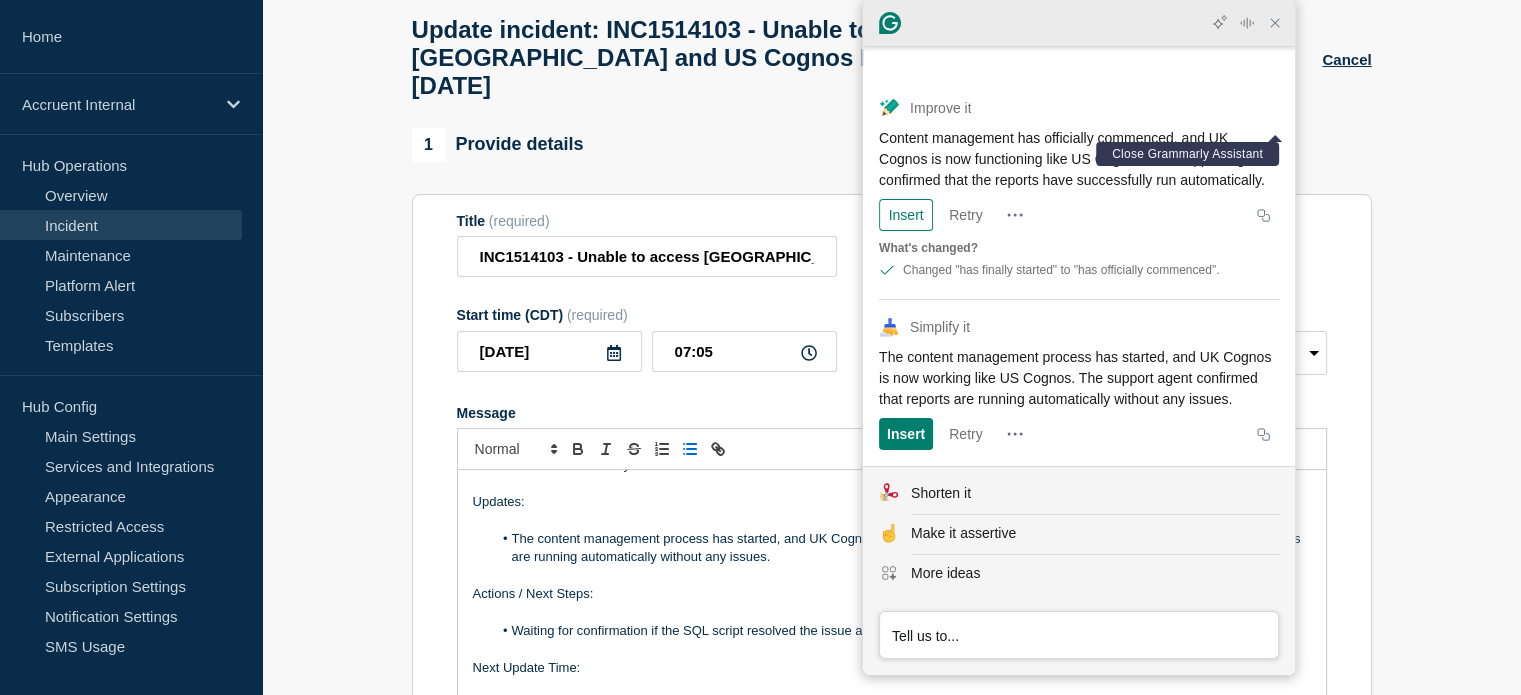 click 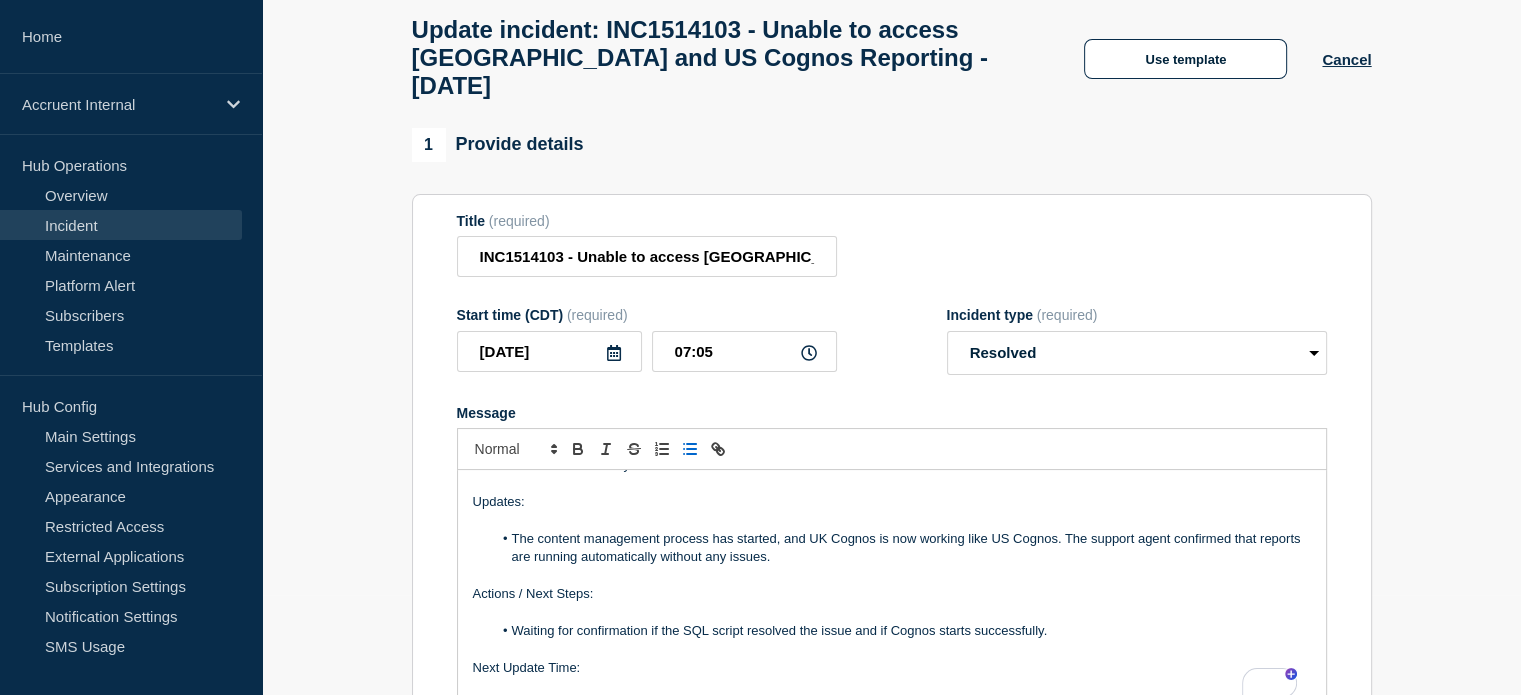 click on "The content management process has started, and UK Cognos is now working like US Cognos. The support agent confirmed that reports are running automatically without any issues." at bounding box center (901, 548) 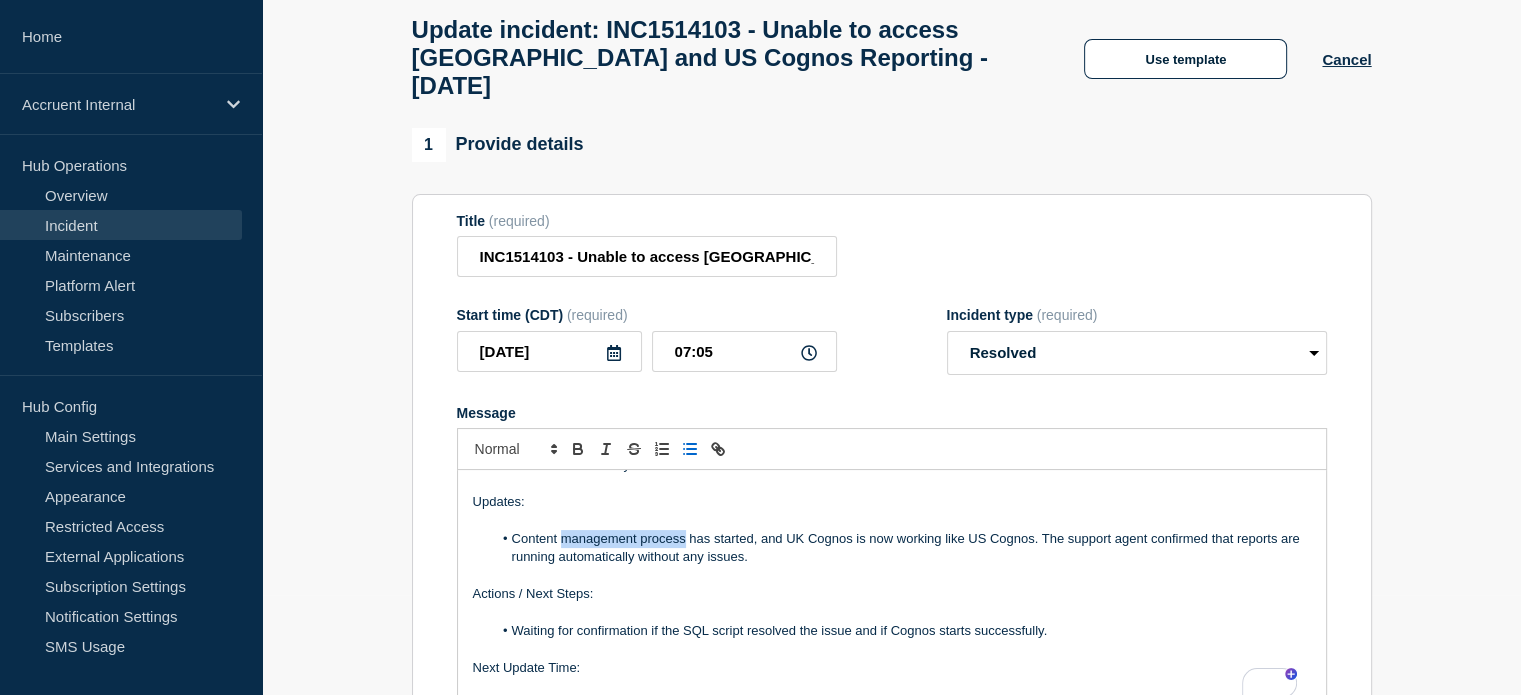 drag, startPoint x: 684, startPoint y: 522, endPoint x: 564, endPoint y: 527, distance: 120.10412 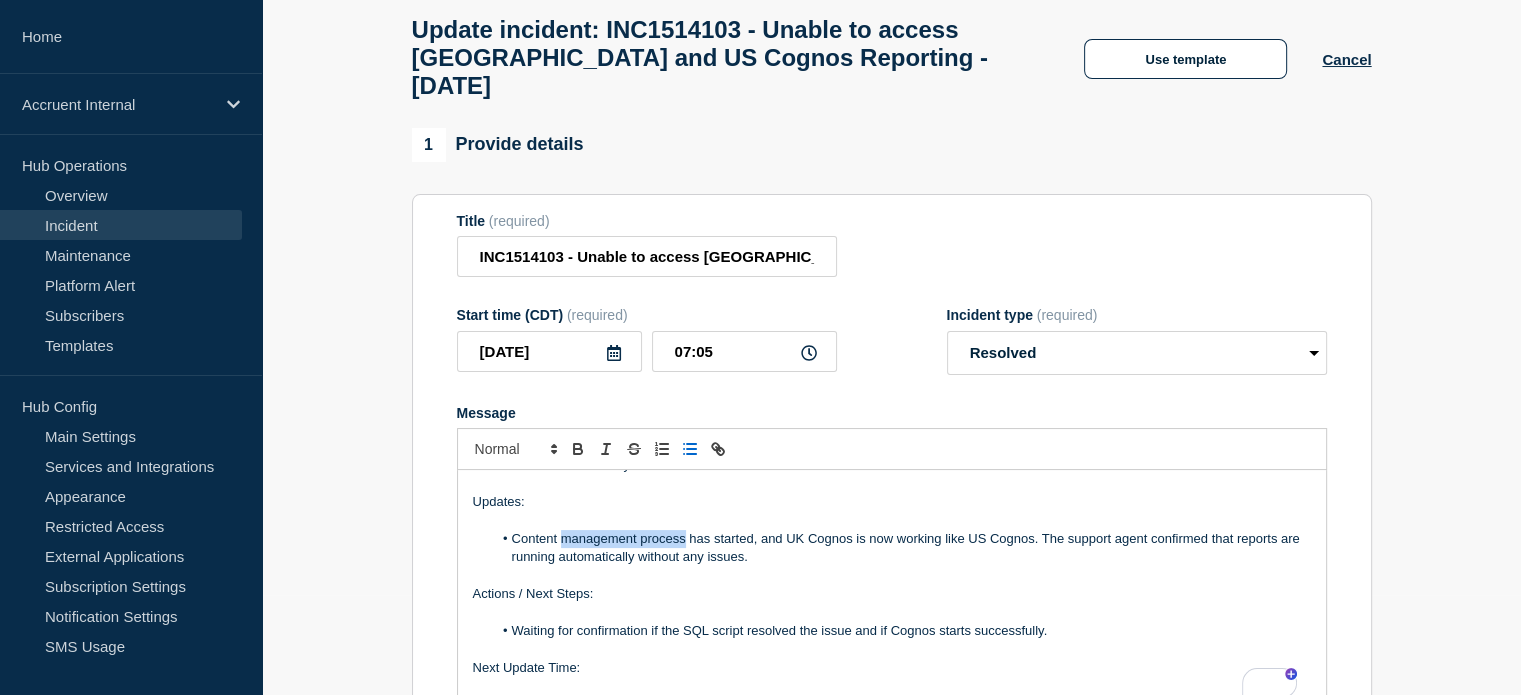 click on "Content management process has started, and UK Cognos is now working like US Cognos. The support agent confirmed that reports are running automatically without any issues." at bounding box center [901, 548] 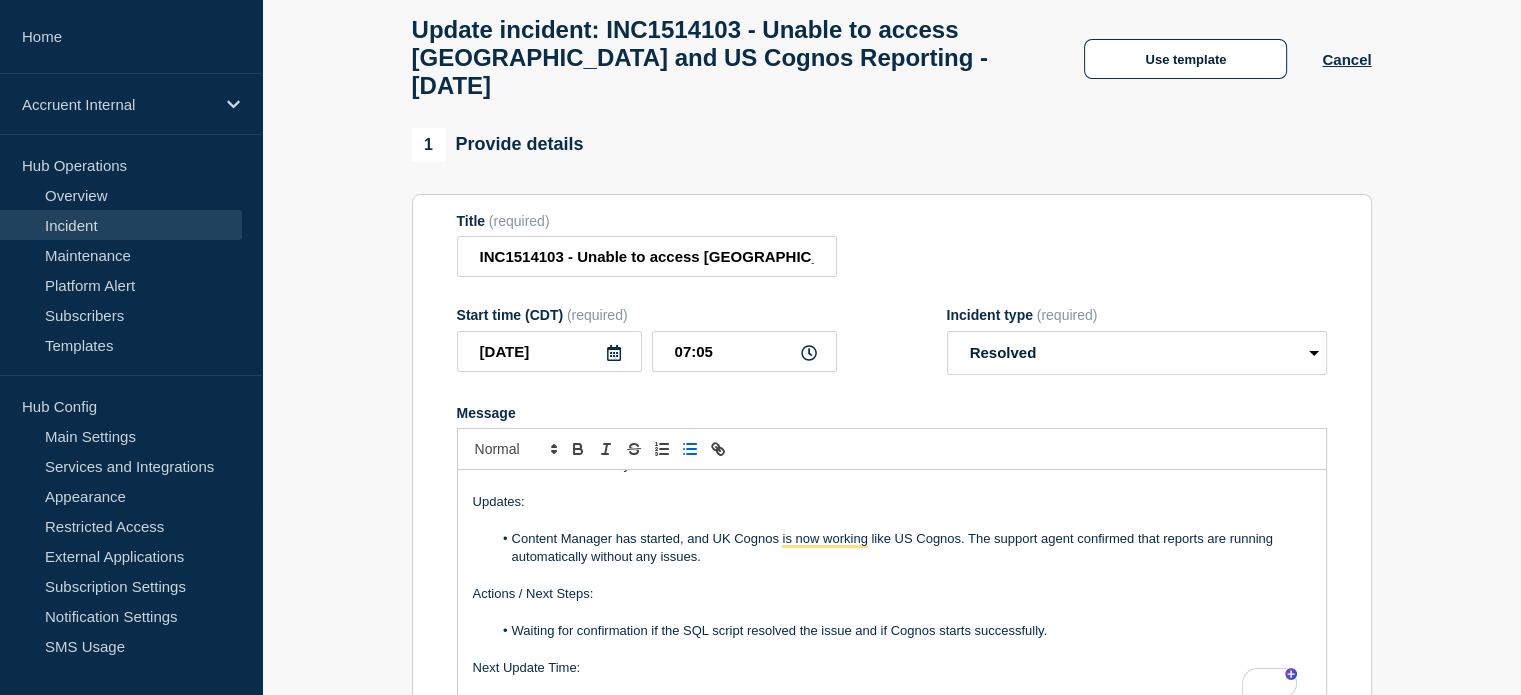 click on "Content Manager has started, and UK Cognos is now working like US Cognos. The support agent confirmed that reports are running automatically without any issues." at bounding box center (901, 548) 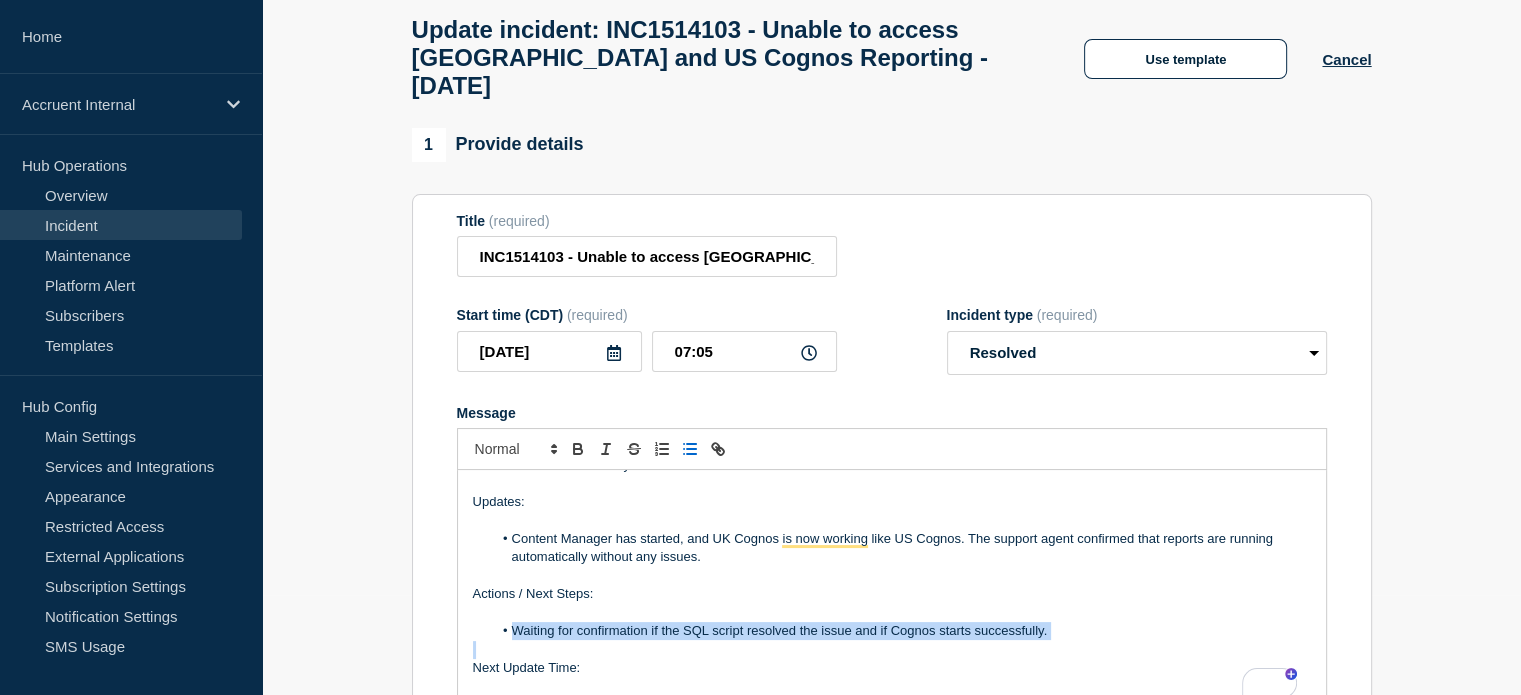 drag, startPoint x: 516, startPoint y: 615, endPoint x: 997, endPoint y: 631, distance: 481.26605 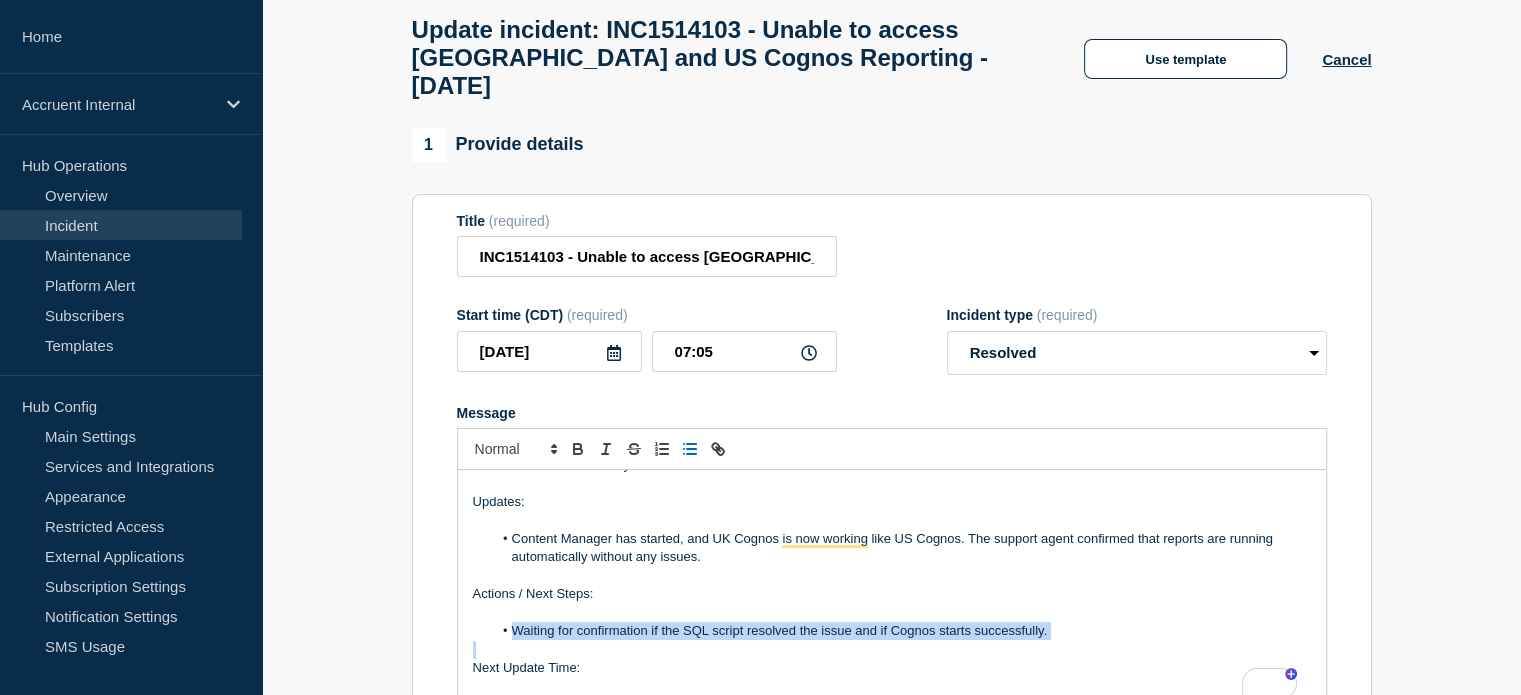 click on "Business Impact: VxMaintain UK customer called in reporting no Cognos reports received this morning. If Cognos is down, then customers will not receive their reports that are due [DATE] and missed reports cannot be run another day as the data refreshes every 24 hours Updates: Content Manager has started, and UK Cognos is now working like US Cognos. The support agent confirmed that reports are running automatically without any issues. Actions / Next Steps: Waiting for confirmation if the SQL script resolved the issue and if [PERSON_NAME] starts successfully. Next Update Time: [DATE] 9 AM CT" at bounding box center (892, 590) 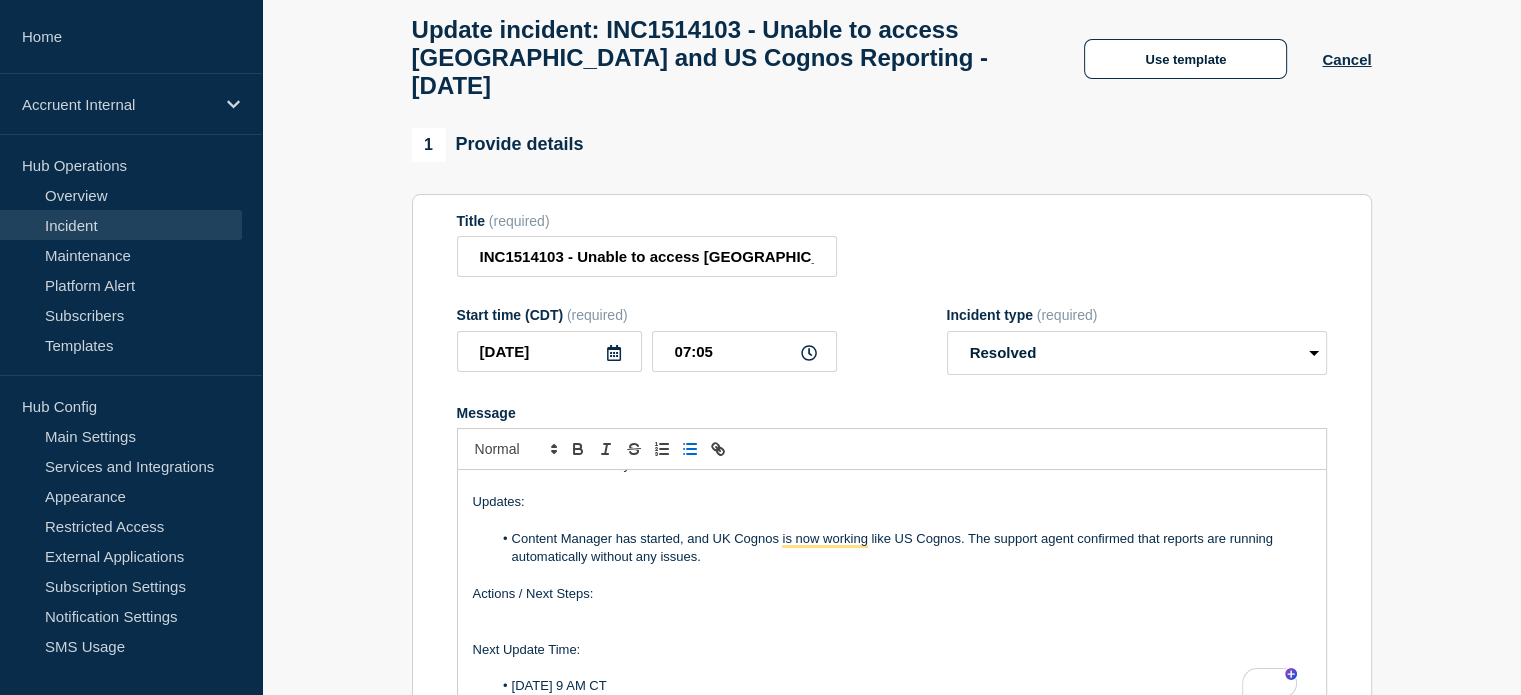 click 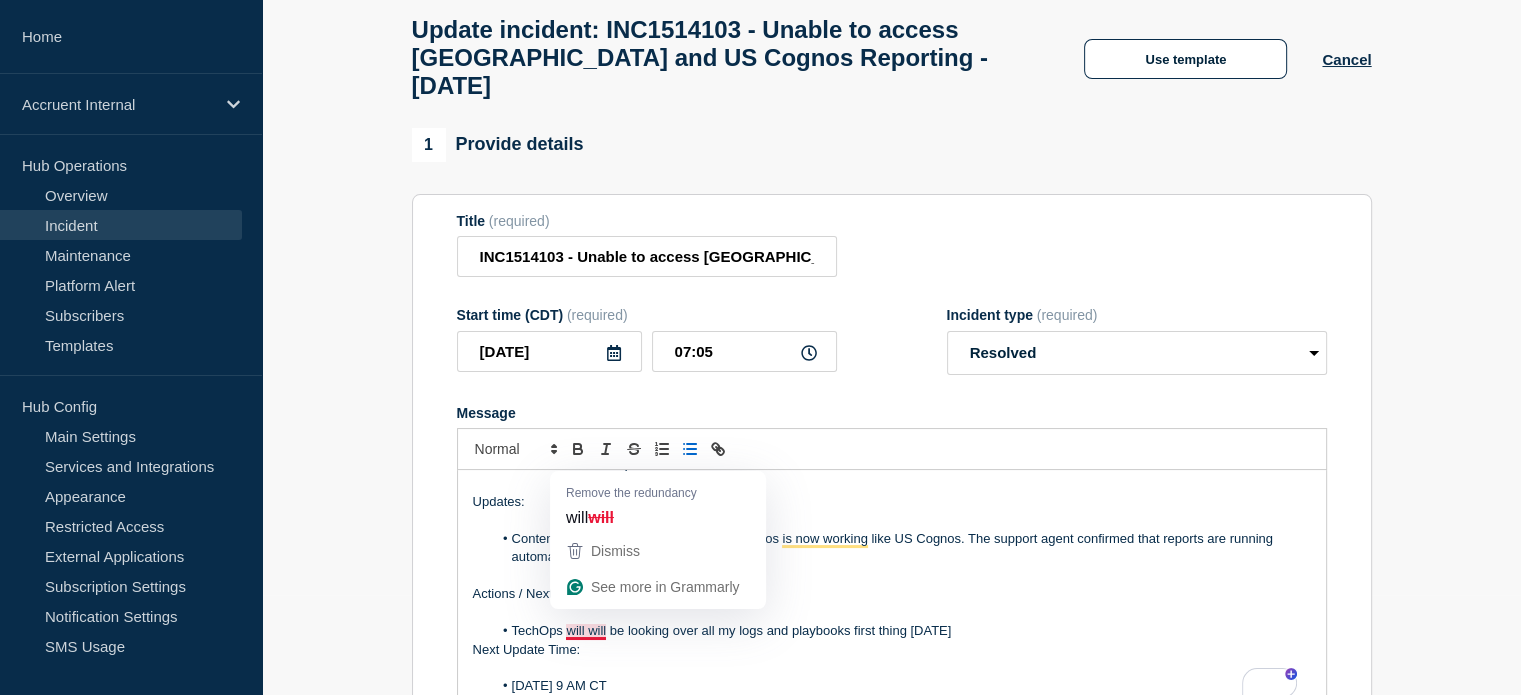 click on "TechOps will will be looking over all my logs and playbooks first thing [DATE]" at bounding box center (901, 631) 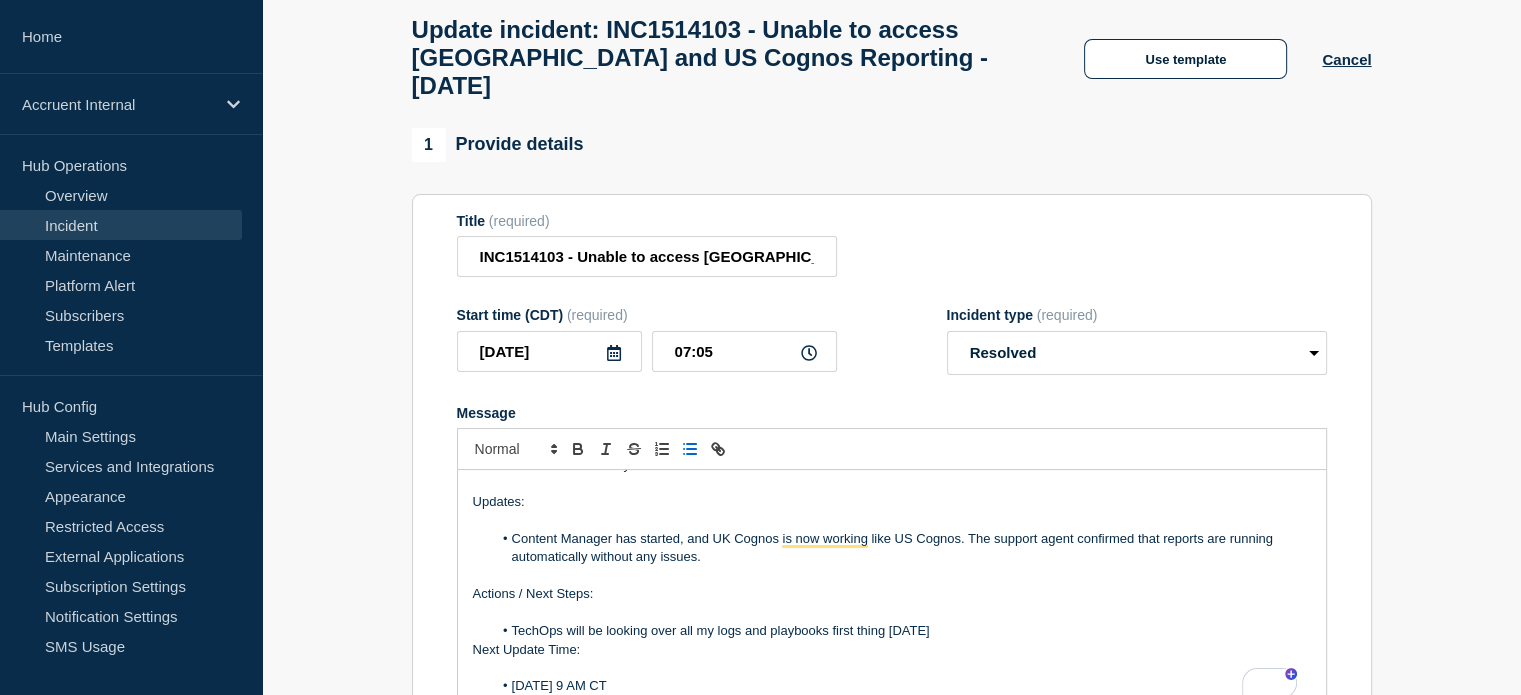 click on "TechOps will be looking over all my logs and playbooks first thing [DATE]" at bounding box center [901, 631] 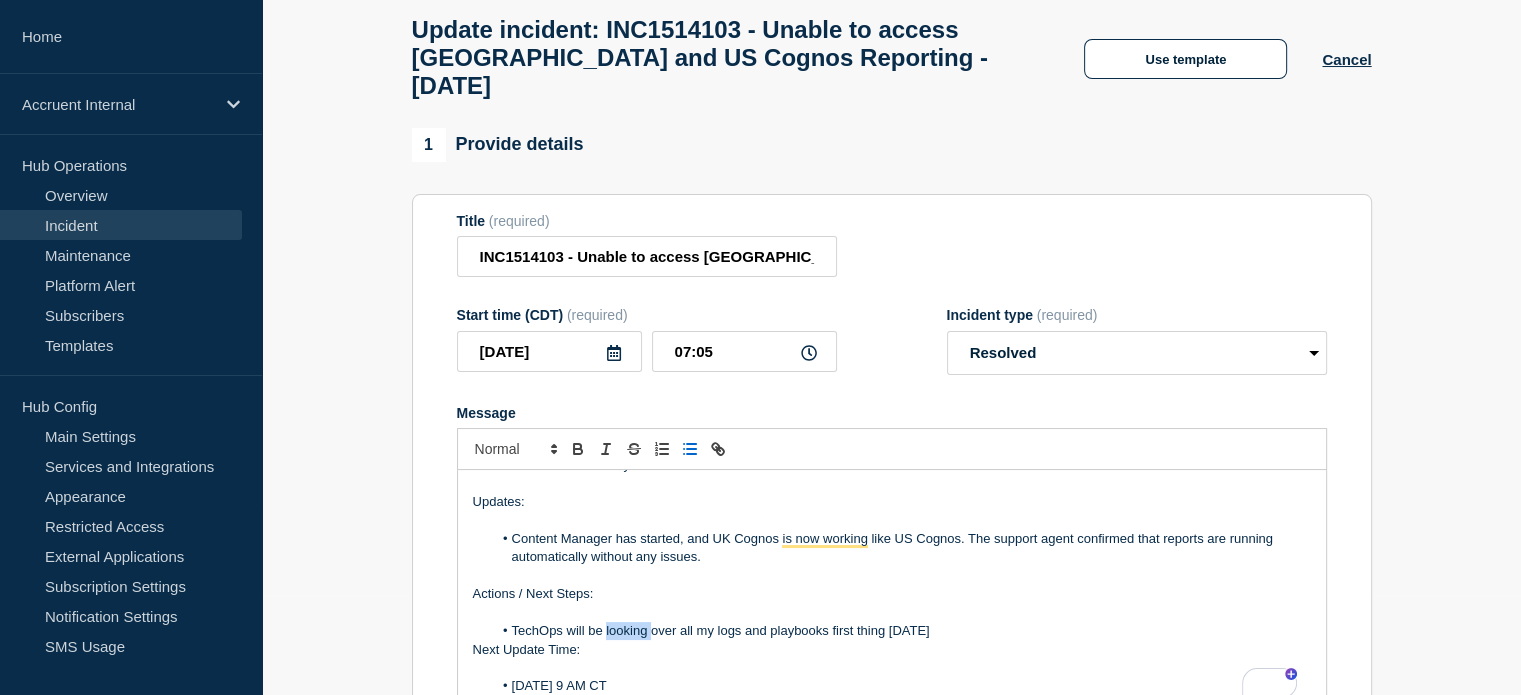 click on "TechOps will be looking over all my logs and playbooks first thing [DATE]" at bounding box center [901, 631] 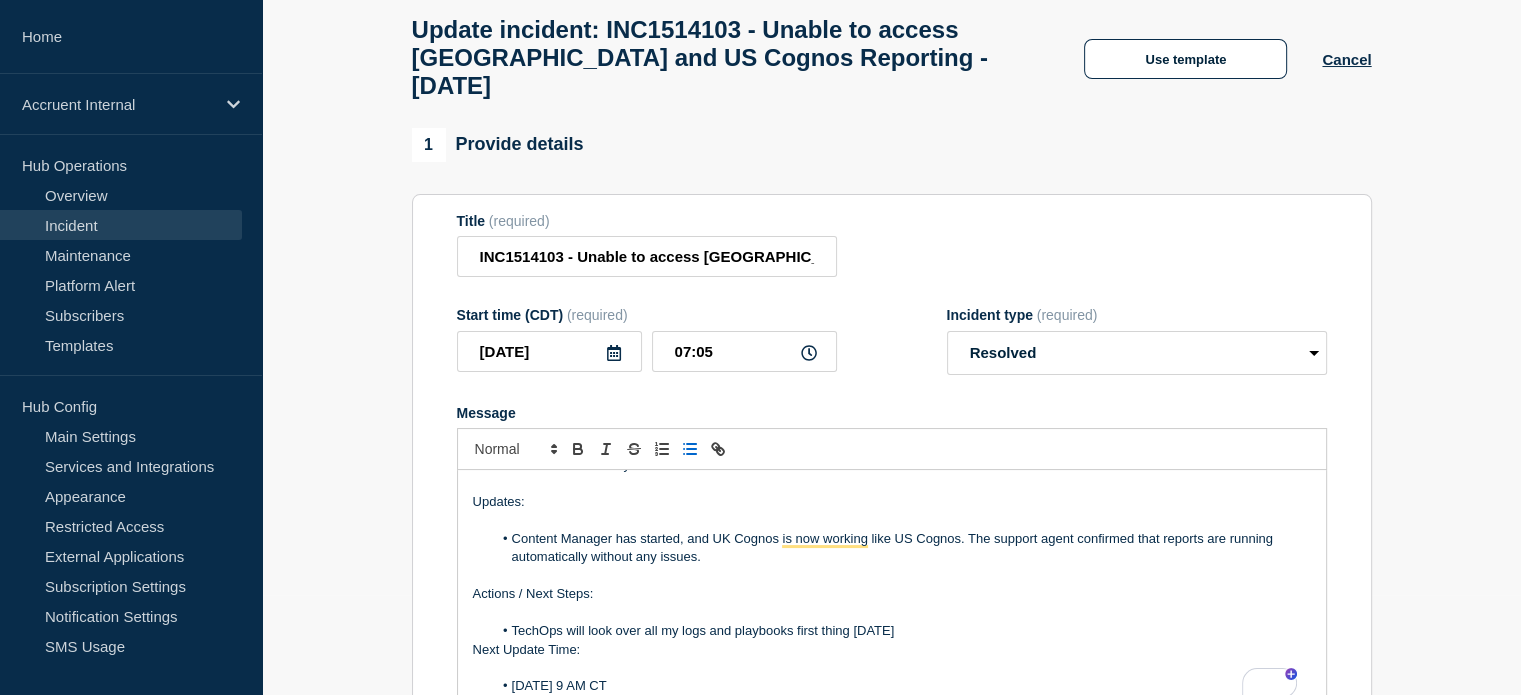 click on "TechOps will look over all my logs and playbooks first thing [DATE]" at bounding box center [901, 631] 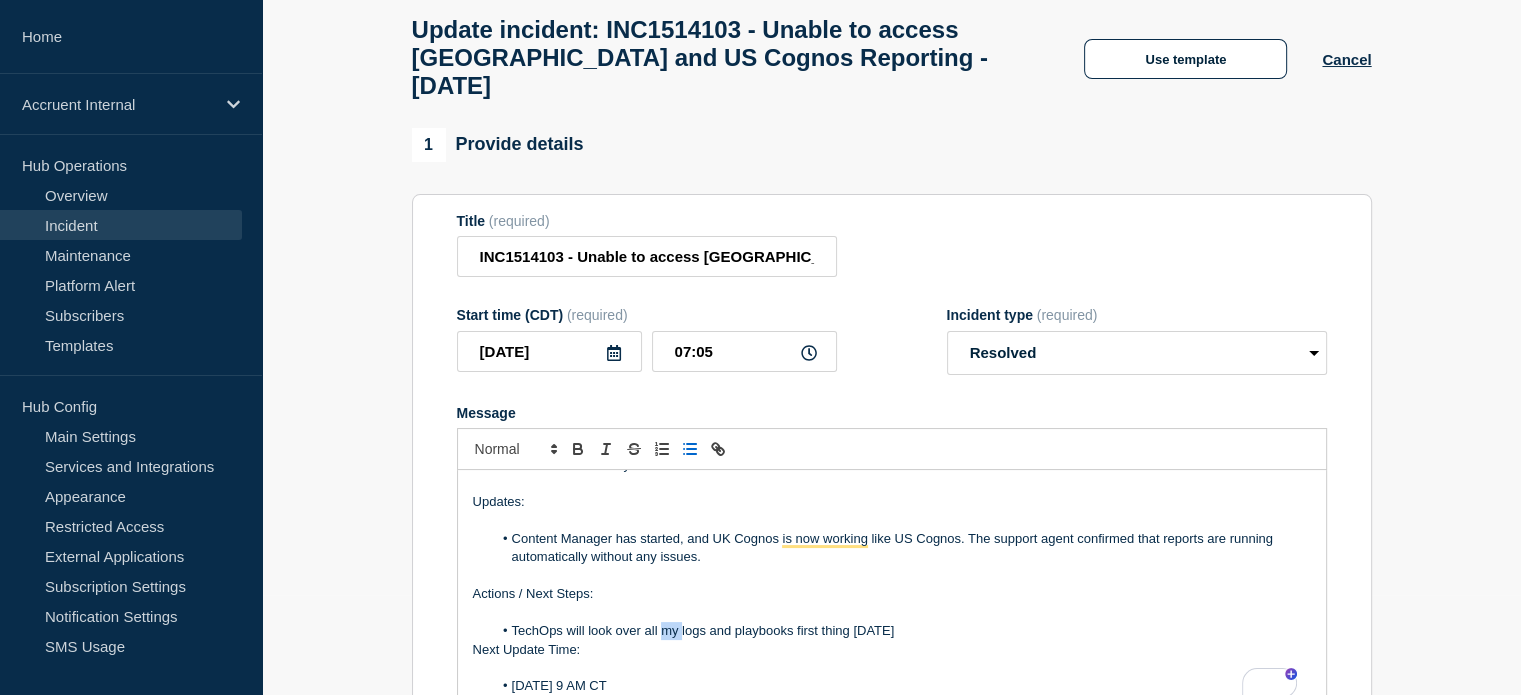 click on "TechOps will look over all my logs and playbooks first thing [DATE]" at bounding box center [901, 631] 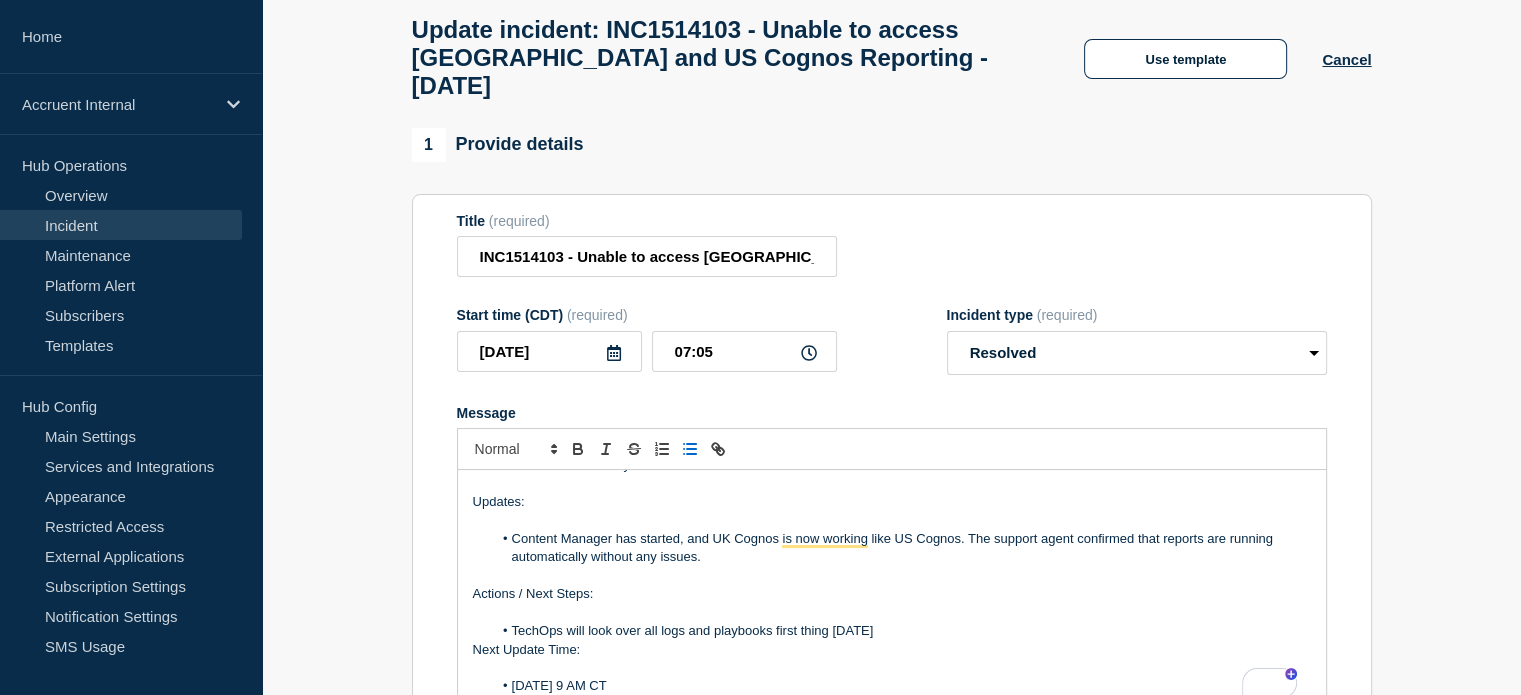 click on "TechOps will look over all logs and playbooks first thing [DATE]" at bounding box center [901, 631] 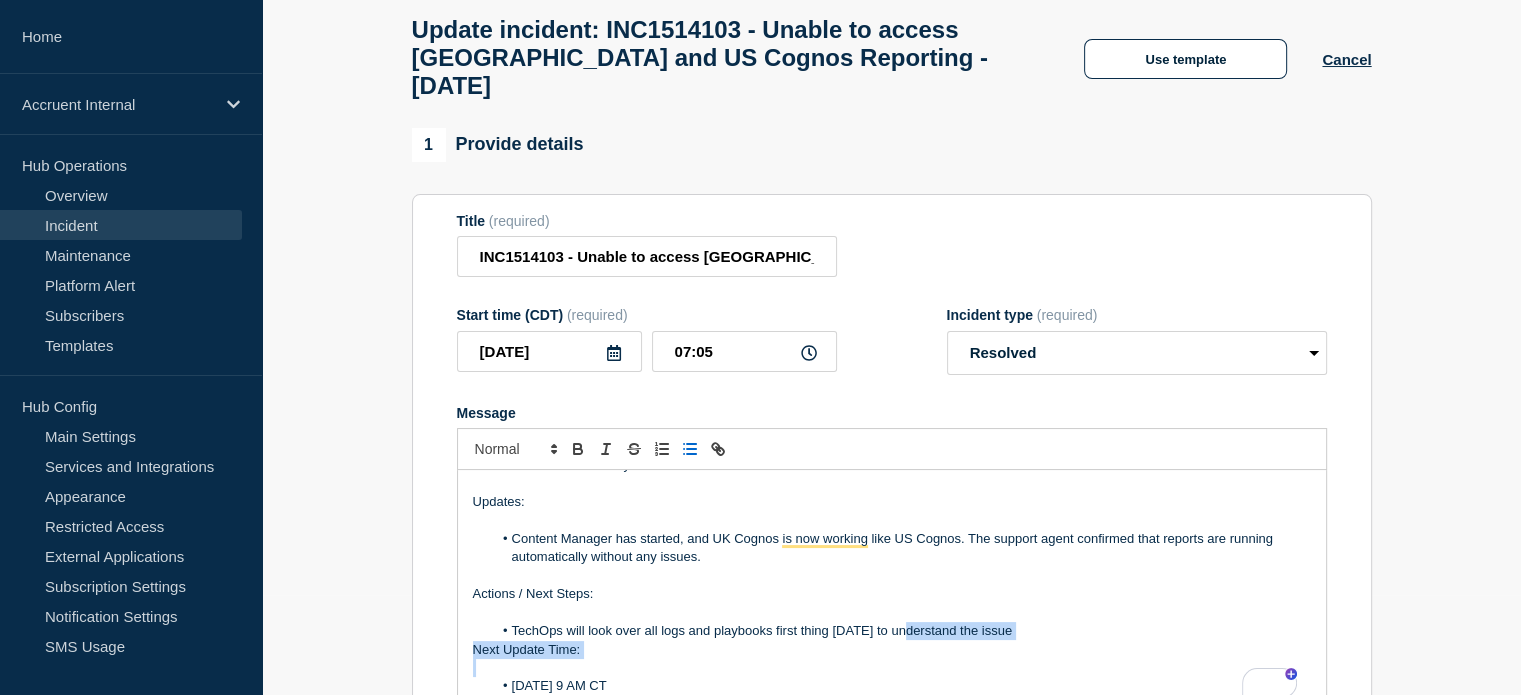 drag, startPoint x: 903, startPoint y: 618, endPoint x: 1043, endPoint y: 647, distance: 142.97203 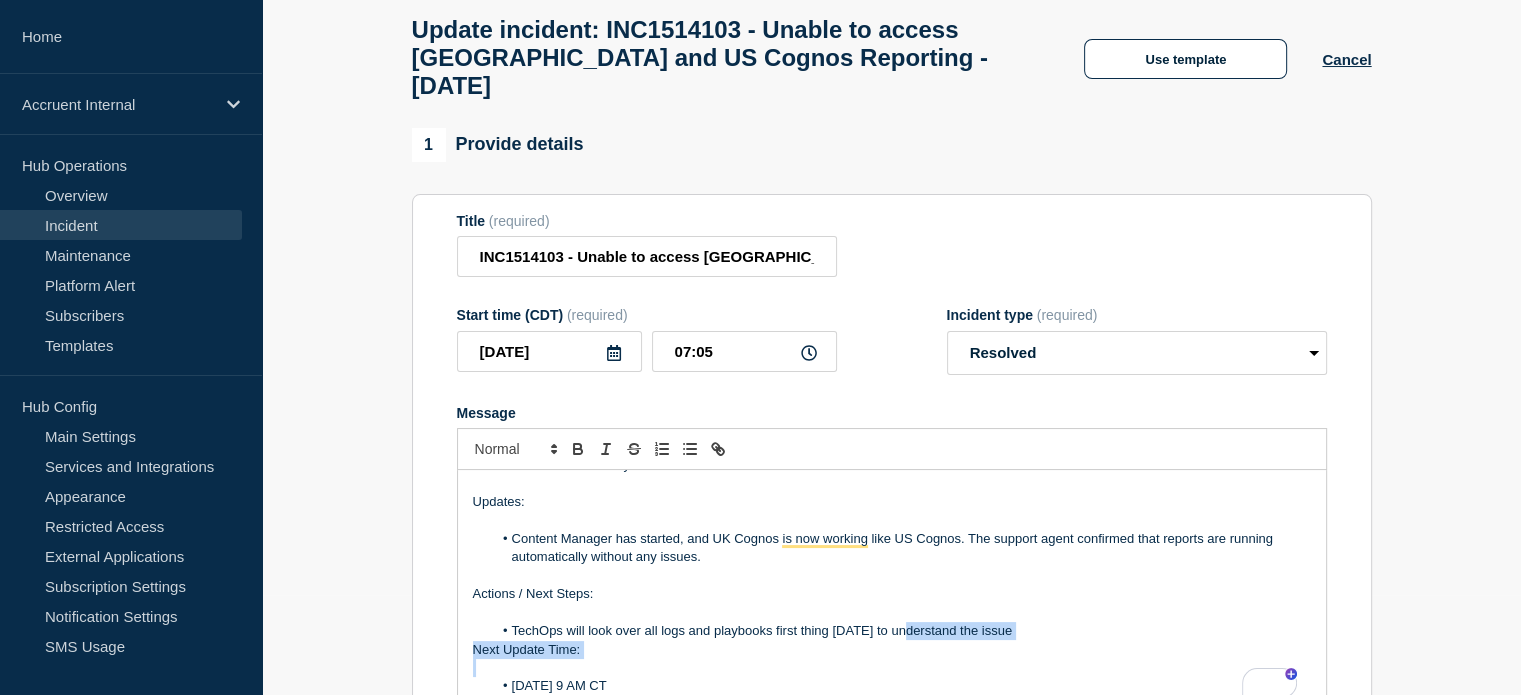 click on "Next Update Time:" at bounding box center (892, 650) 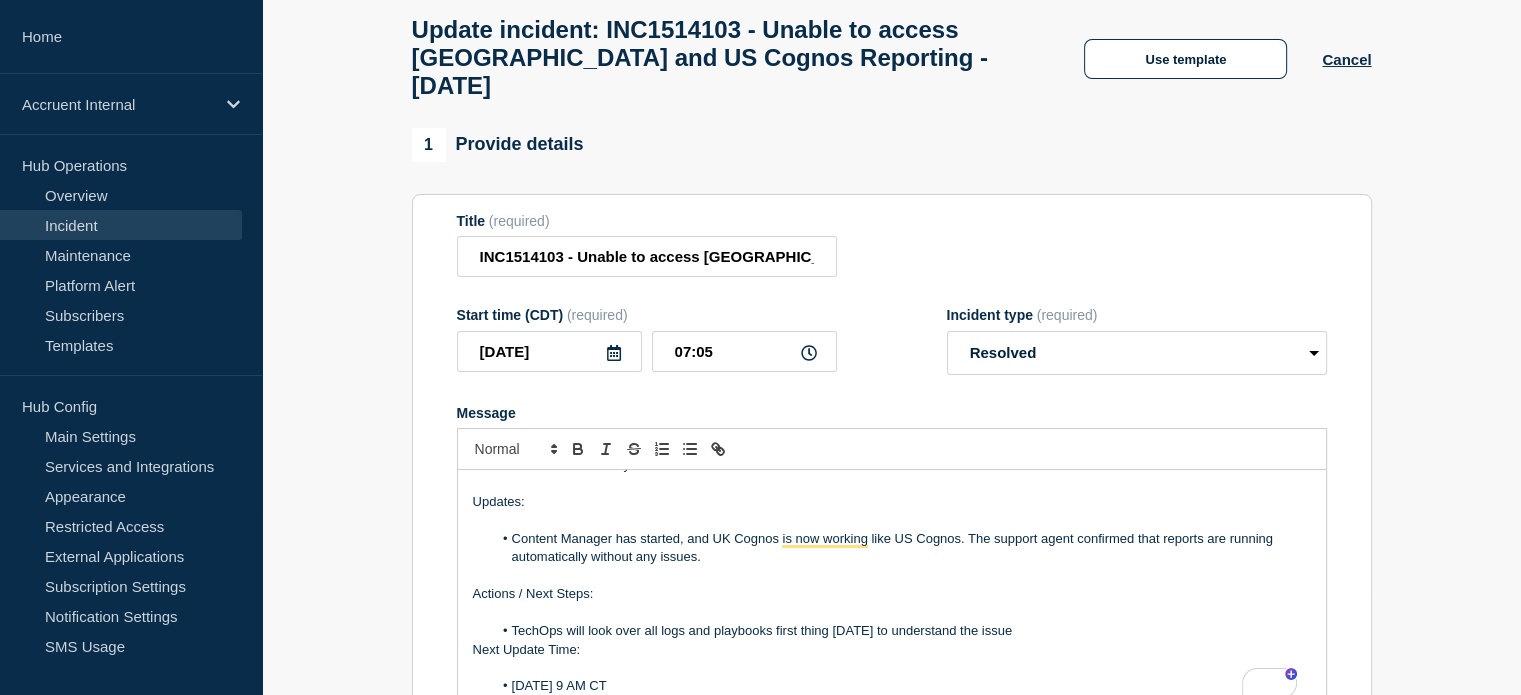 drag, startPoint x: 904, startPoint y: 617, endPoint x: 1024, endPoint y: 616, distance: 120.004166 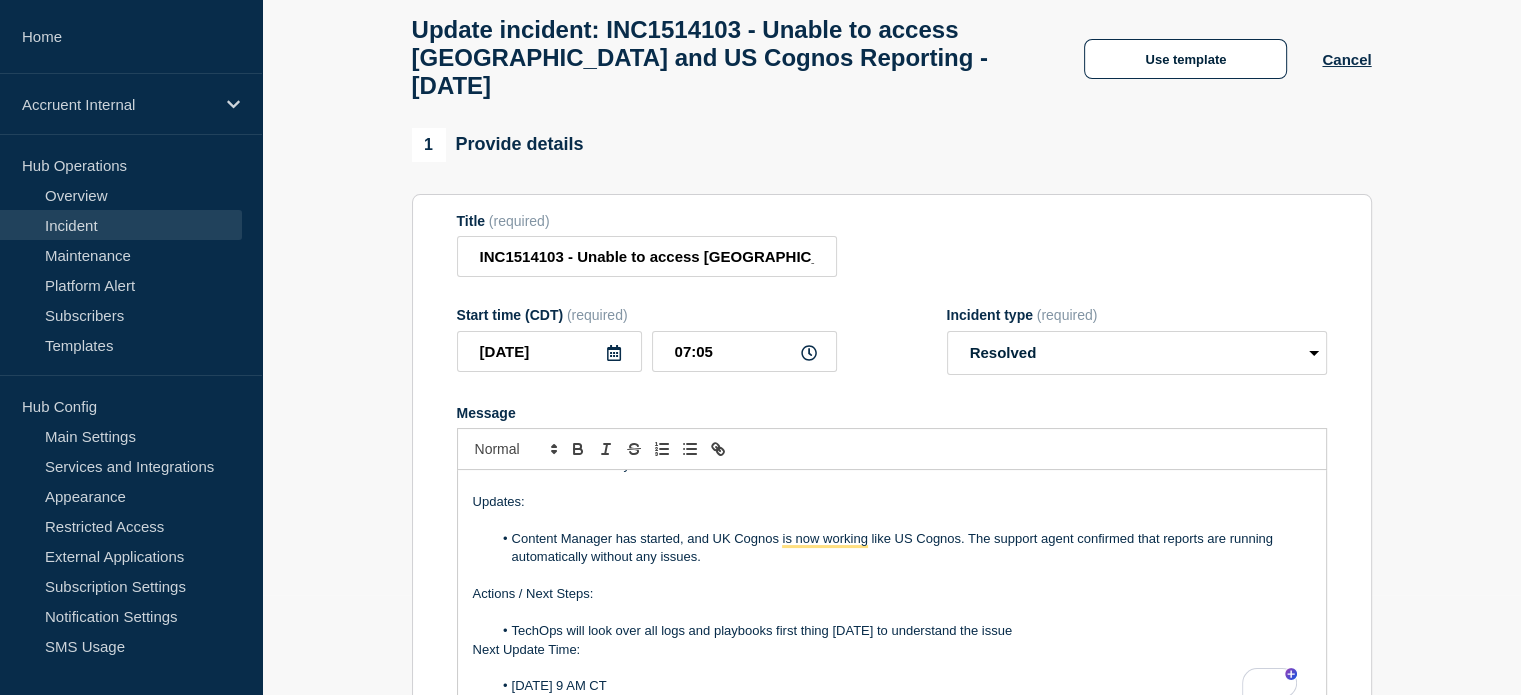 click on "TechOps will look over all logs and playbooks first thing [DATE] to understand the issue" at bounding box center [901, 631] 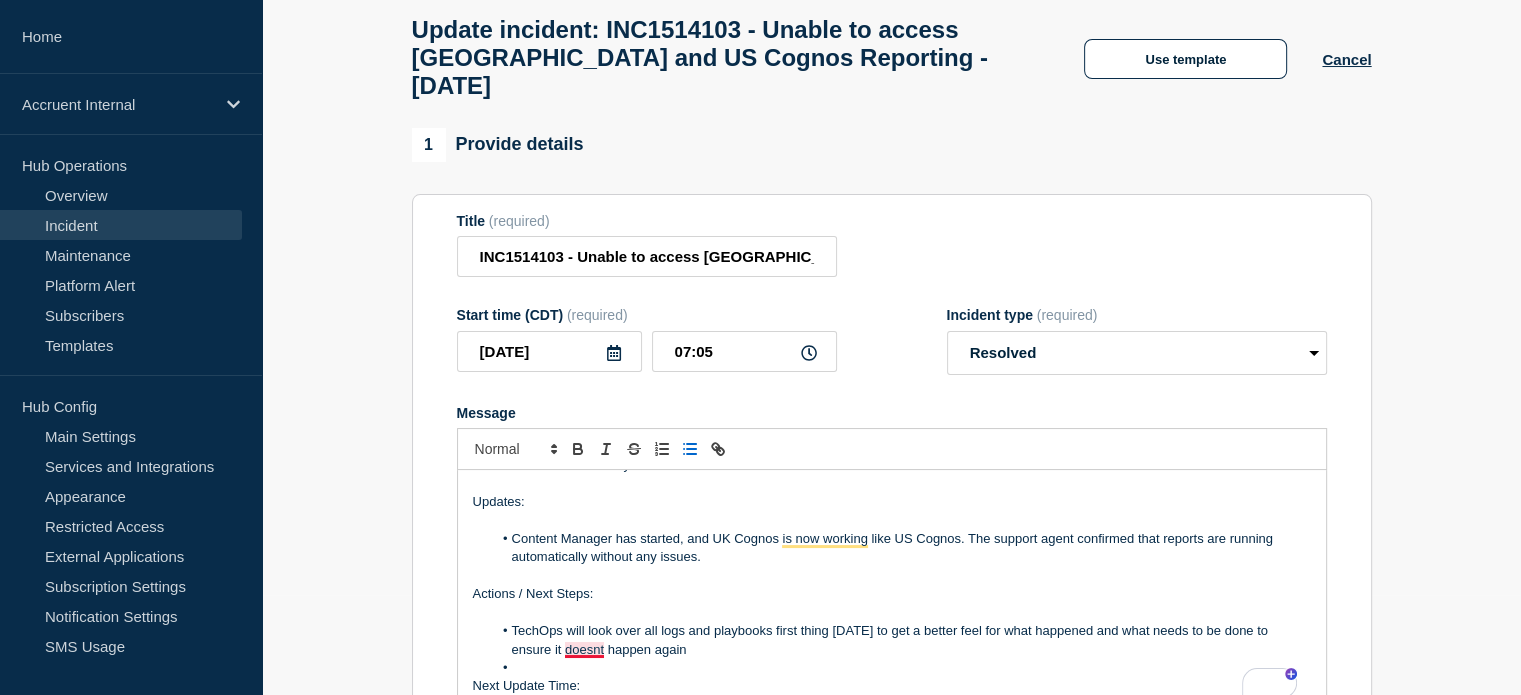 click on "TechOps will look over all logs and playbooks first thing [DATE] to get a better feel for what happened and what needs to be done to ensure it doesnt happen again" at bounding box center [901, 640] 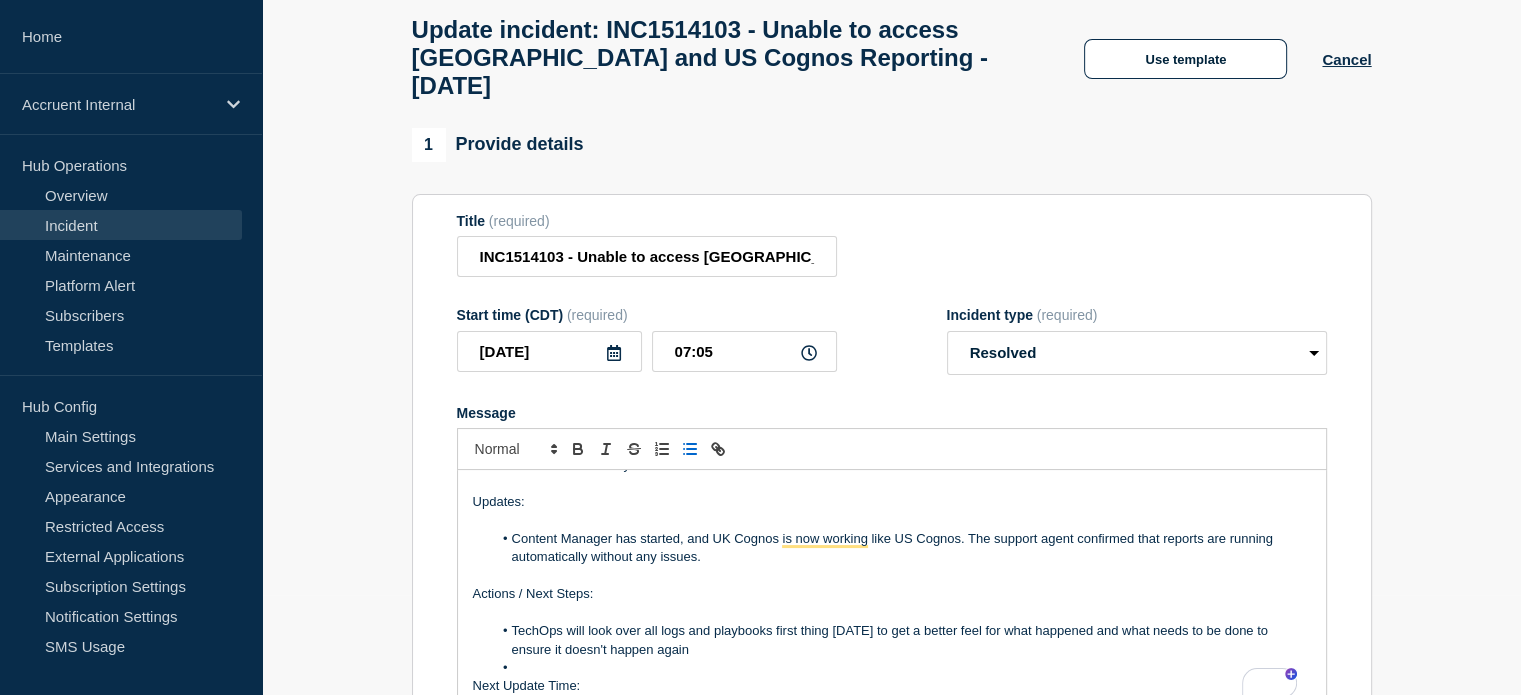 drag, startPoint x: 692, startPoint y: 636, endPoint x: 516, endPoint y: 606, distance: 178.53851 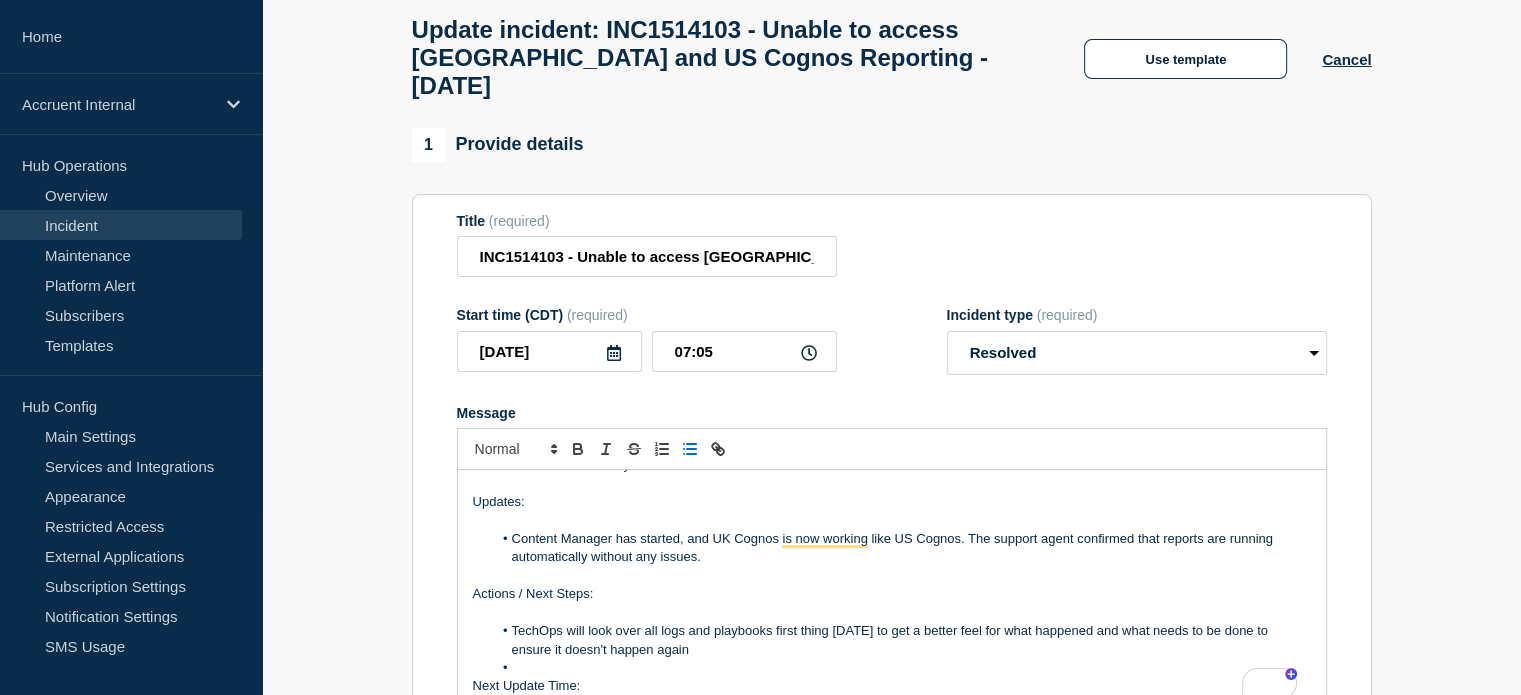 click on "Business Impact: VxMaintain UK customer called in reporting no Cognos reports received this morning. If Cognos is down, then customers will not receive their reports that are due [DATE] and missed reports cannot be run another day as the data refreshes every 24 hours Updates: Content Manager has started, and UK Cognos is now working like US Cognos. The support agent confirmed that reports are running automatically without any issues. Actions / Next Steps: TechOps will look over all logs and playbooks first thing [DATE] to get a better feel for what happened and what needs to be done to ensure it doesn't happen again   Next Update Time: [DATE] 9 AM CT" at bounding box center (892, 590) 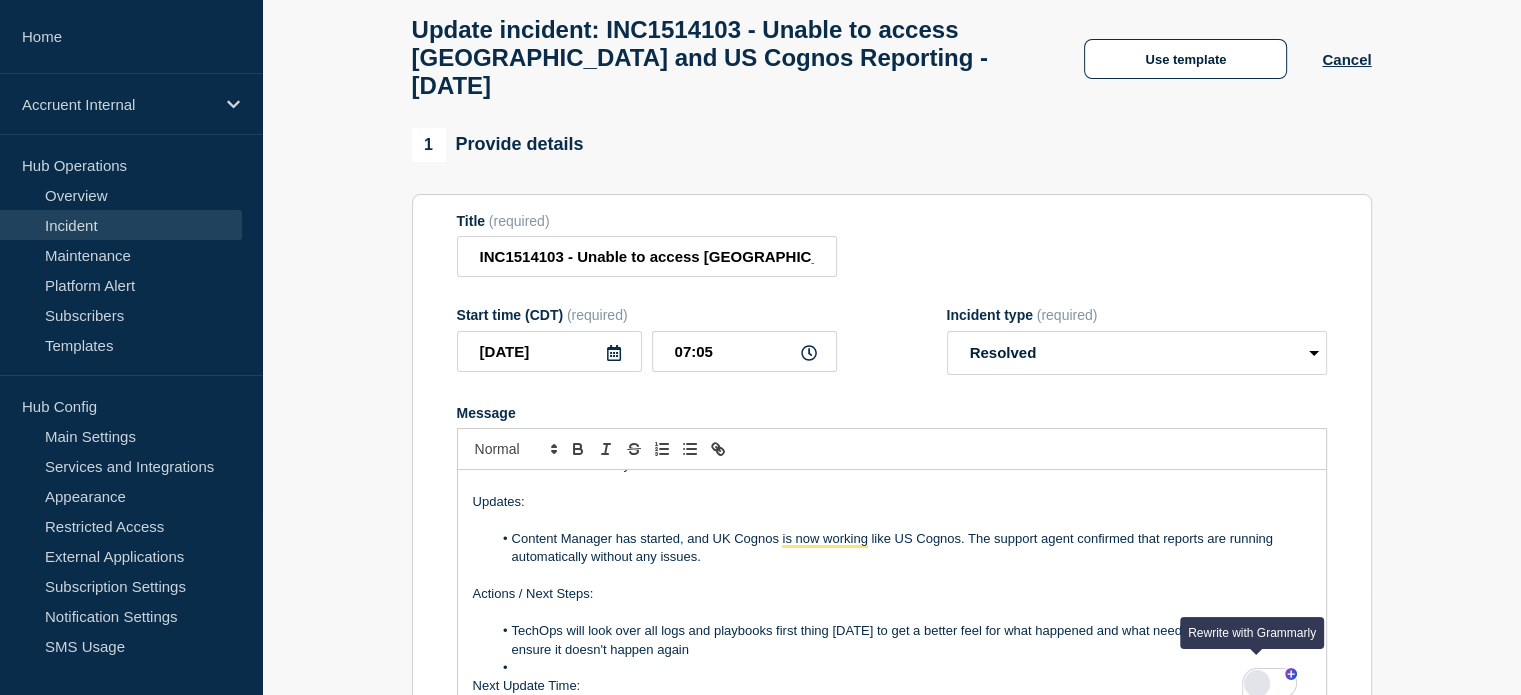 click at bounding box center [1257, 683] 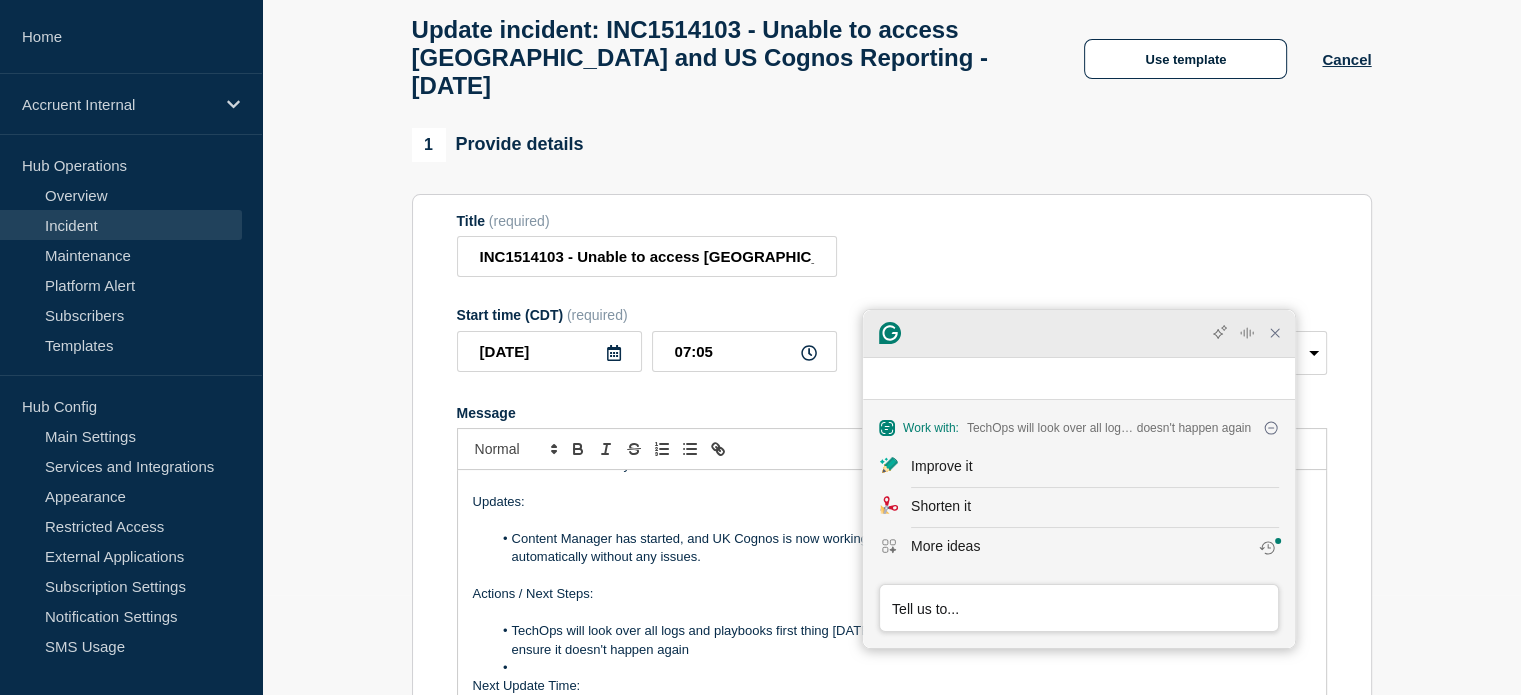 scroll, scrollTop: 0, scrollLeft: 0, axis: both 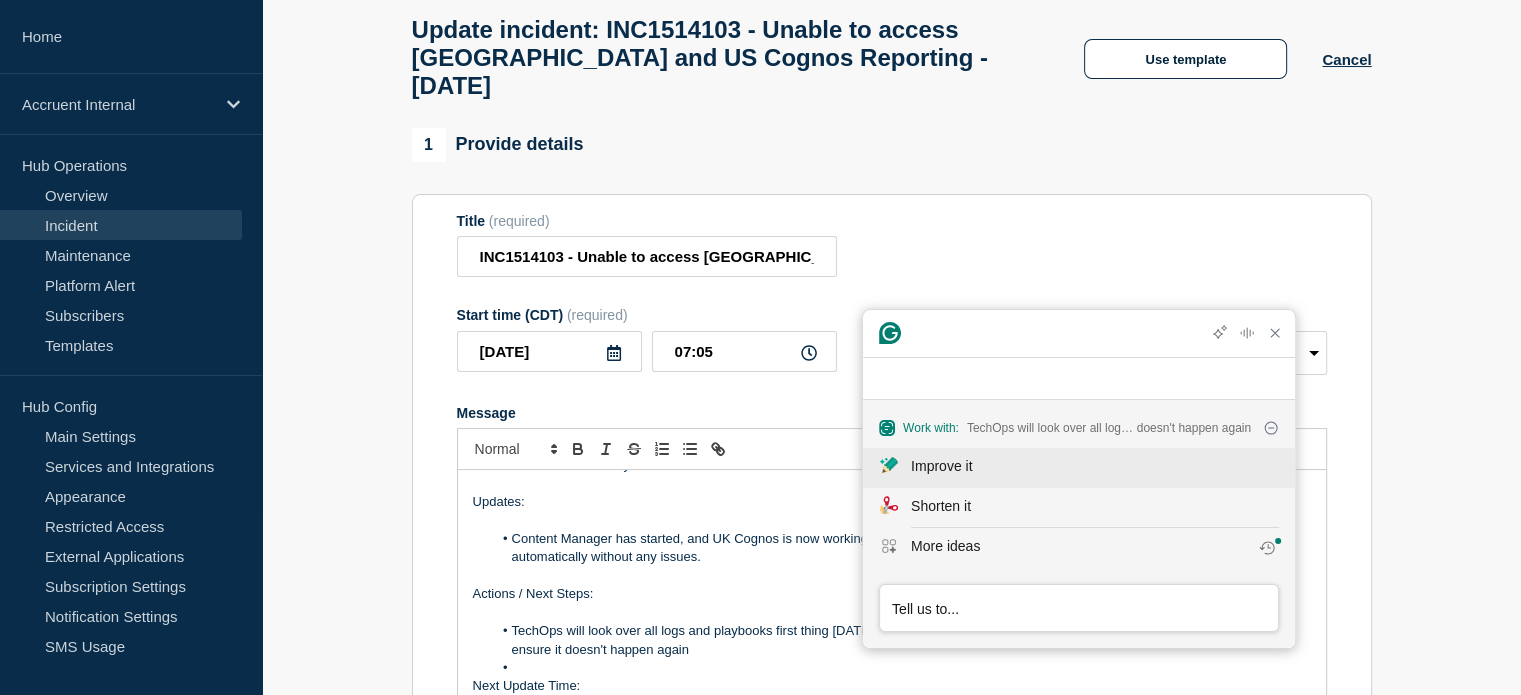 click on "Improve it" 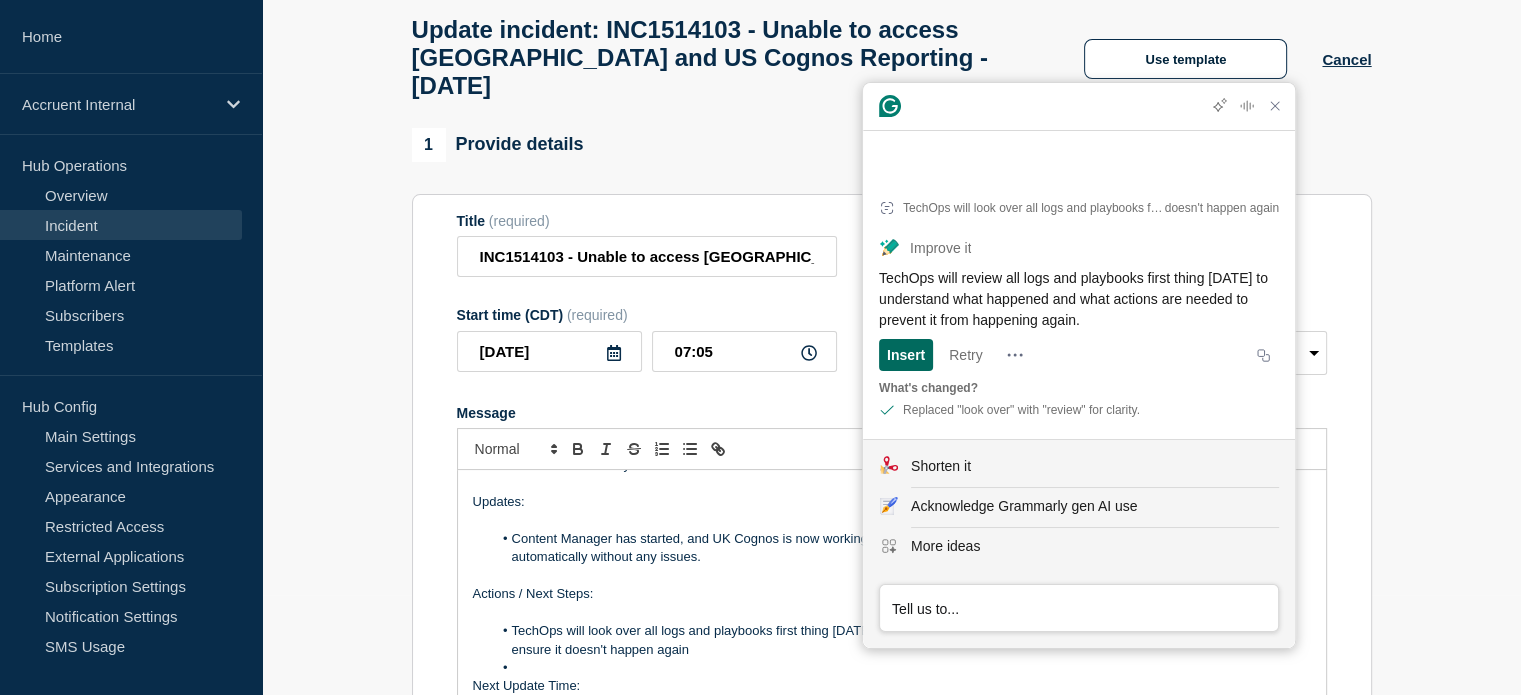 click on "Insert" 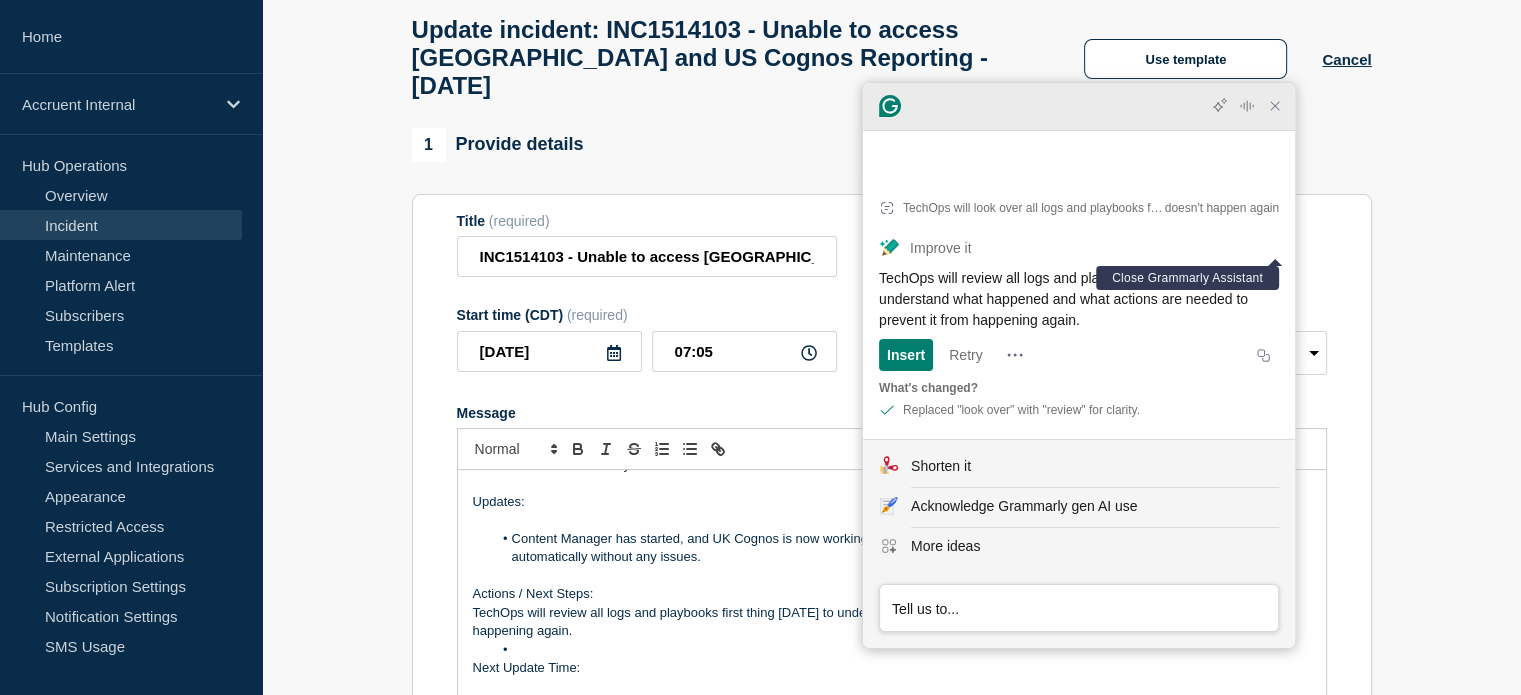 click 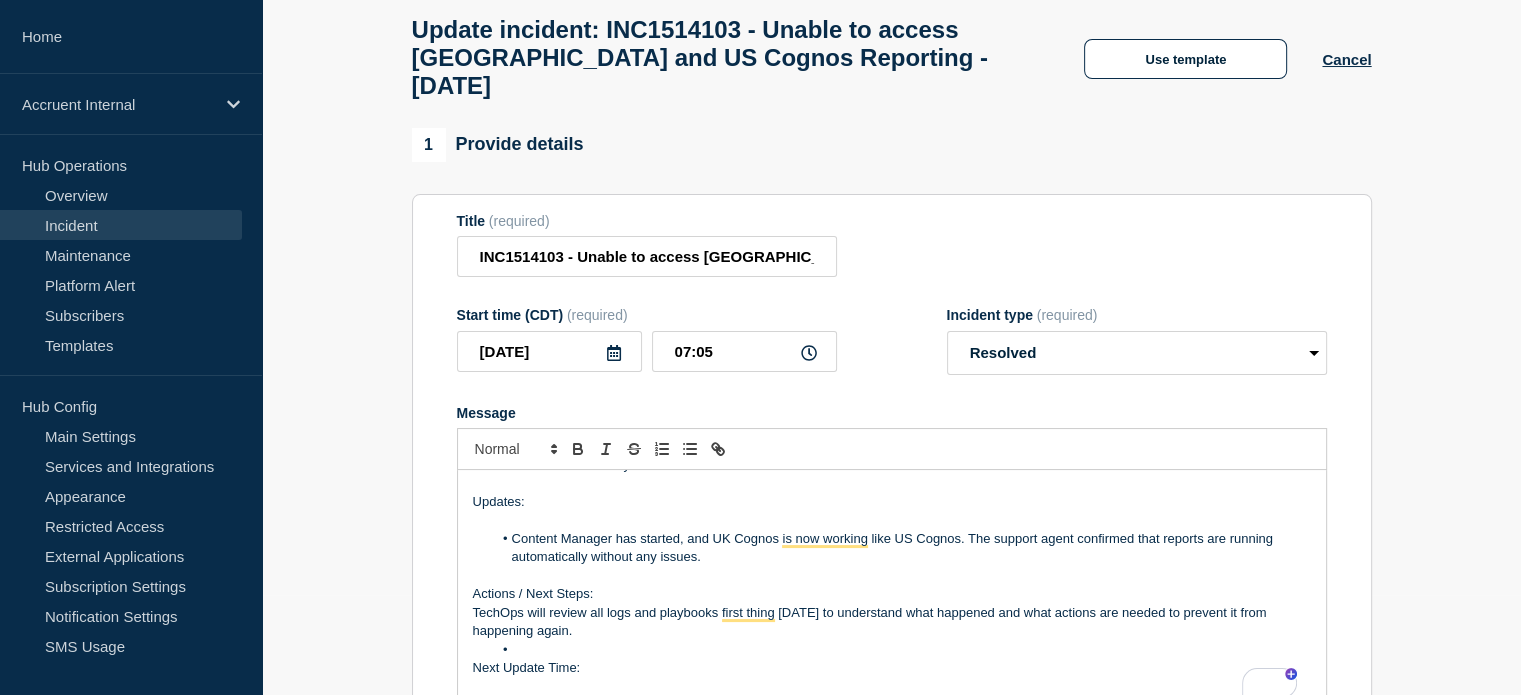 click on "Business Impact: VxMaintain UK customer called in reporting no Cognos reports received this morning. If Cognos is down, then customers will not receive their reports that are due [DATE] and missed reports cannot be run another day as the data refreshes every 24 hours Updates: Content Manager has started, and UK Cognos is now working like US Cognos. The support agent confirmed that reports are running automatically without any issues. Actions / Next Steps: TechOps will review all logs and playbooks first thing [DATE] to understand what happened and what actions are needed to prevent it from happening again.   Next Update Time: [DATE] 9 AM CT" at bounding box center [892, 590] 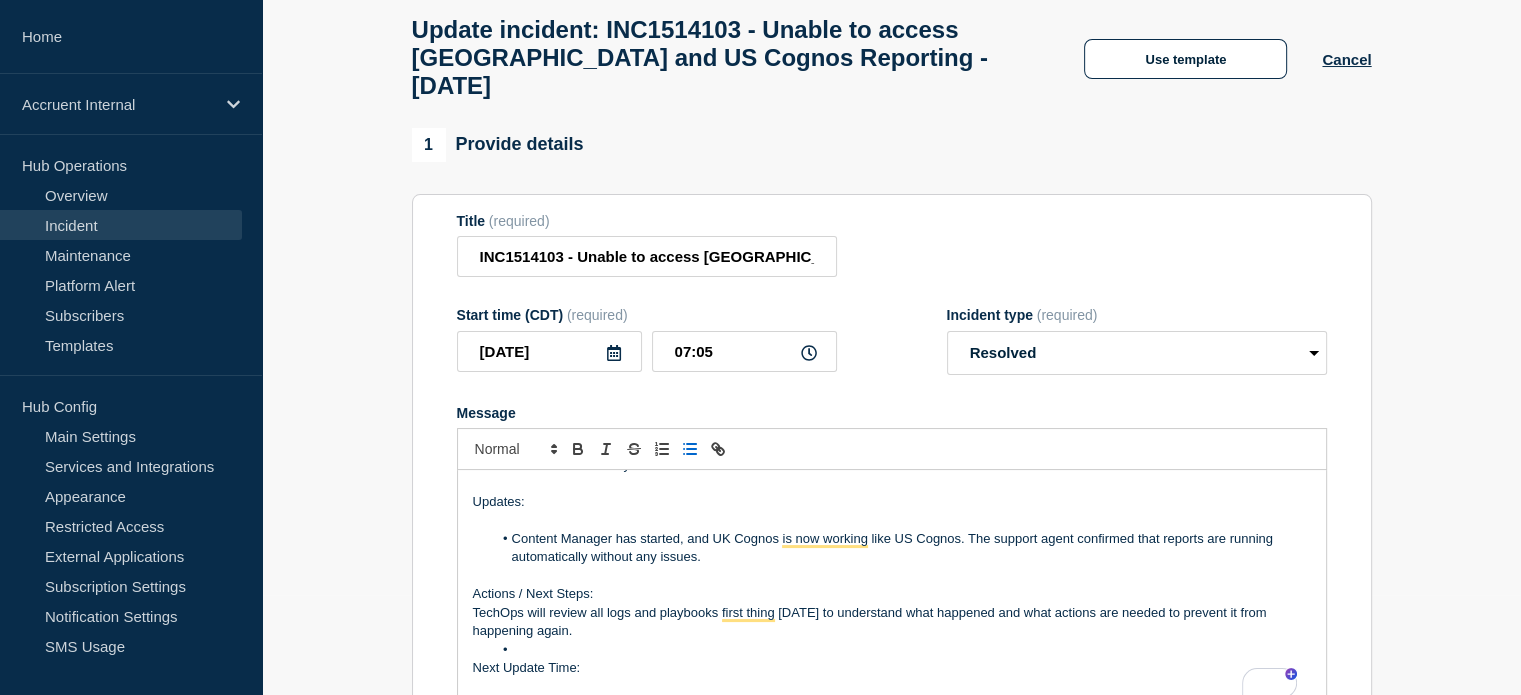 click 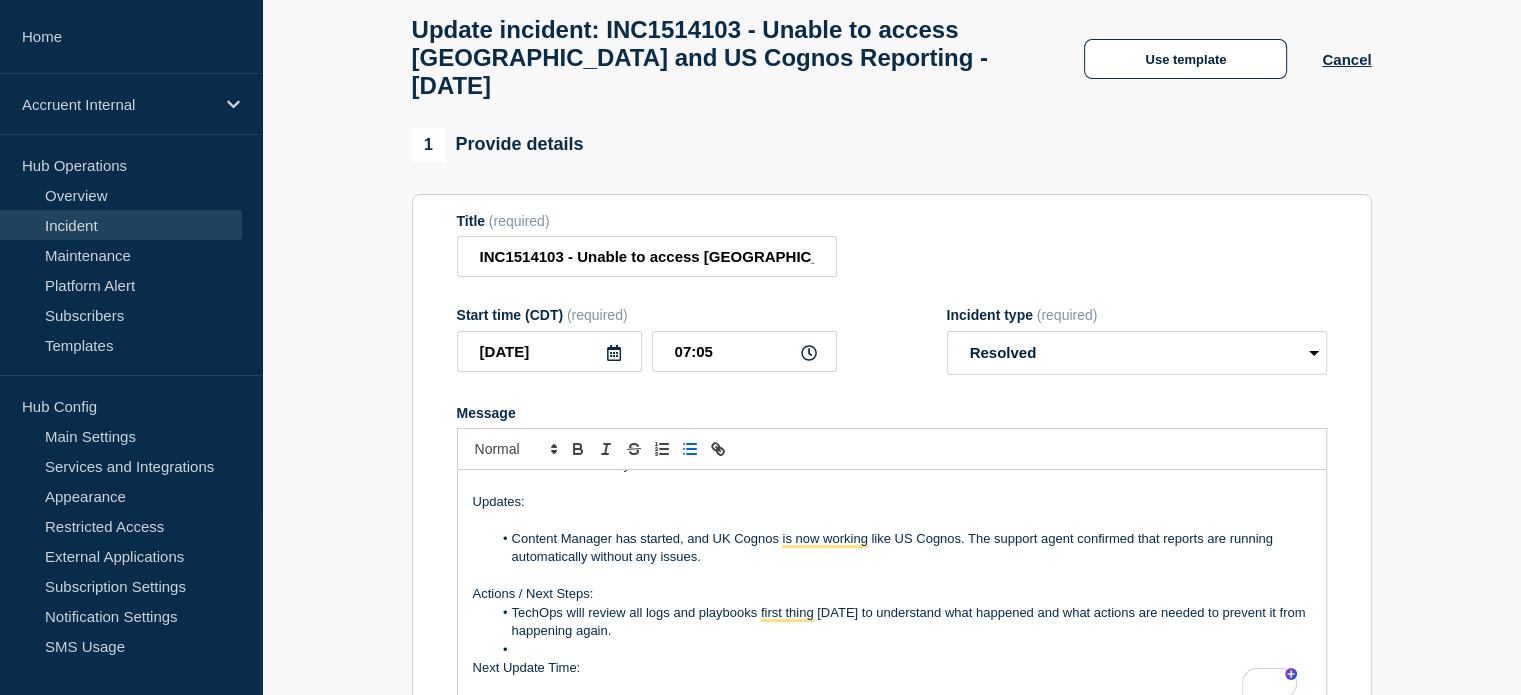click at bounding box center (901, 650) 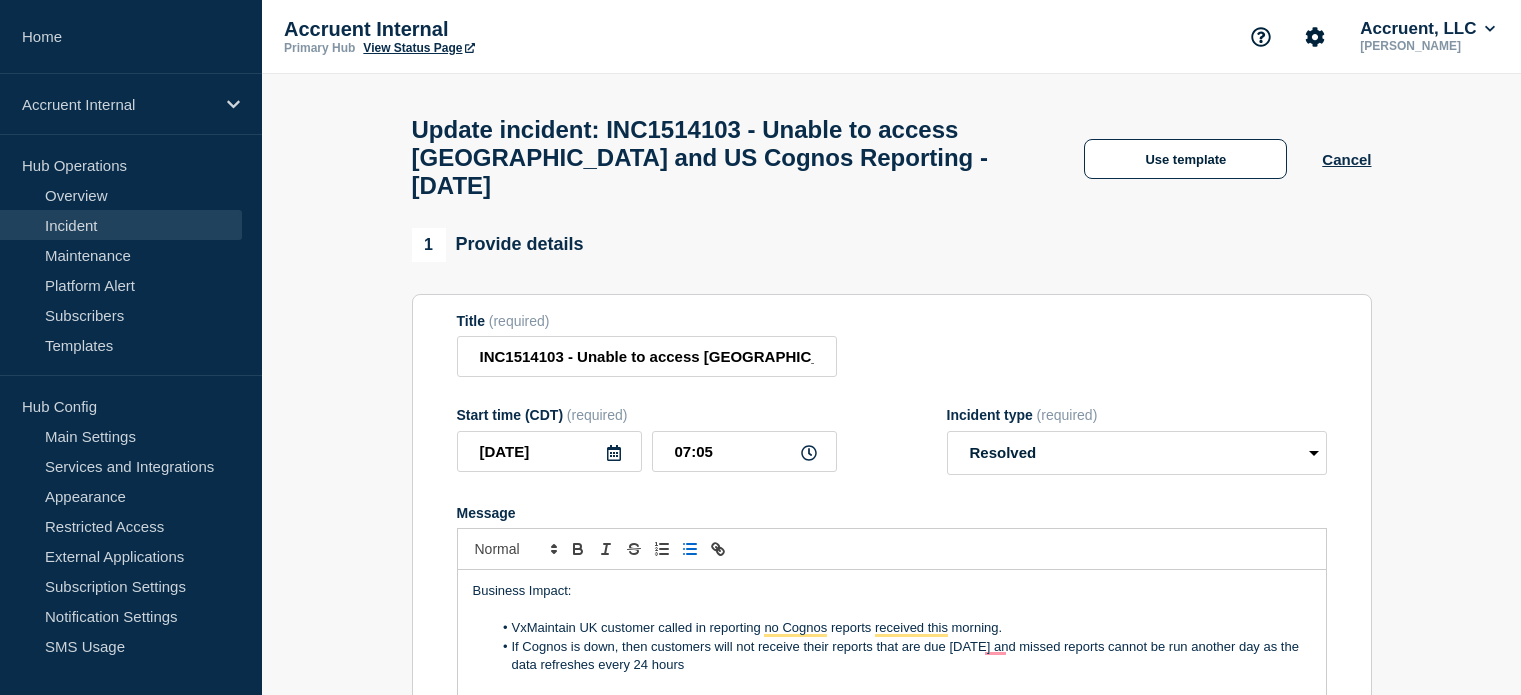scroll, scrollTop: 100, scrollLeft: 0, axis: vertical 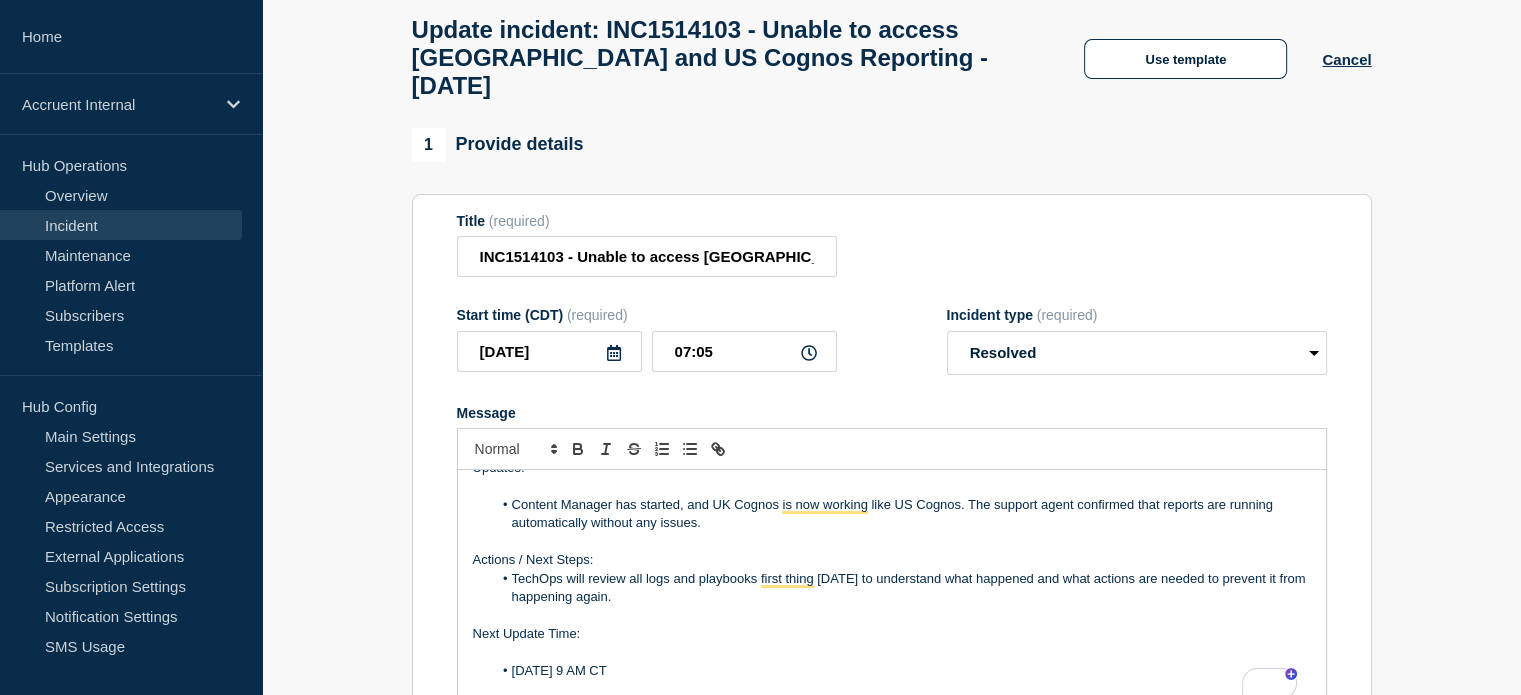 drag, startPoint x: 651, startPoint y: 652, endPoint x: 514, endPoint y: 655, distance: 137.03284 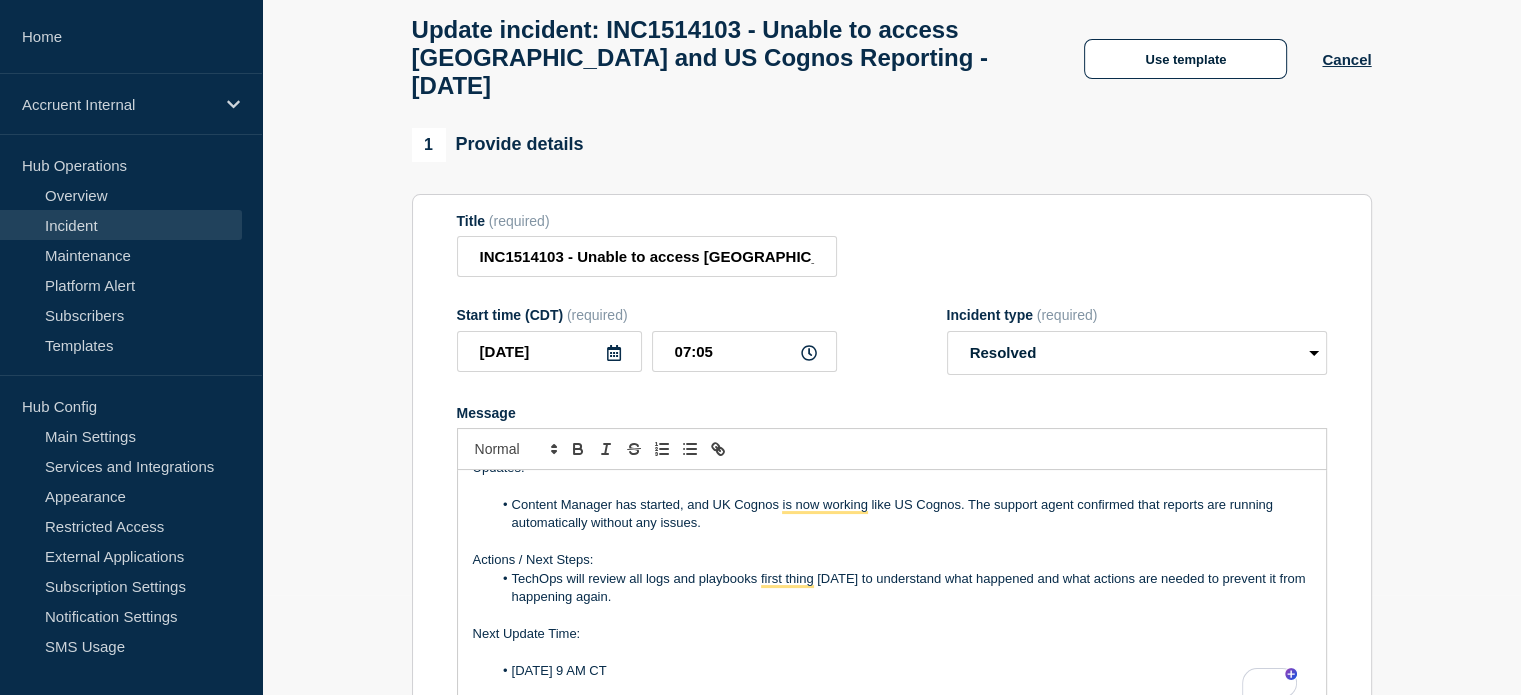 click on "[DATE] 9 AM CT" at bounding box center (901, 671) 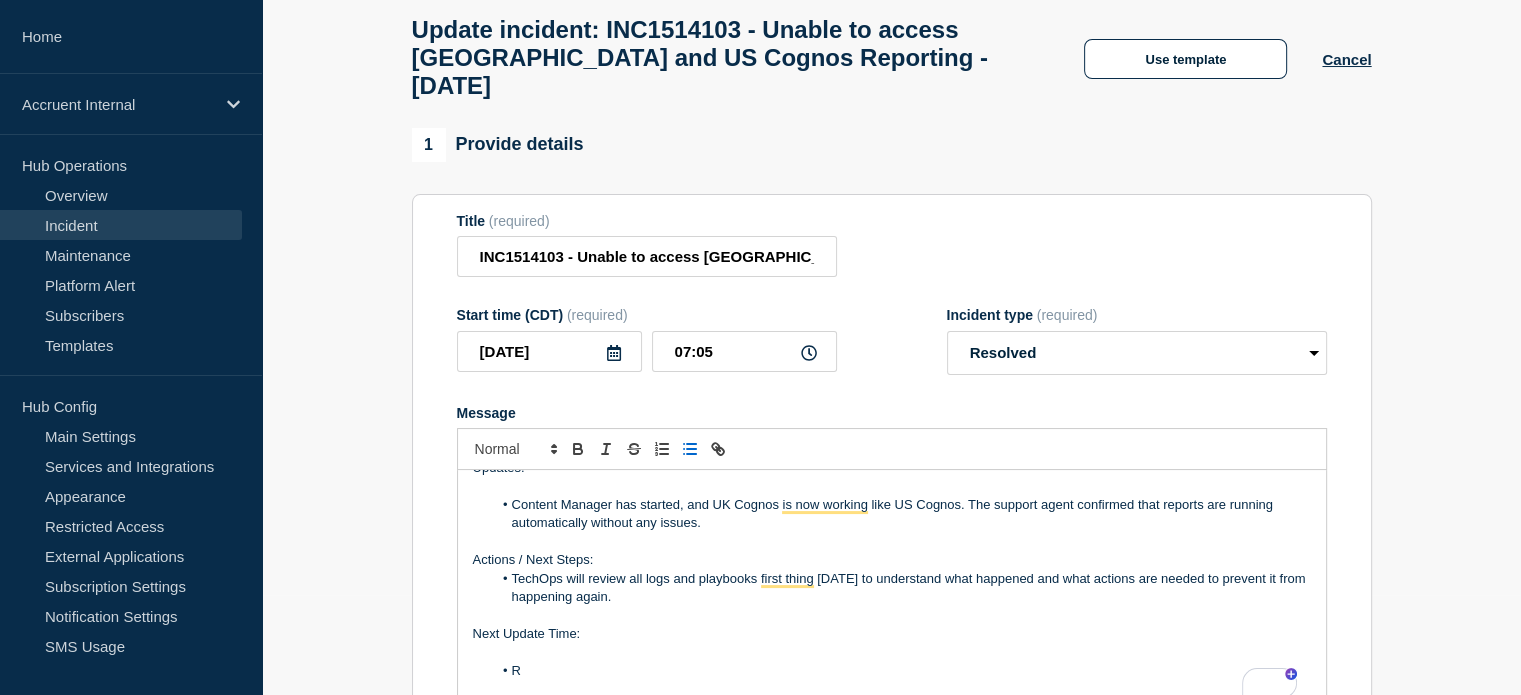 type 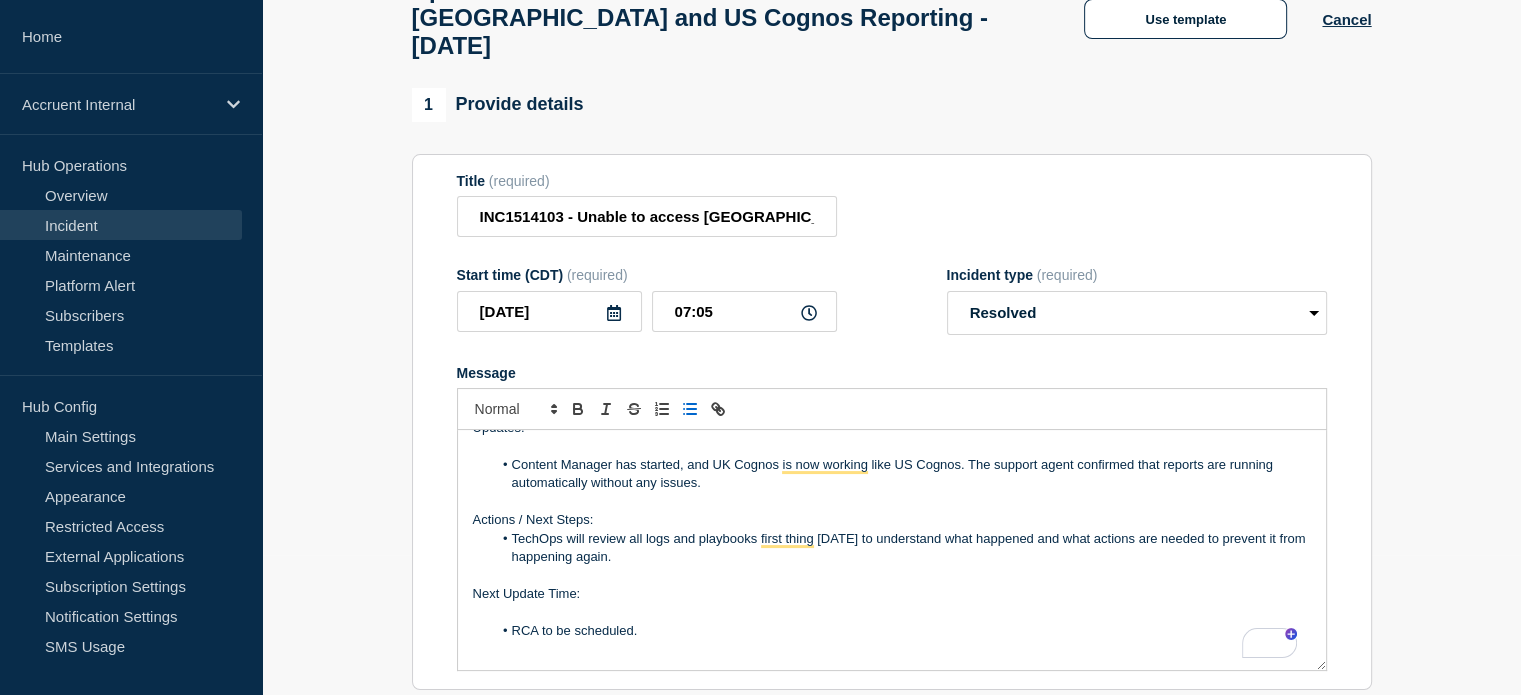 scroll, scrollTop: 100, scrollLeft: 0, axis: vertical 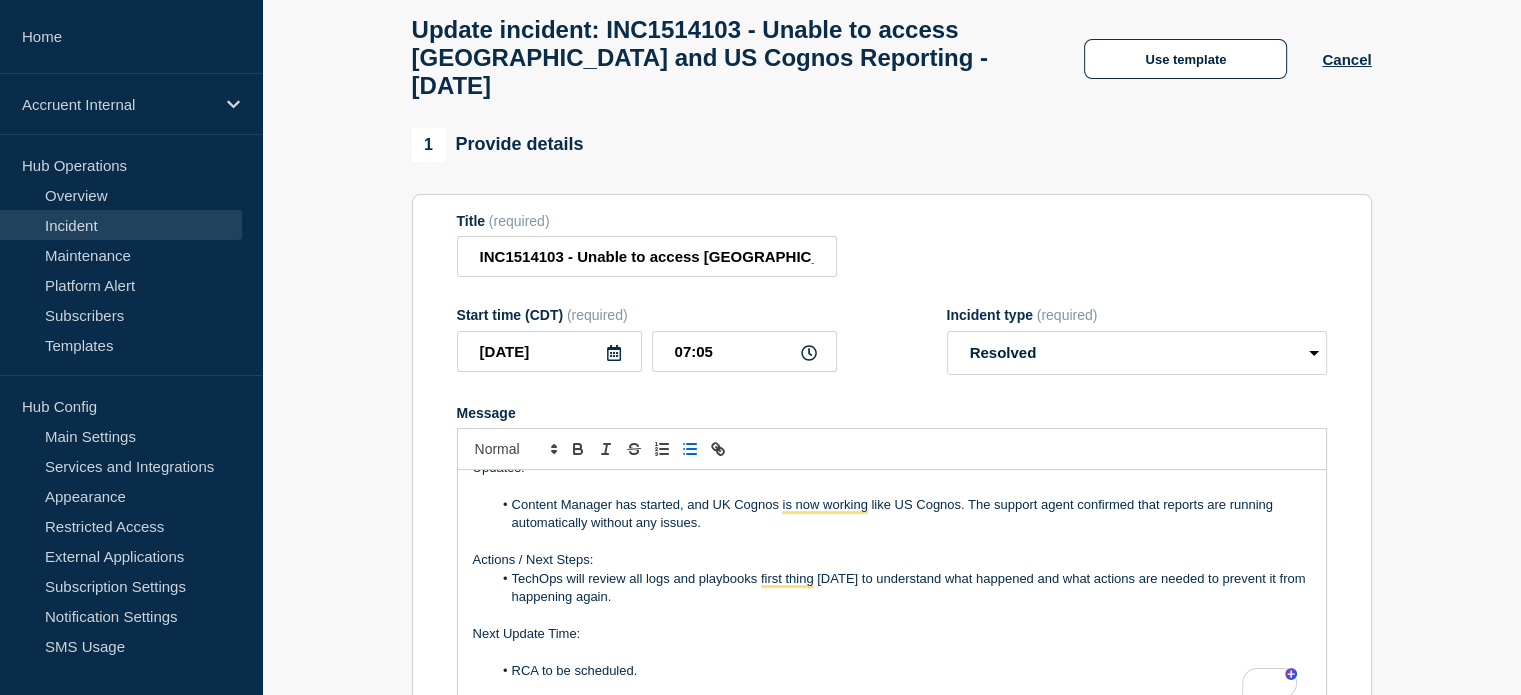 click on "Actions / Next Steps:" at bounding box center [892, 560] 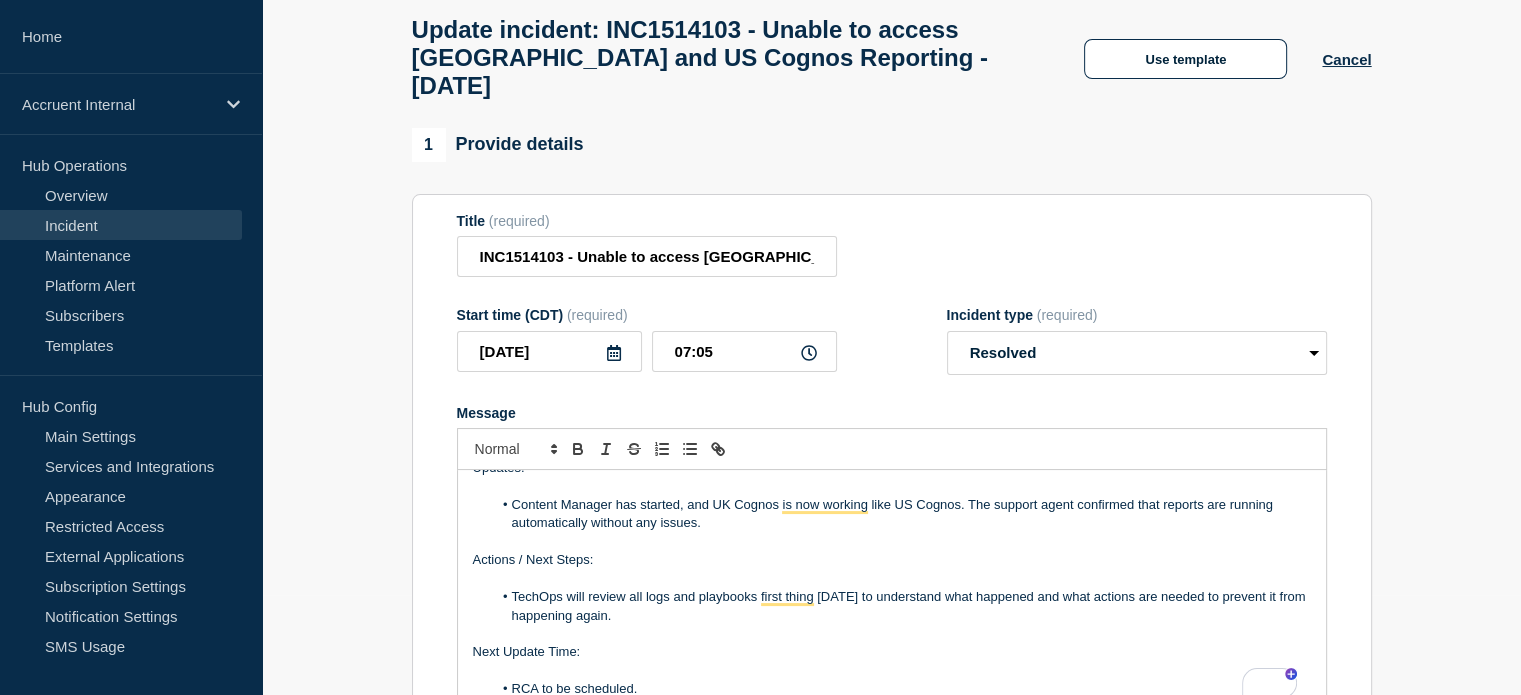 scroll, scrollTop: 152, scrollLeft: 0, axis: vertical 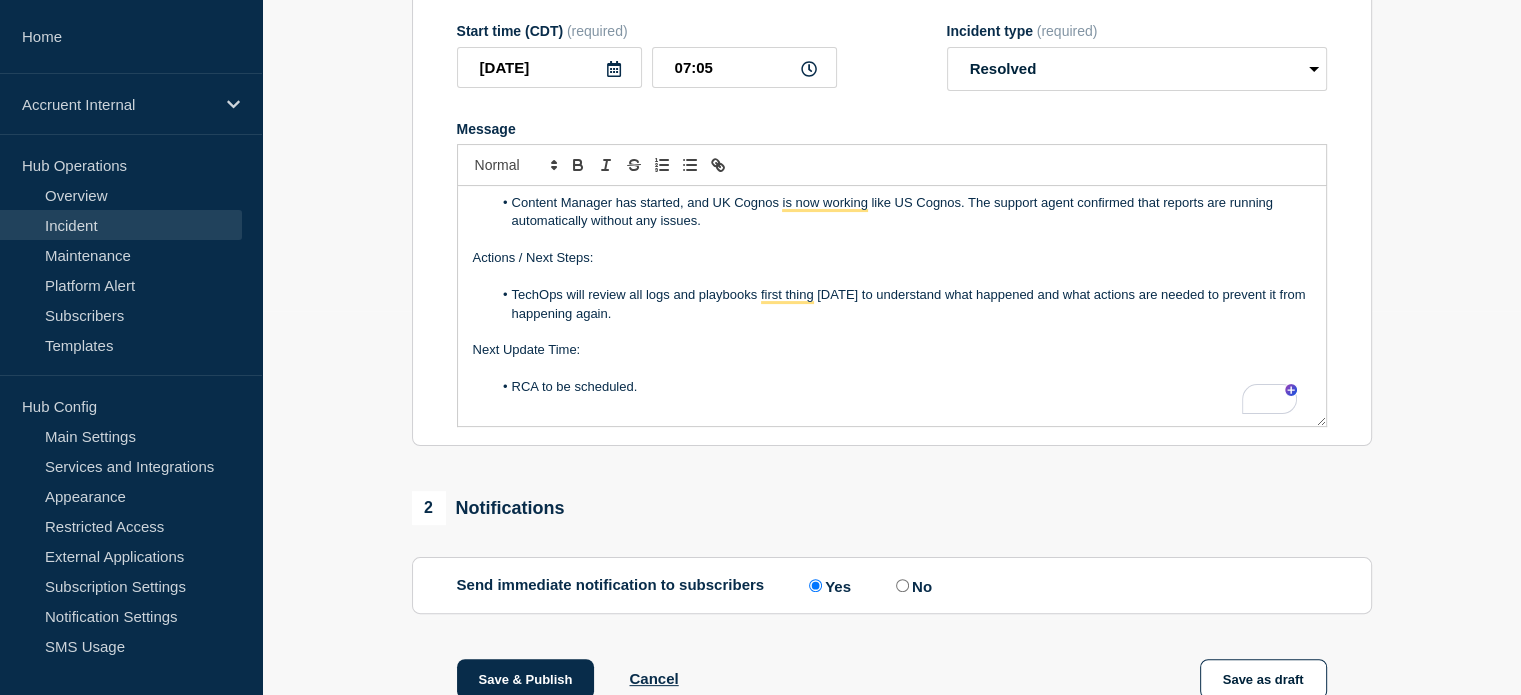 click on "TechOps will review all logs and playbooks first thing [DATE] to understand what happened and what actions are needed to prevent it from happening again." at bounding box center (901, 304) 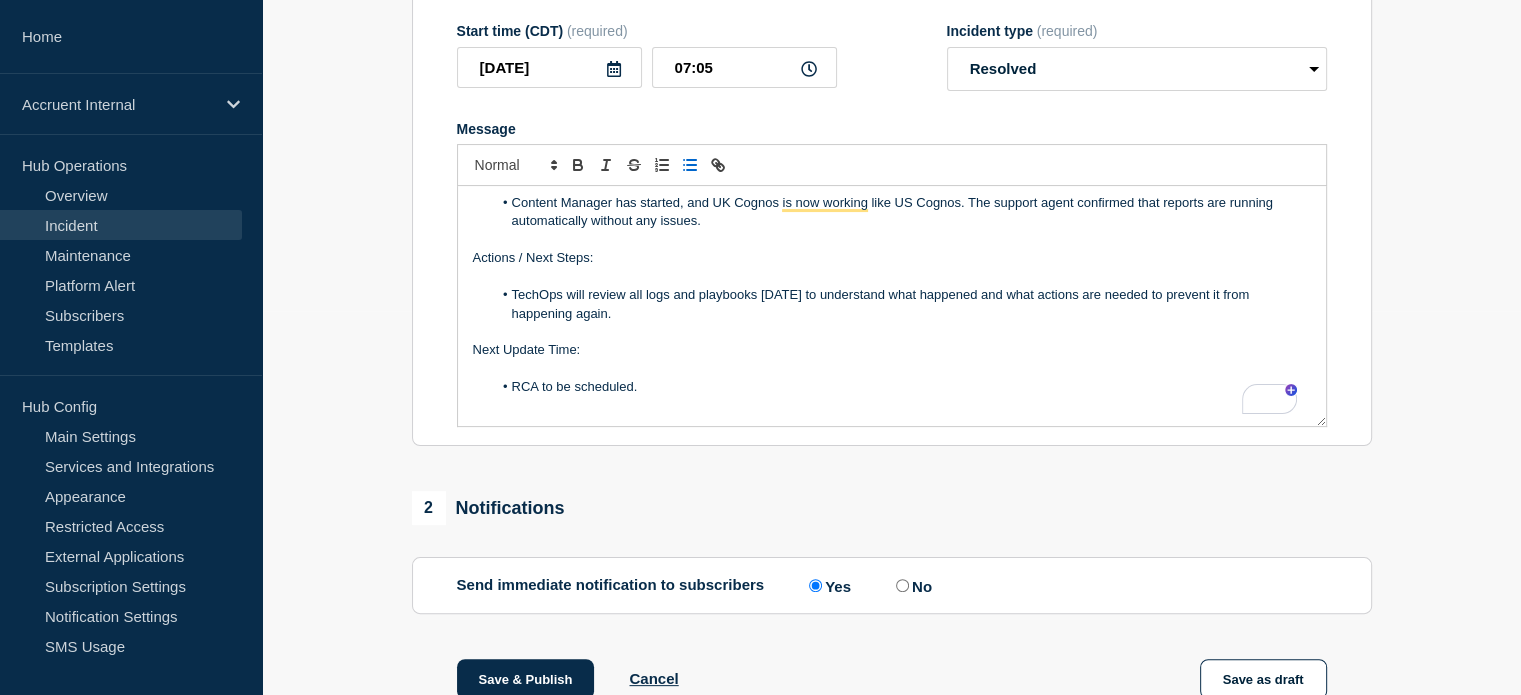 click on "TechOps will review all logs and playbooks tomorrow to understand what happened and what actions are needed to prevent it from happening again." at bounding box center [901, 304] 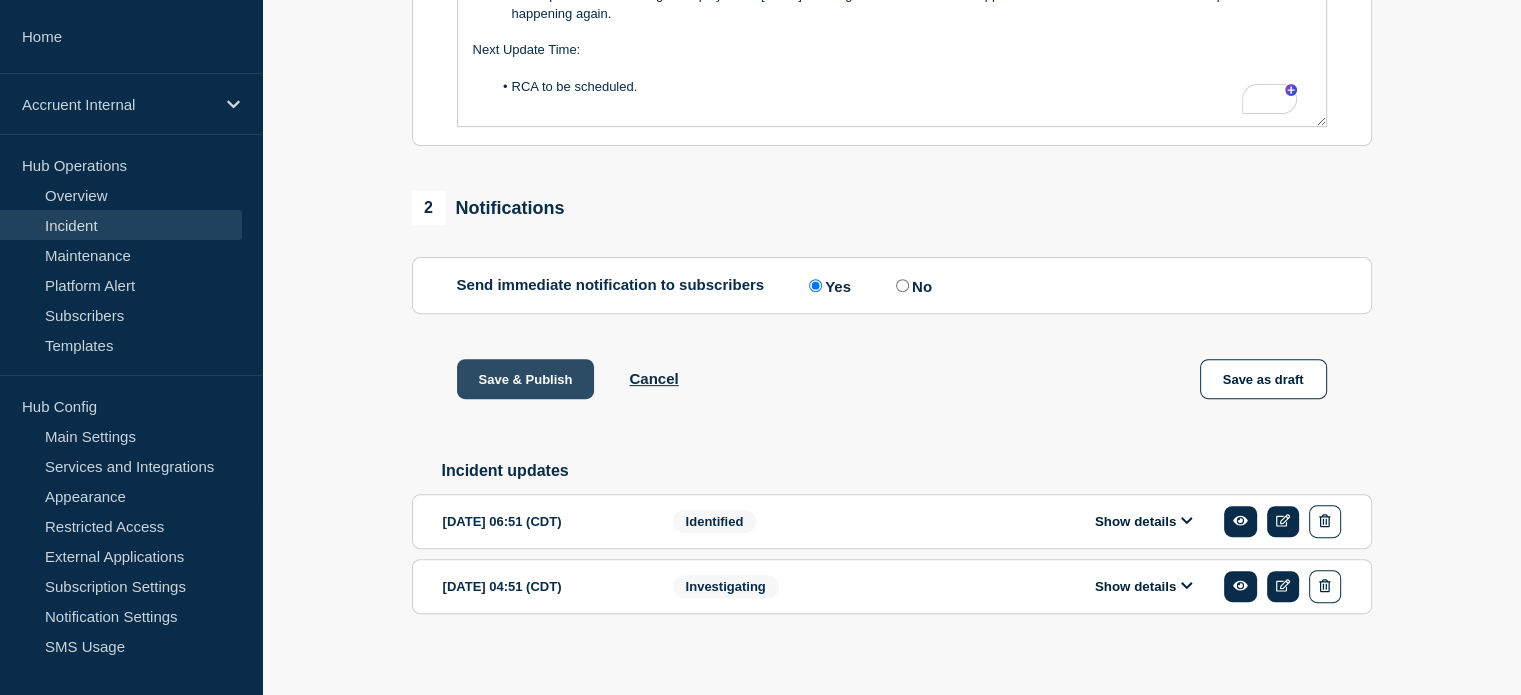 click on "Save & Publish" at bounding box center [526, 379] 